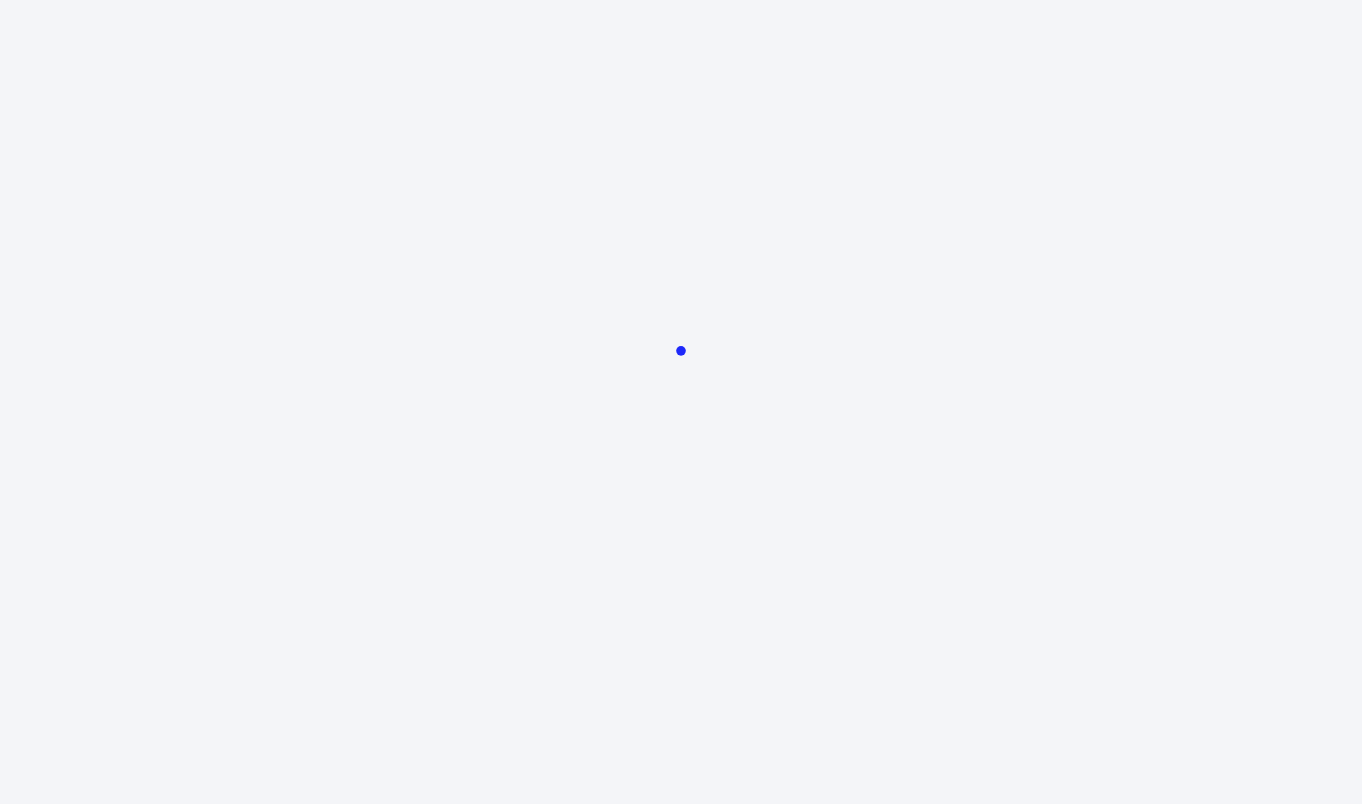 scroll, scrollTop: 0, scrollLeft: 0, axis: both 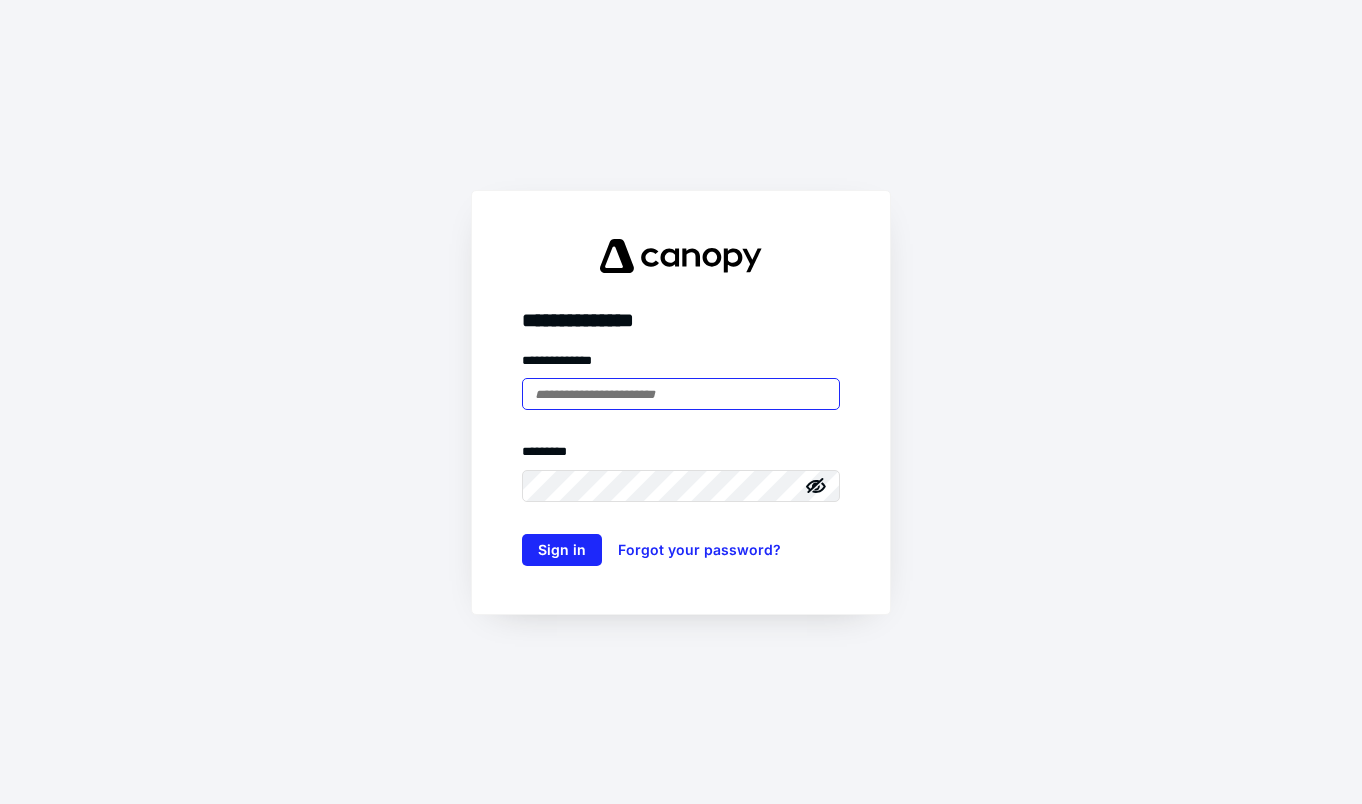 click at bounding box center [681, 394] 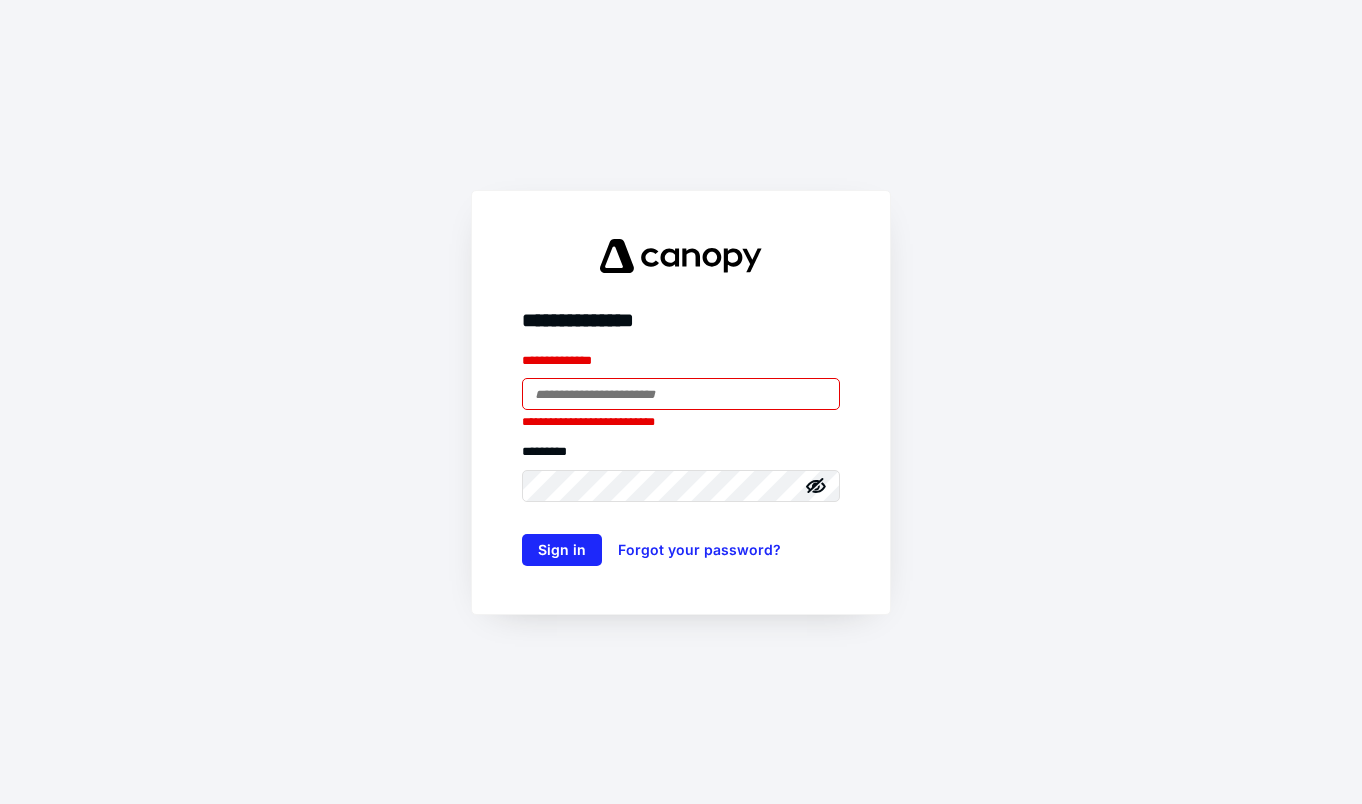type on "**********" 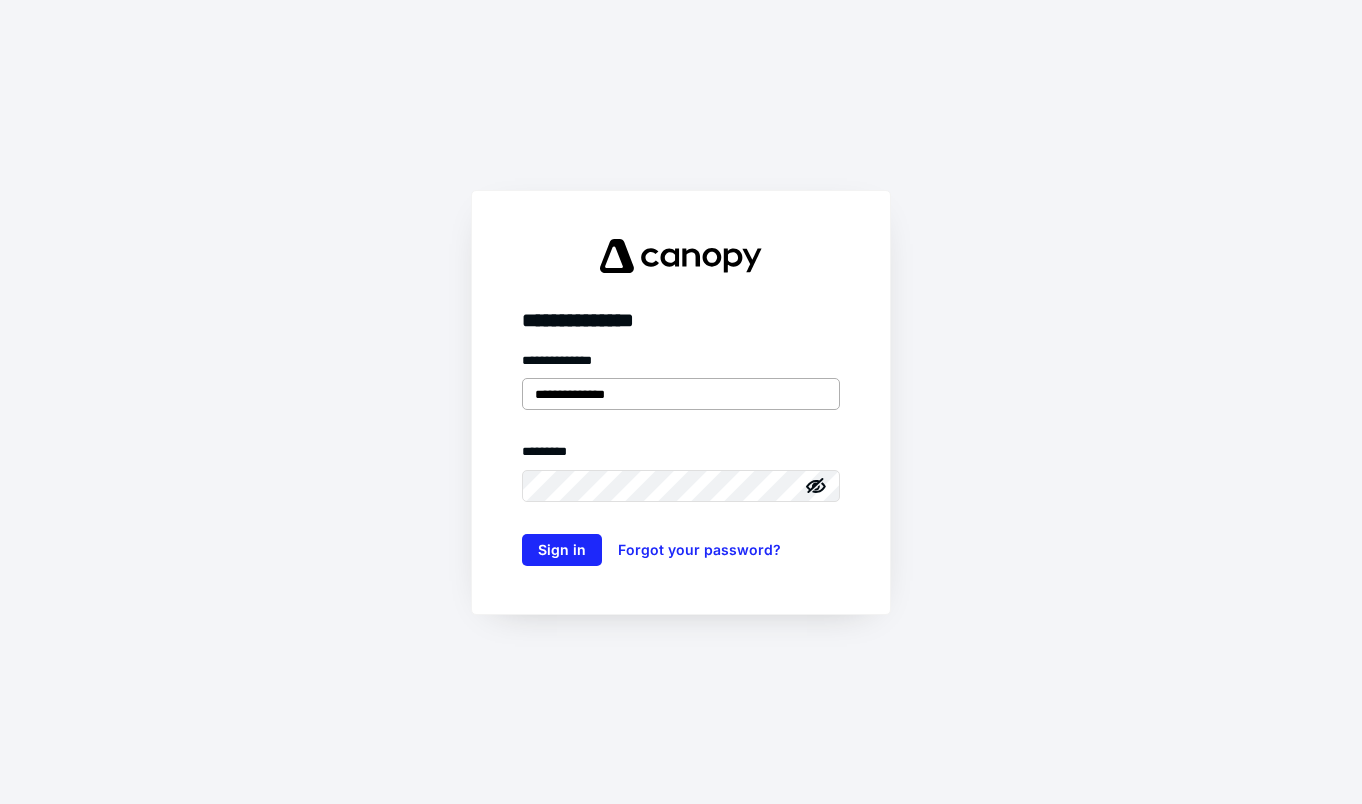 click on "Sign in" at bounding box center [562, 550] 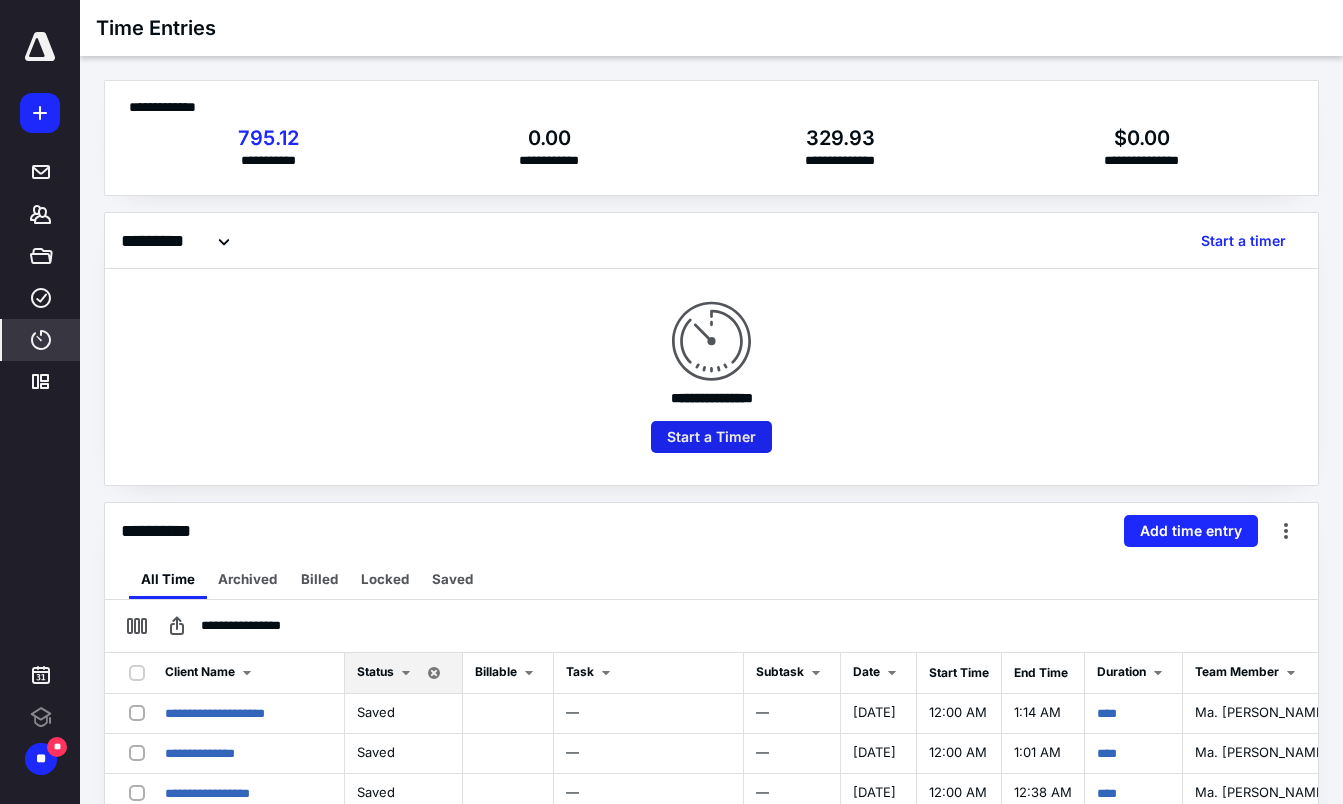 scroll, scrollTop: 0, scrollLeft: 0, axis: both 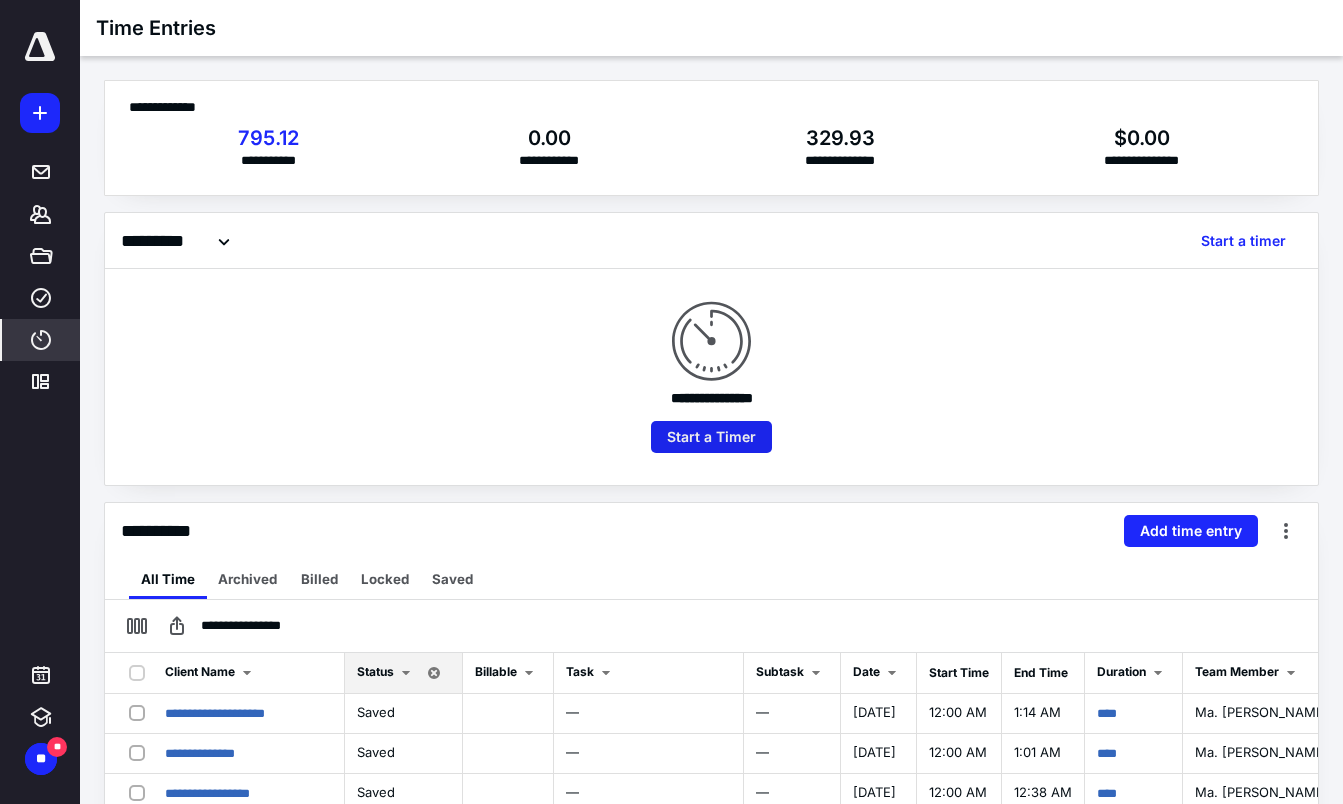 click on "Start a Timer" at bounding box center (711, 437) 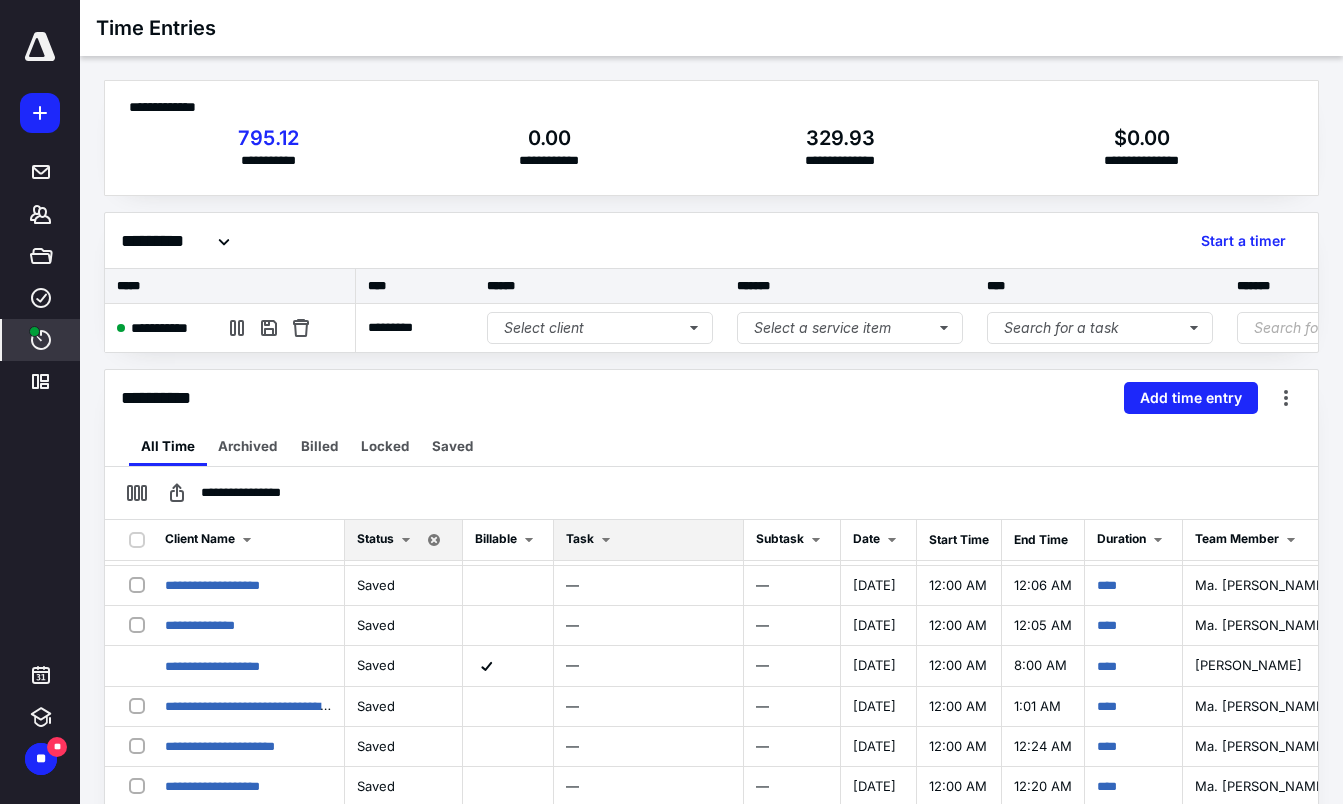 scroll, scrollTop: 436, scrollLeft: 0, axis: vertical 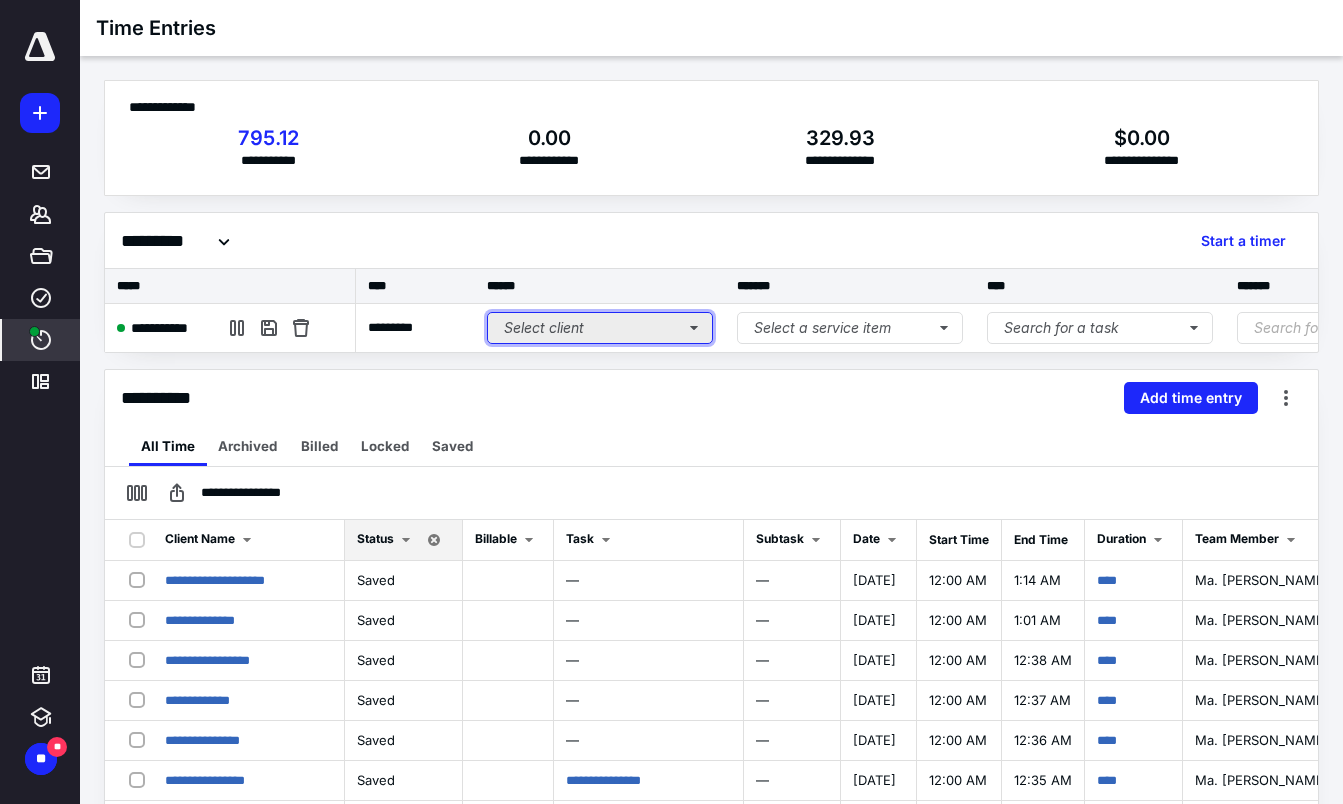 click on "Select client" at bounding box center (600, 328) 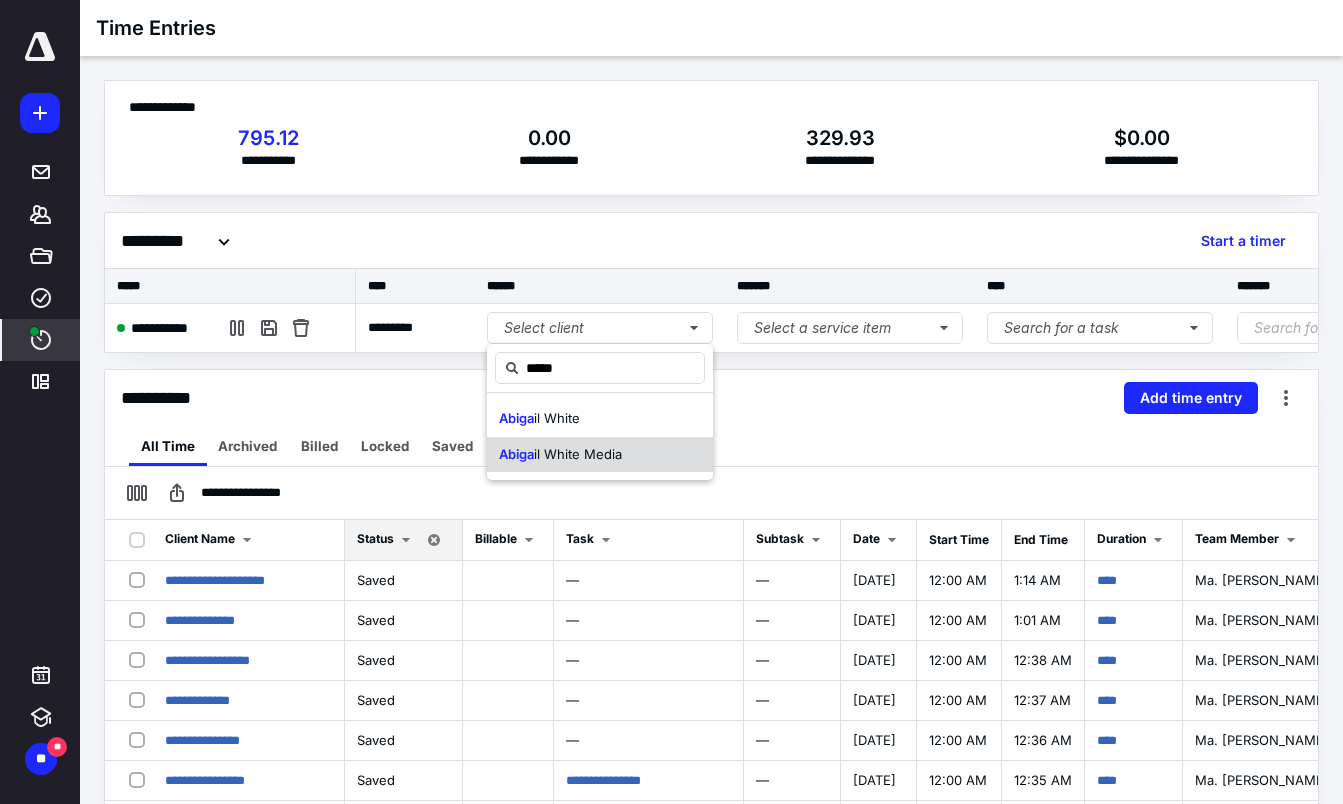 click on "il White Media" at bounding box center [578, 454] 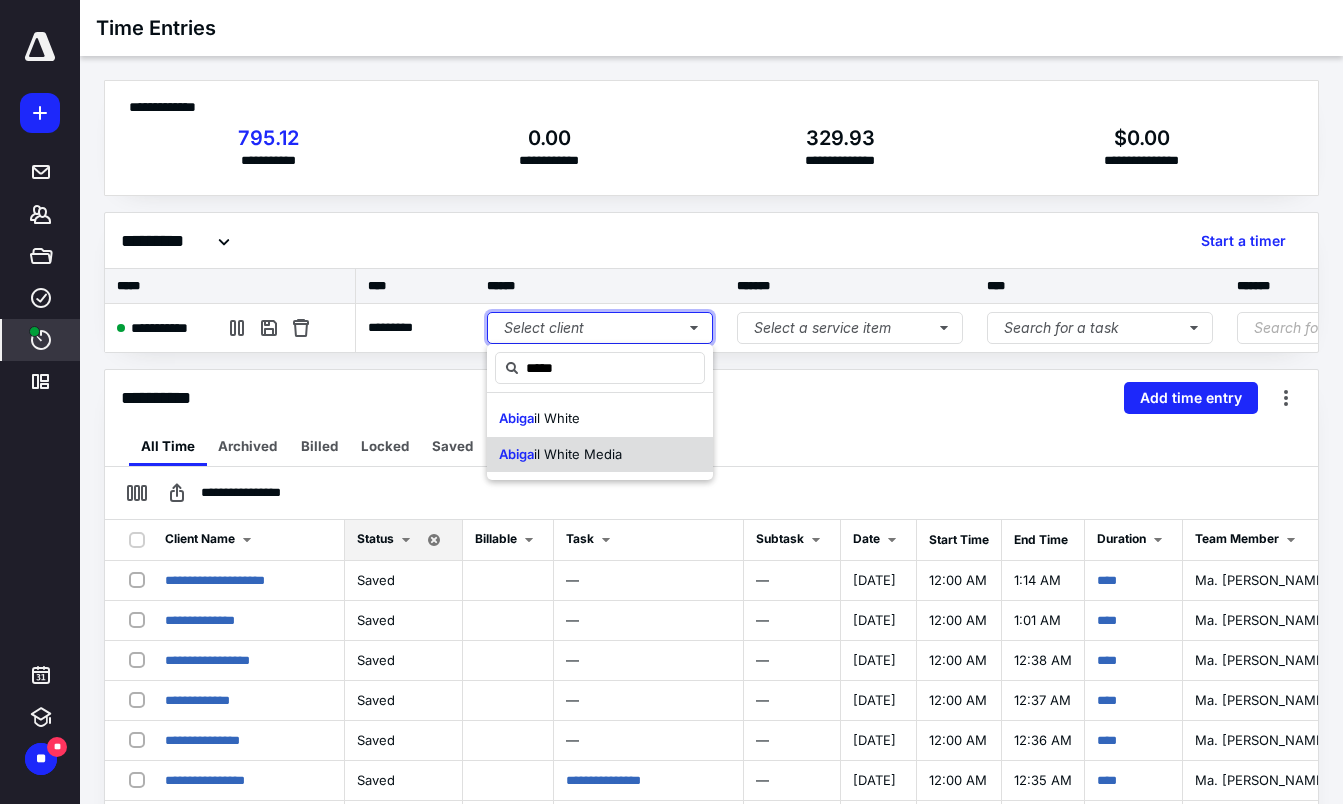 type 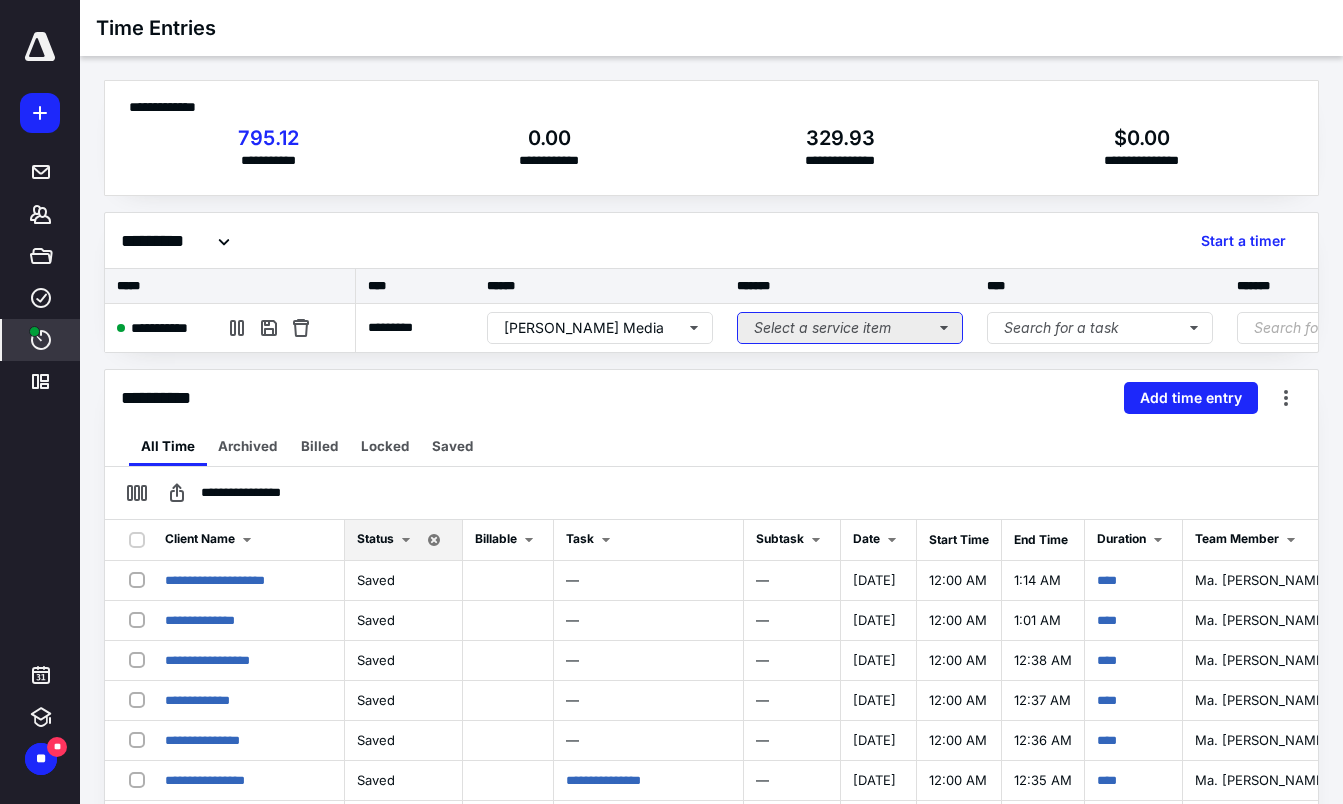 click on "Select a service item" at bounding box center (850, 328) 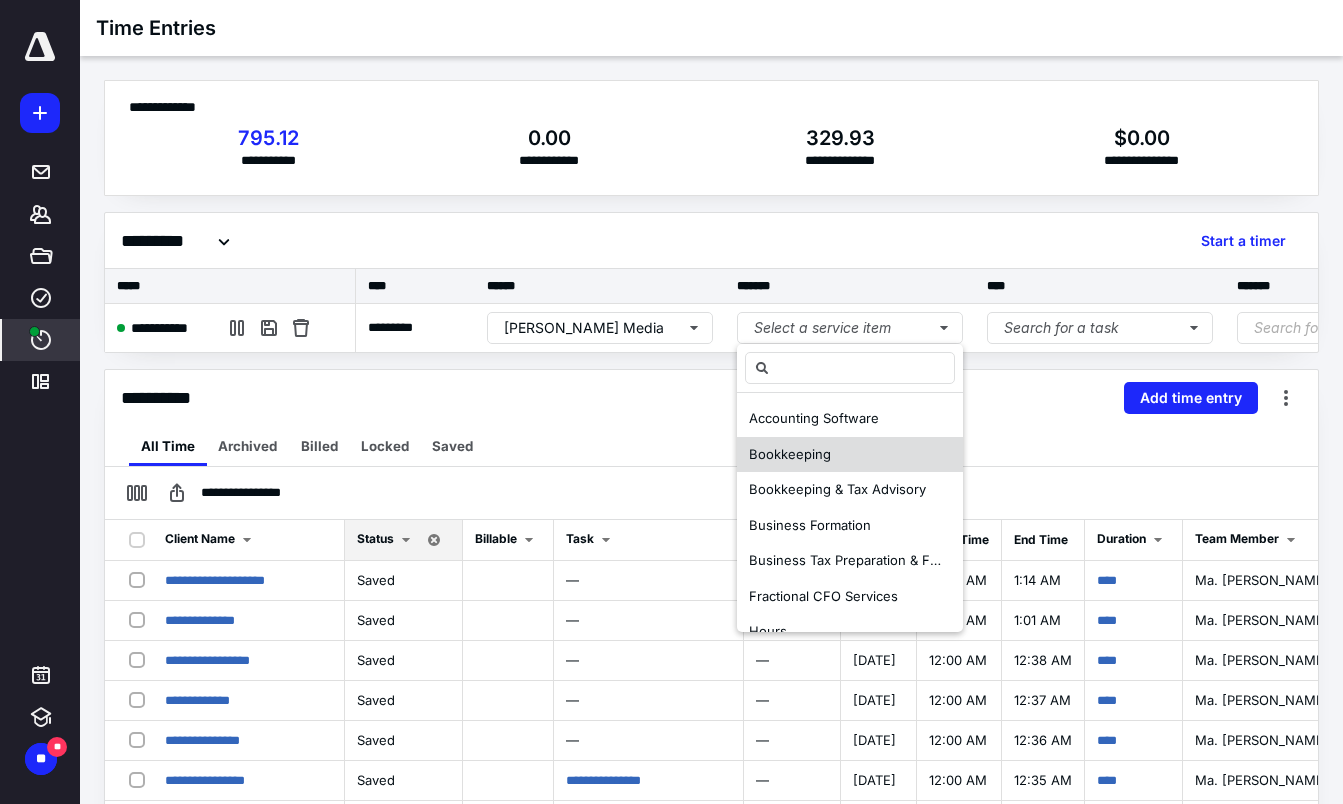 click on "Bookkeeping" at bounding box center (850, 455) 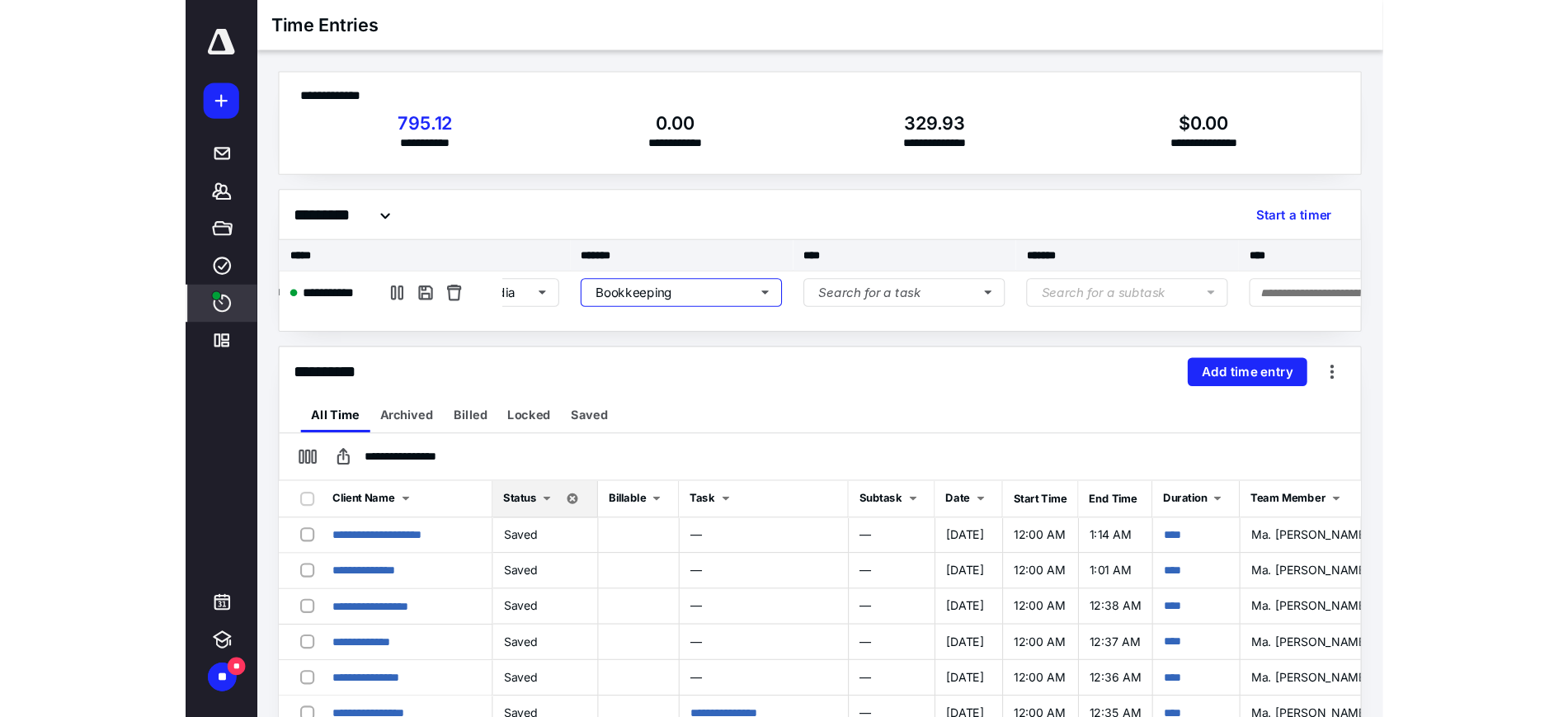 scroll, scrollTop: 0, scrollLeft: 285, axis: horizontal 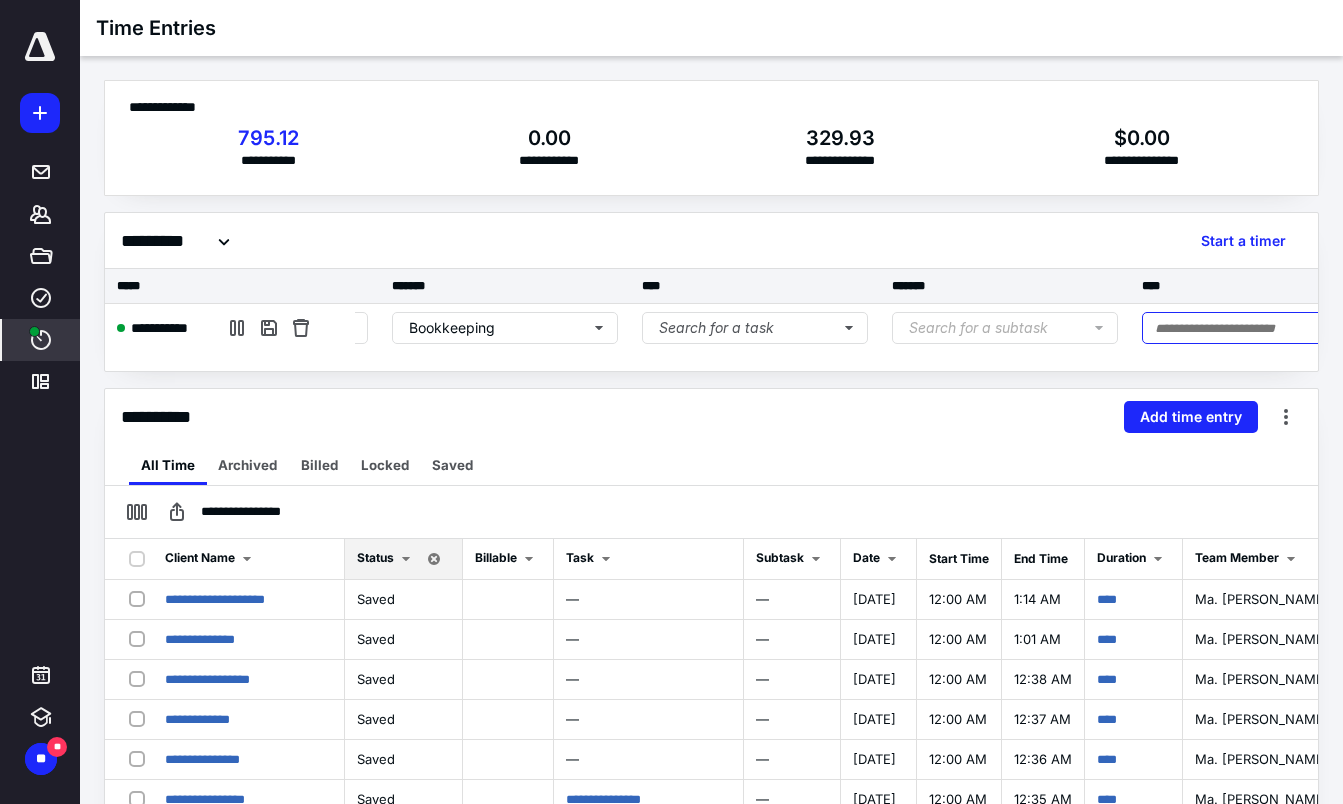 click at bounding box center (1330, 328) 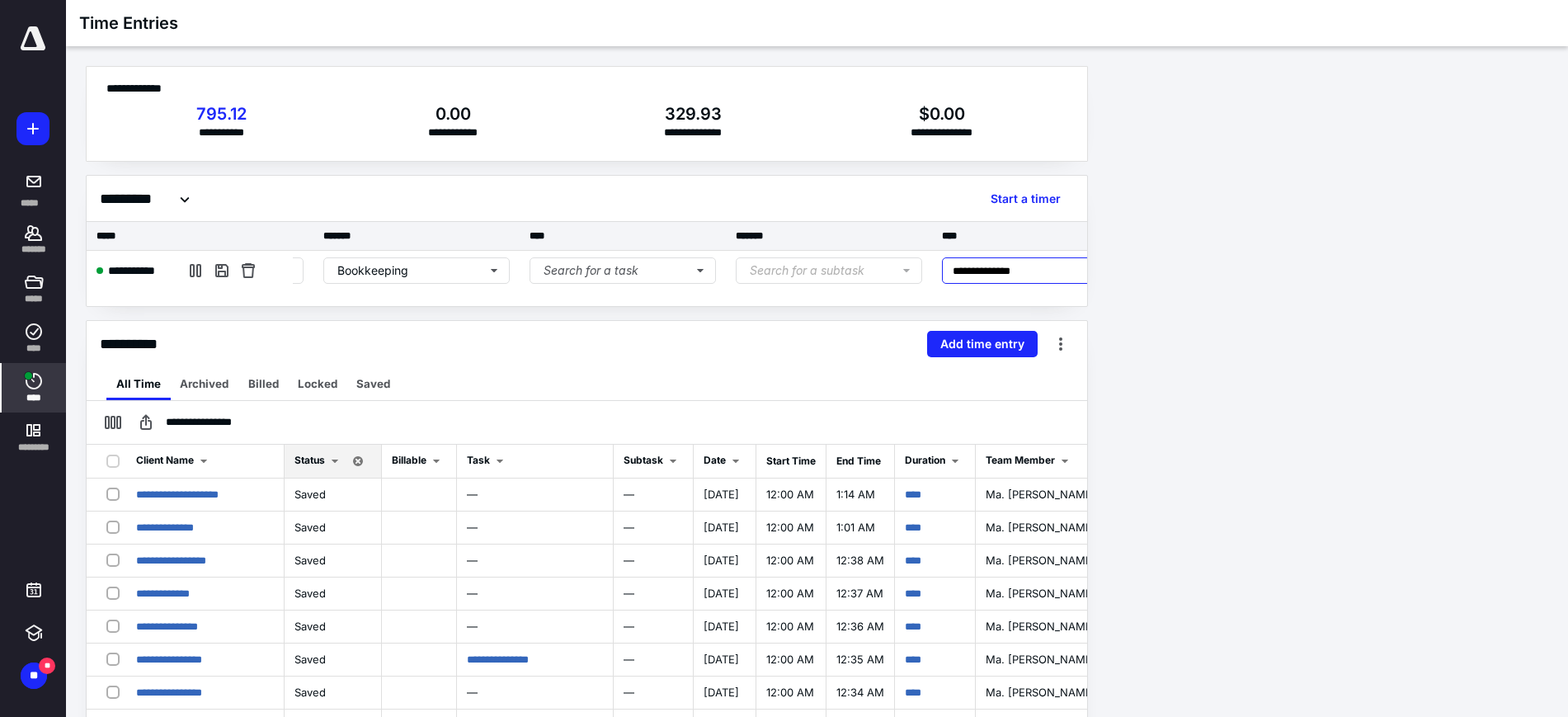 scroll, scrollTop: 0, scrollLeft: 0, axis: both 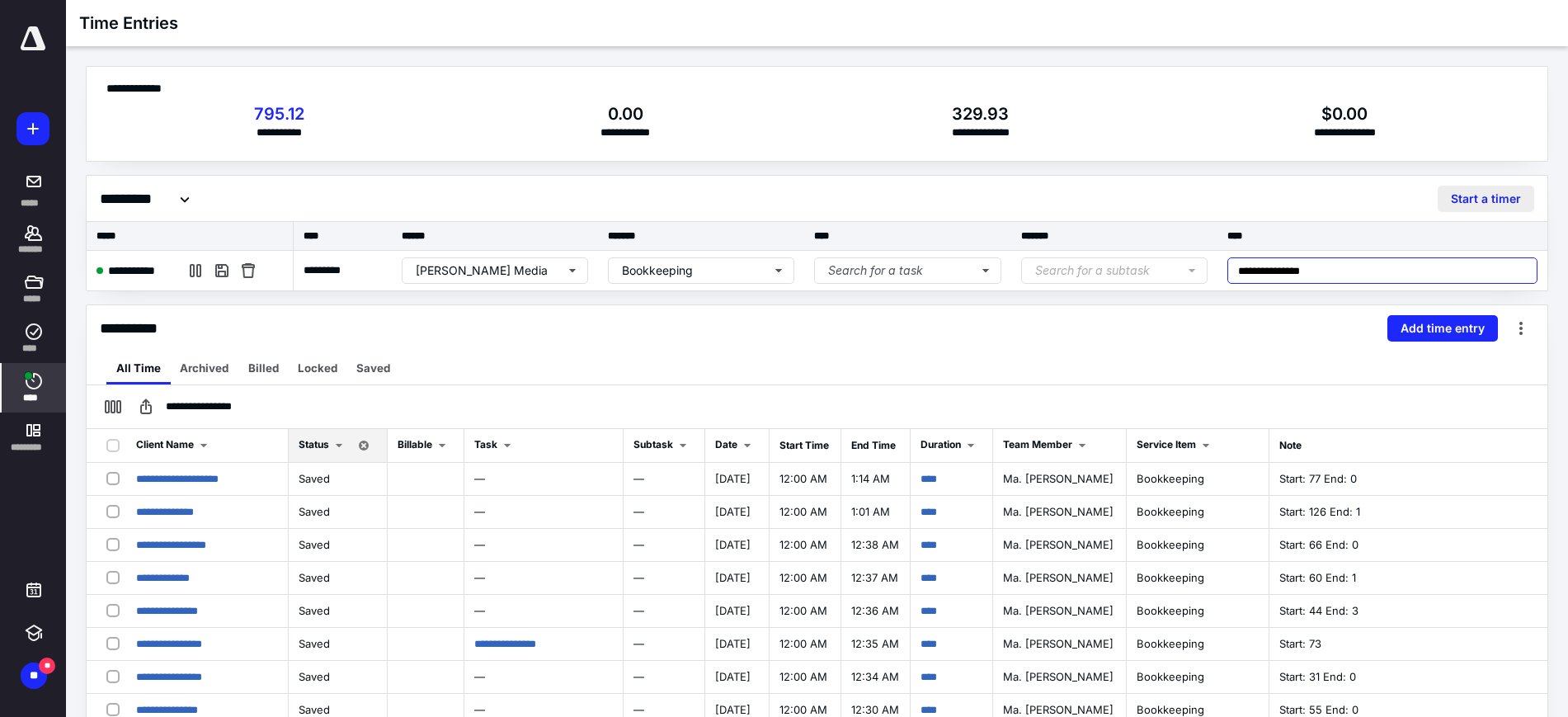 type on "**********" 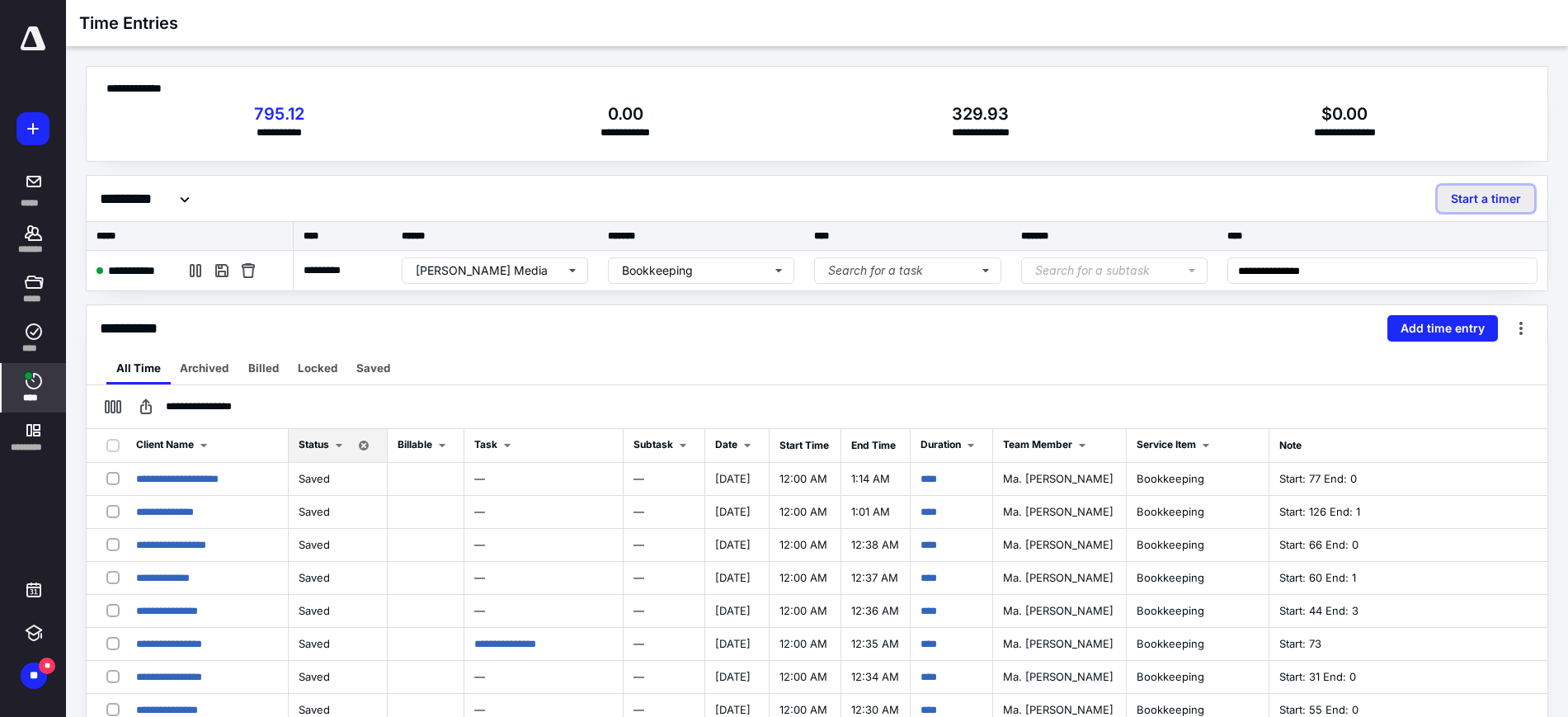 click on "Start a timer" at bounding box center (1486, 199) 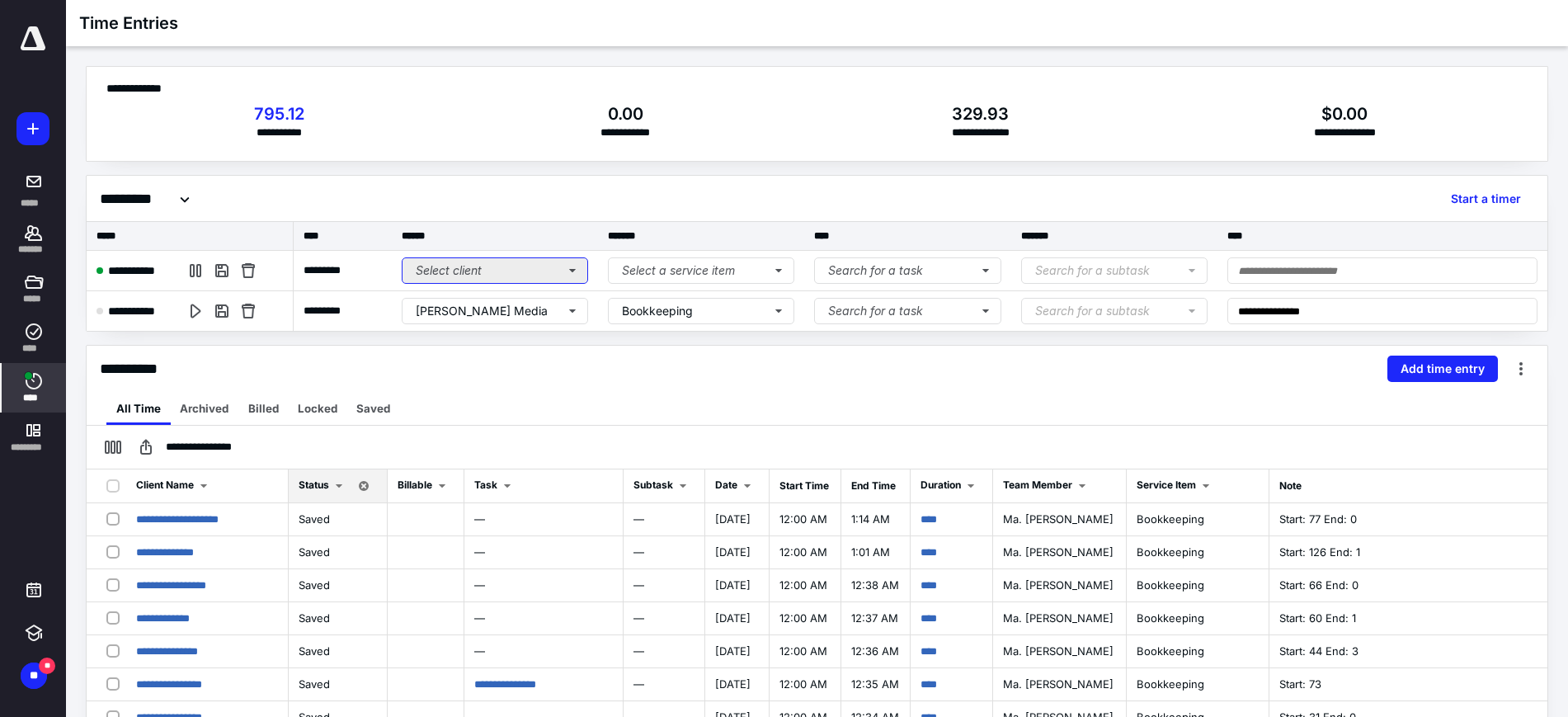 click on "Select client" at bounding box center [495, 271] 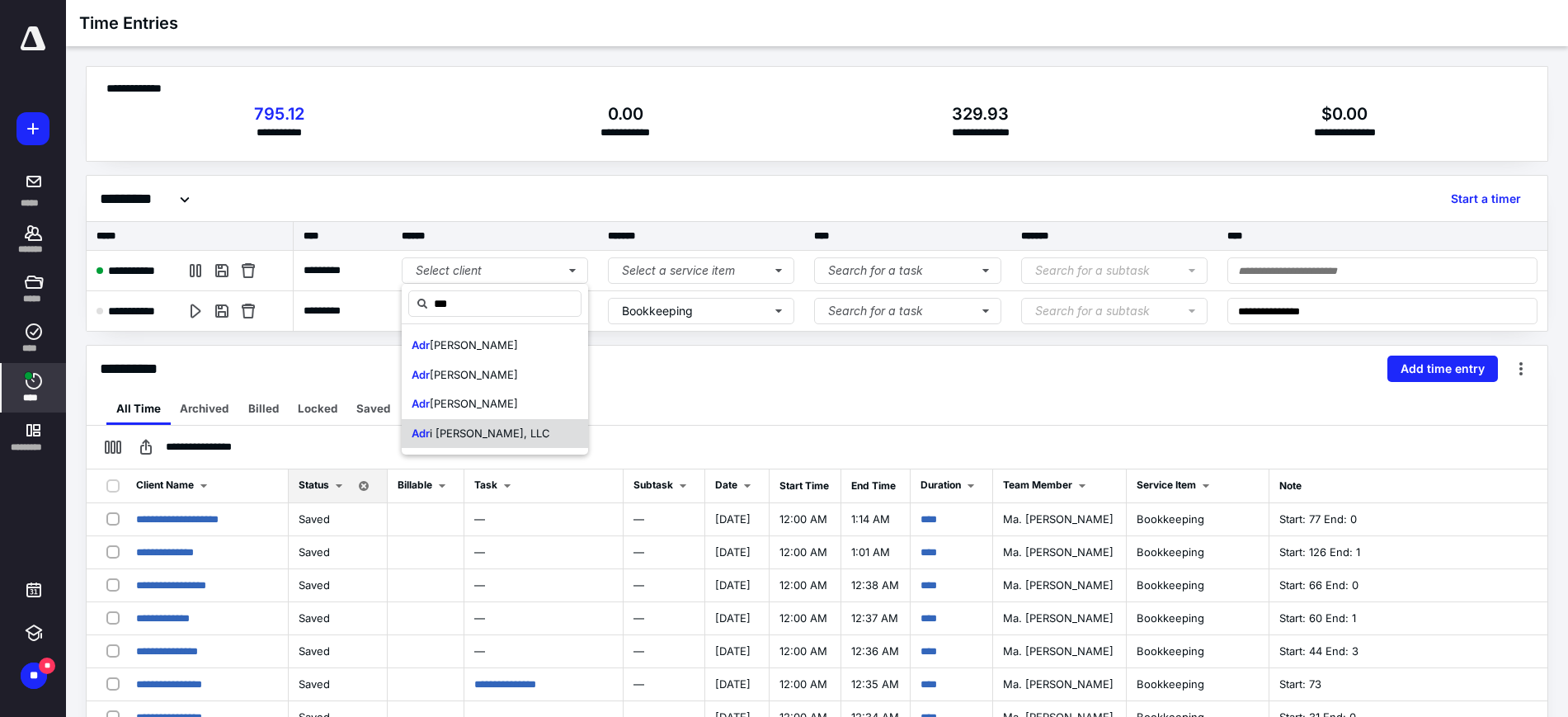 click on "Adr i [PERSON_NAME], LLC" at bounding box center (495, 434) 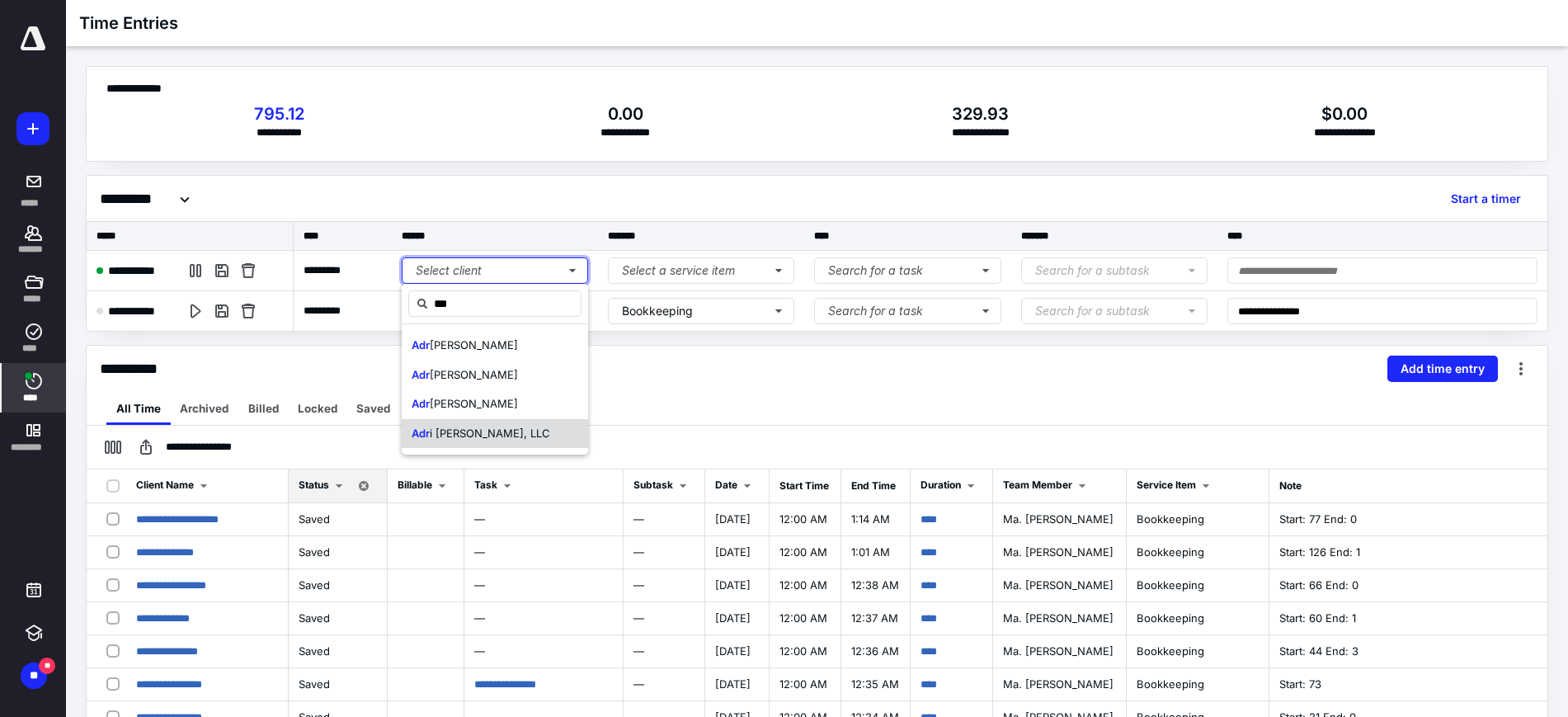 type 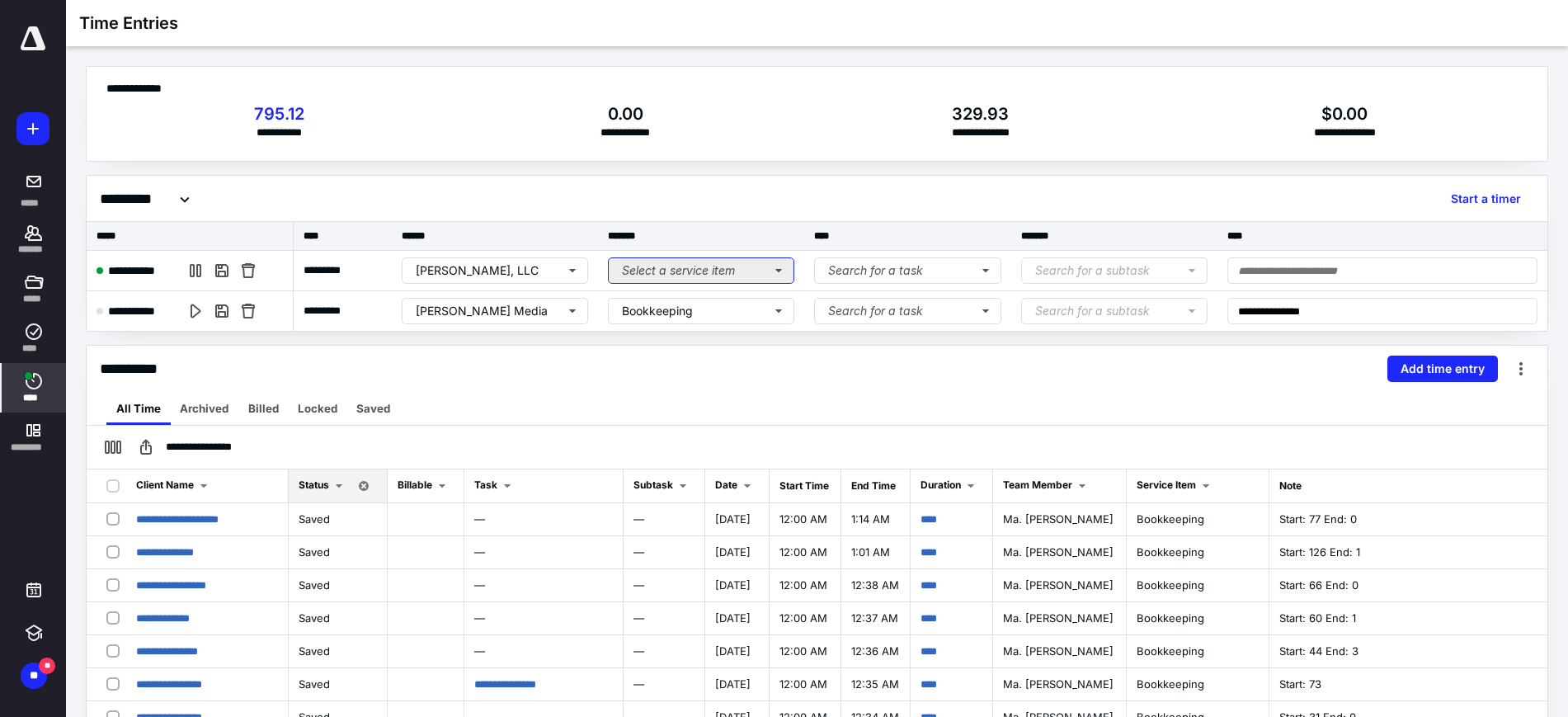click on "Select a service item" at bounding box center [701, 271] 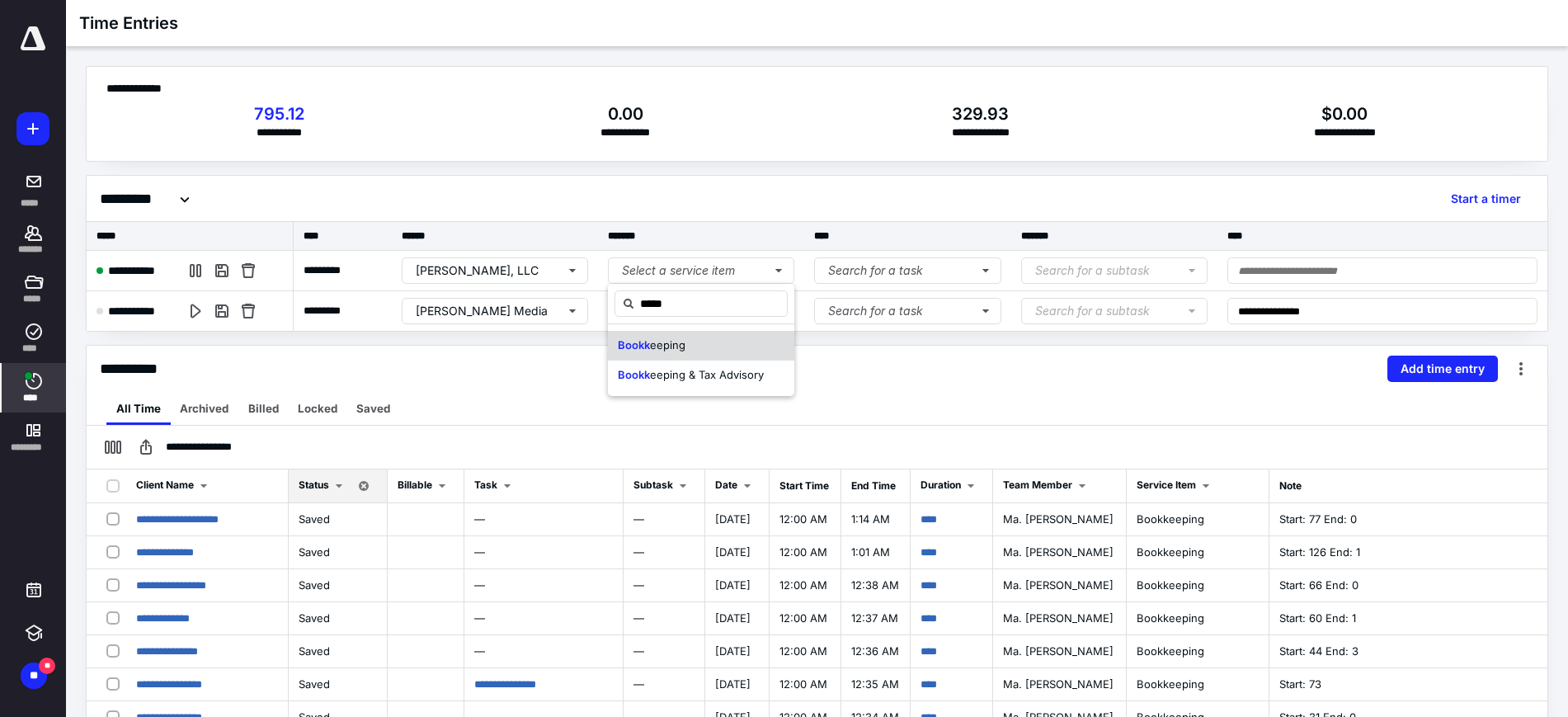 click on "Bookk eeping" at bounding box center [701, 346] 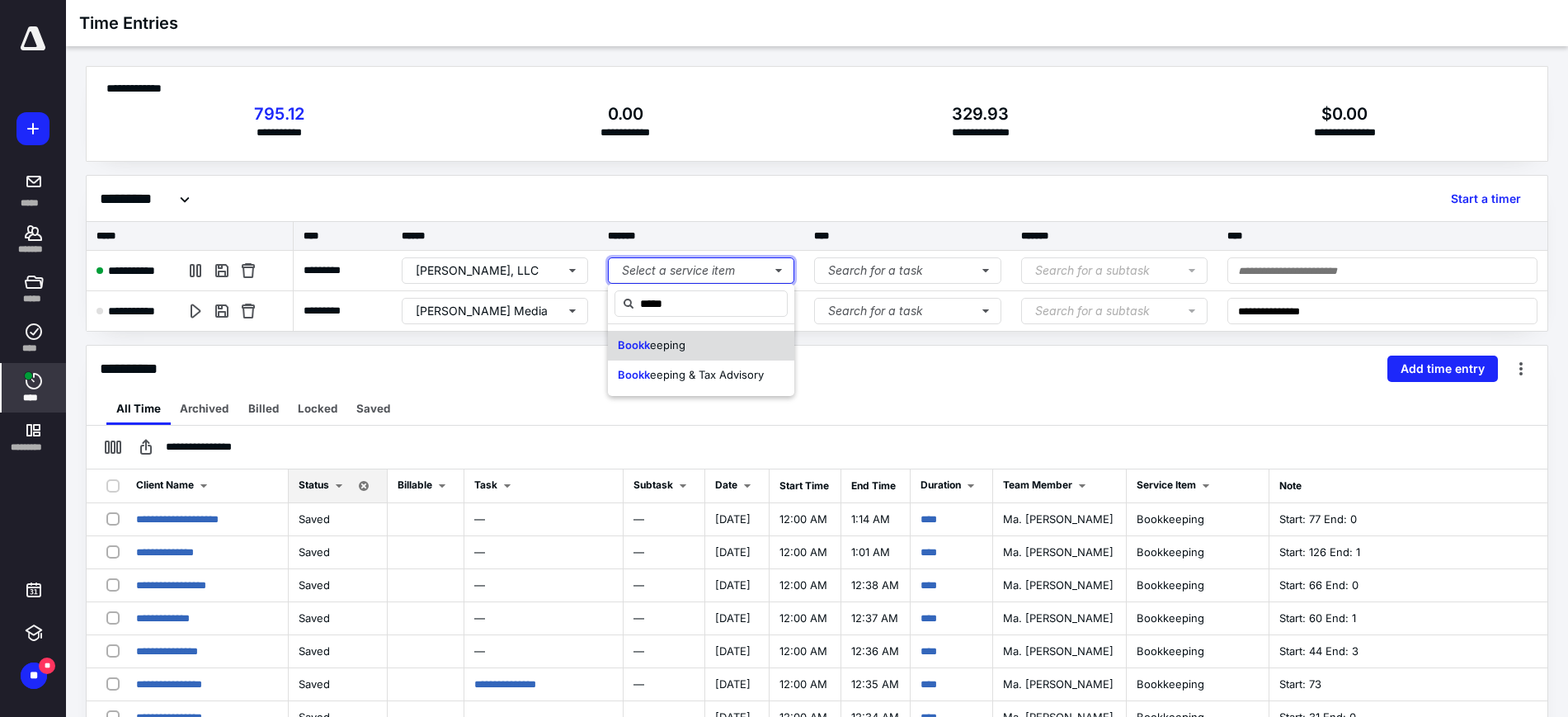 type 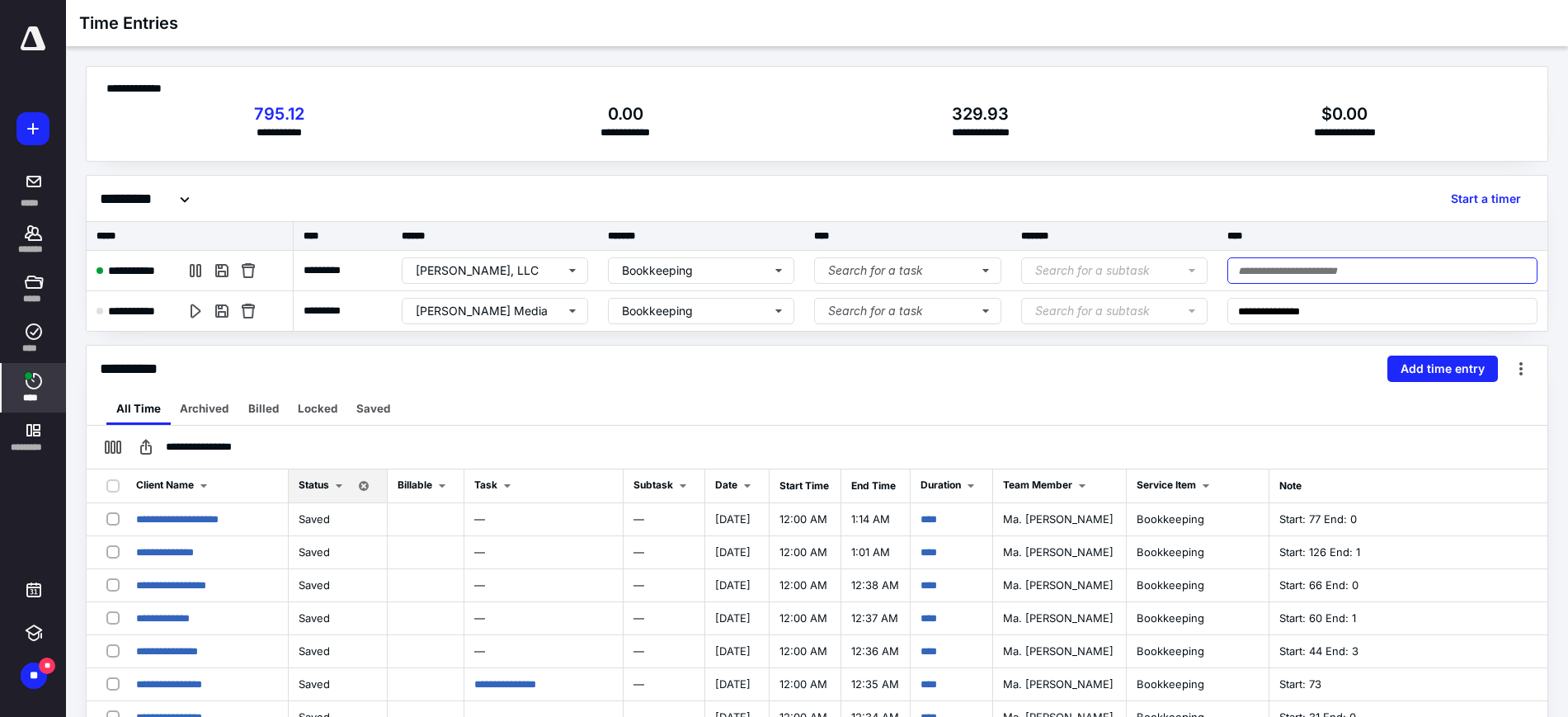 click at bounding box center [1382, 271] 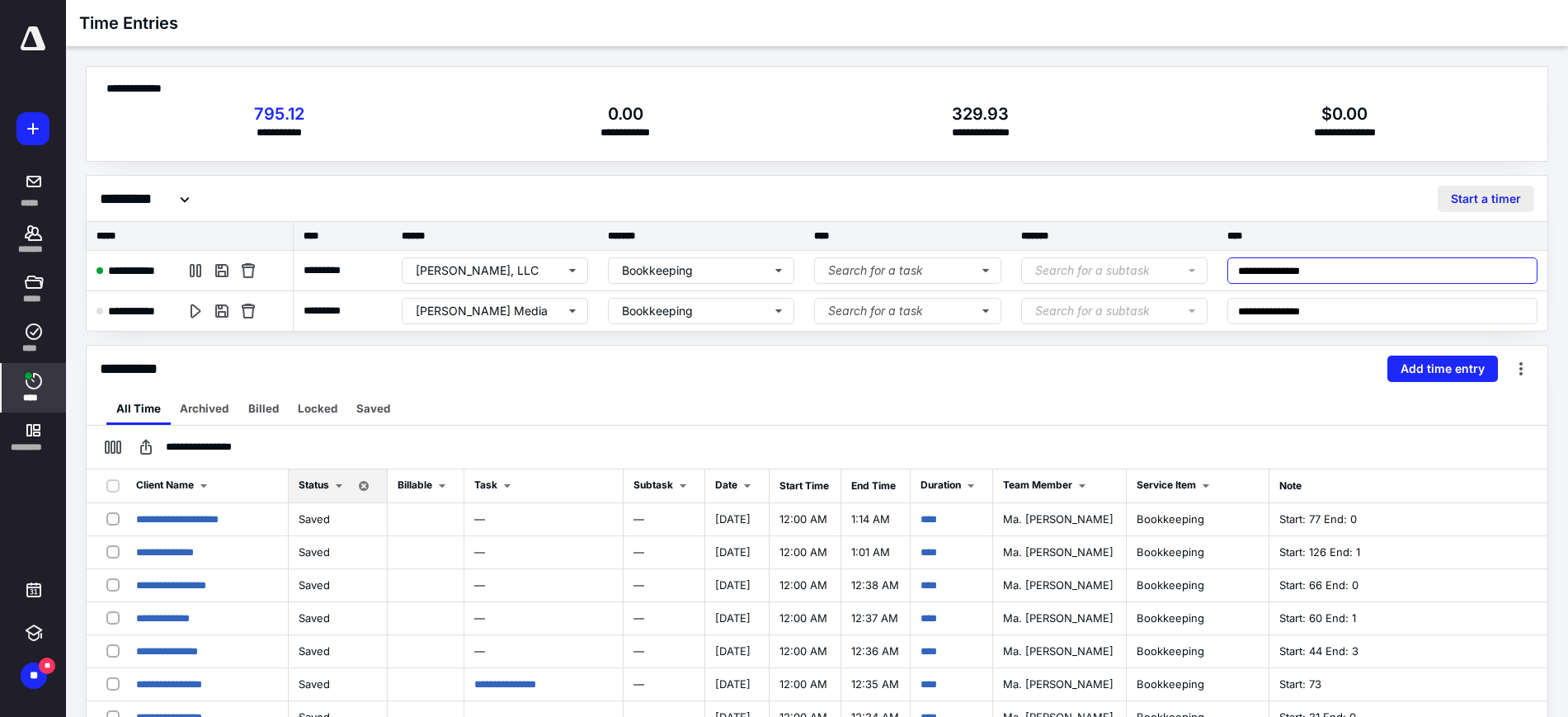 type on "**********" 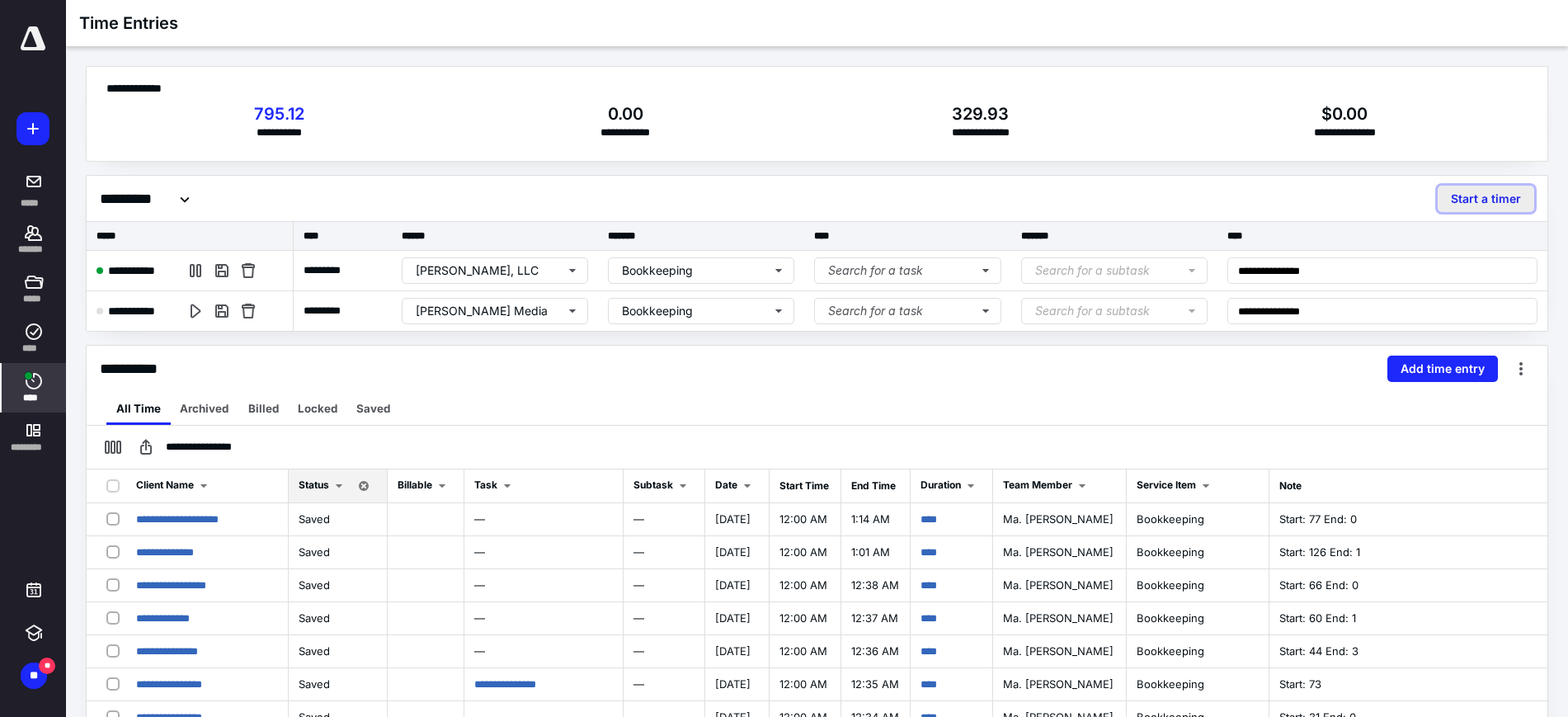 click on "Start a timer" at bounding box center [1486, 199] 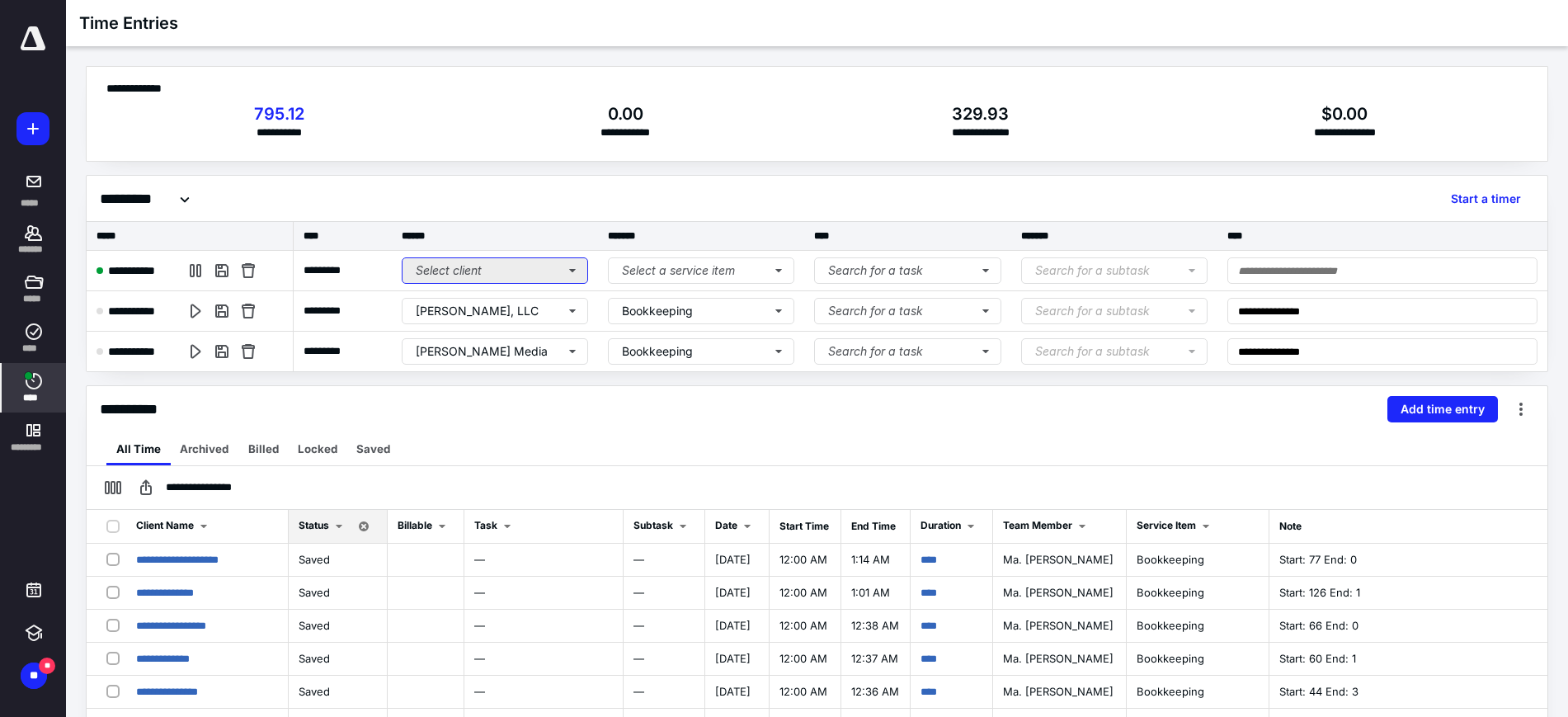 type 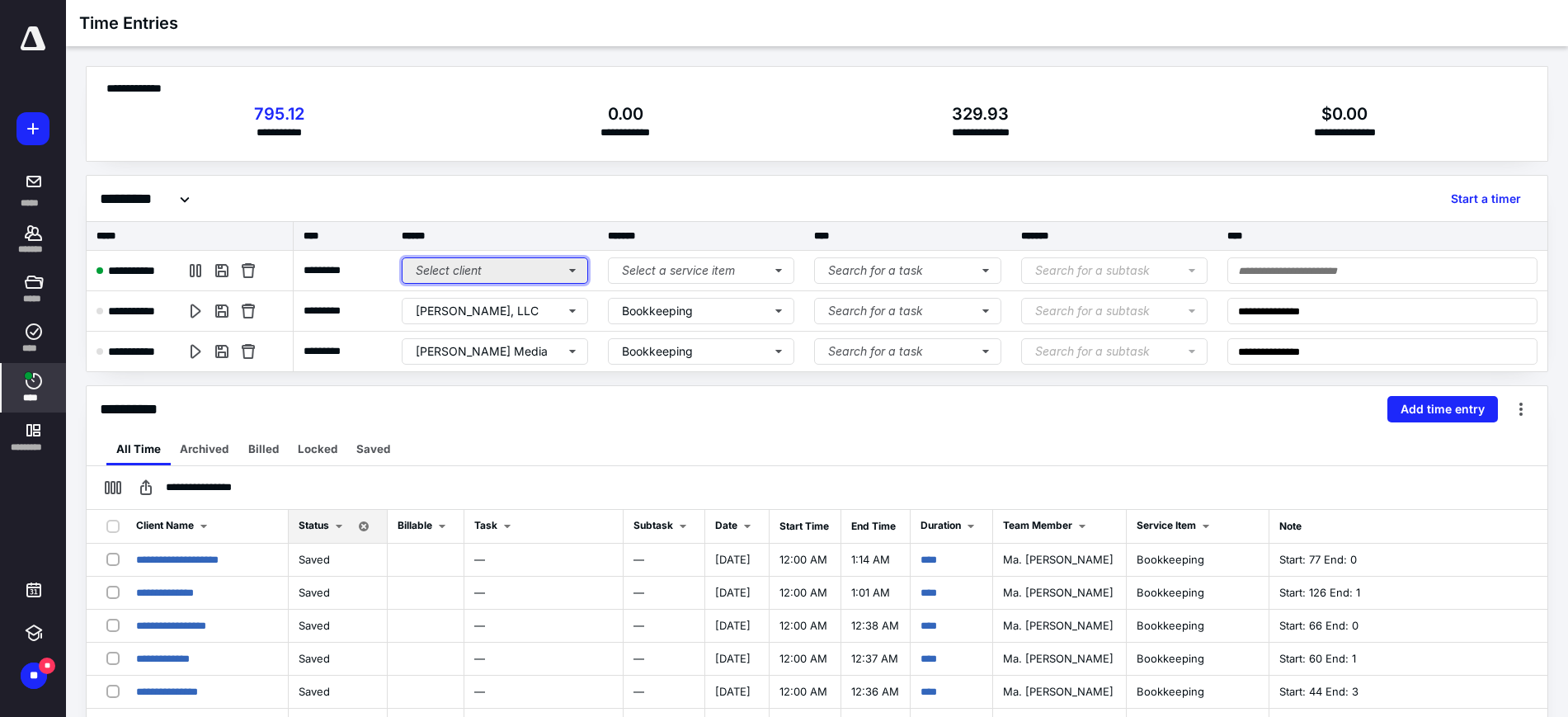 click on "Select client" at bounding box center [495, 271] 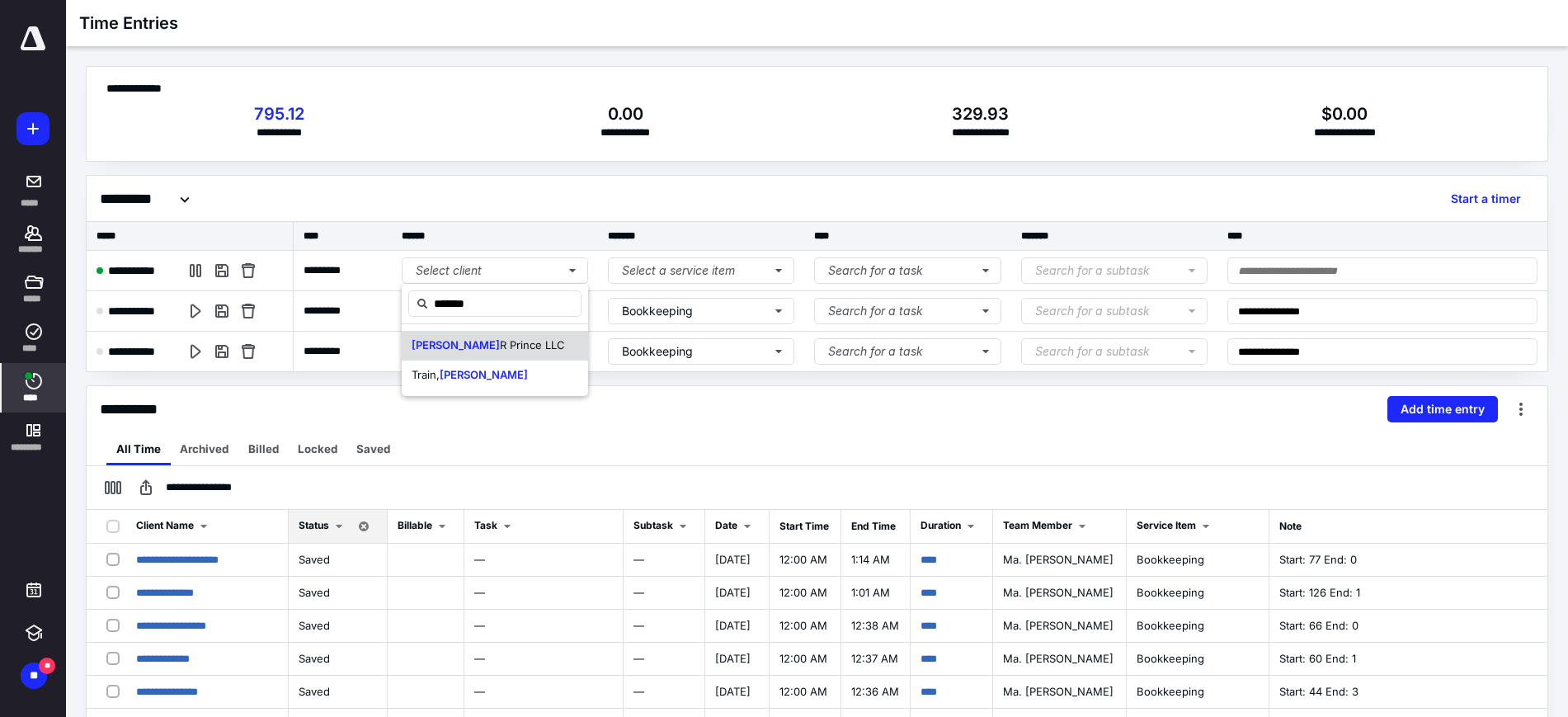 click on "R Prince LLC" at bounding box center [532, 345] 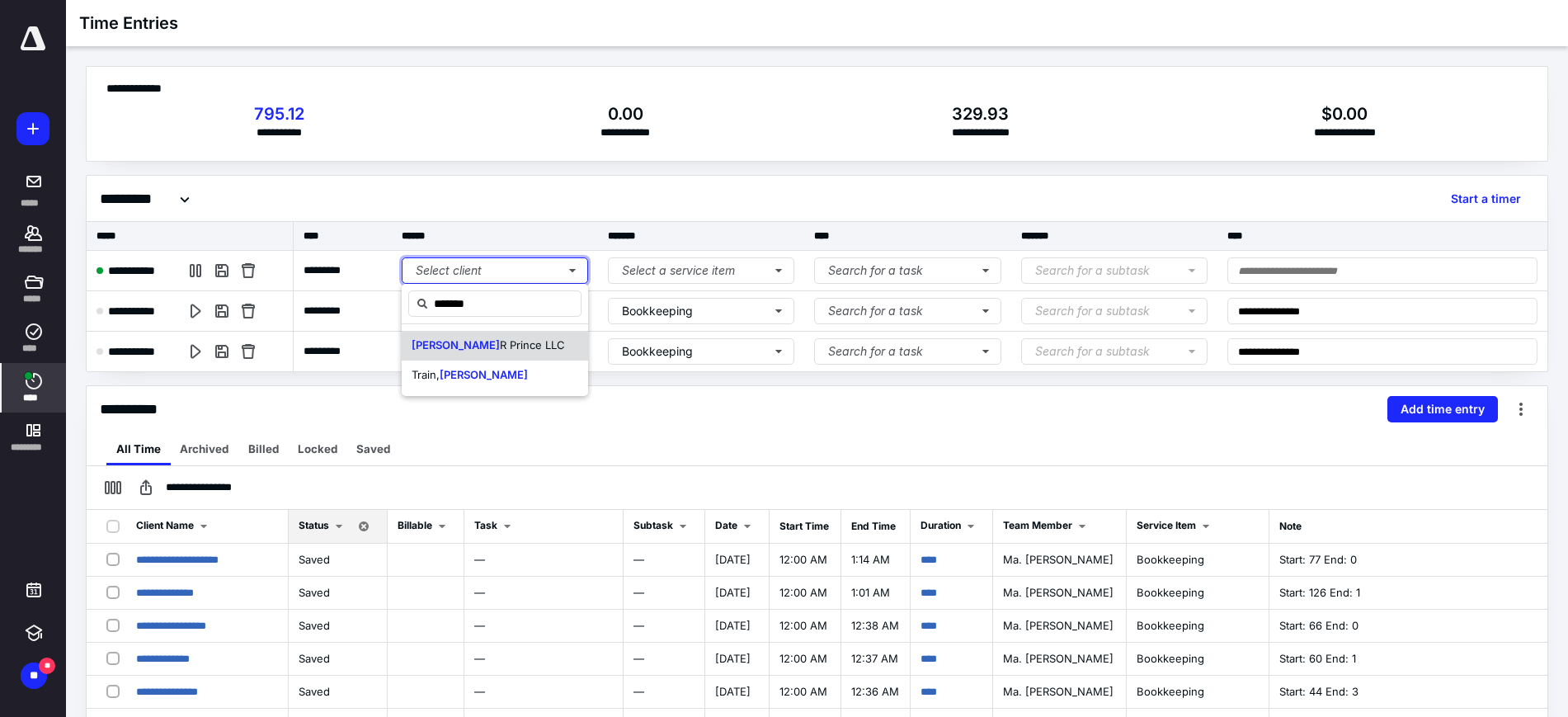 type 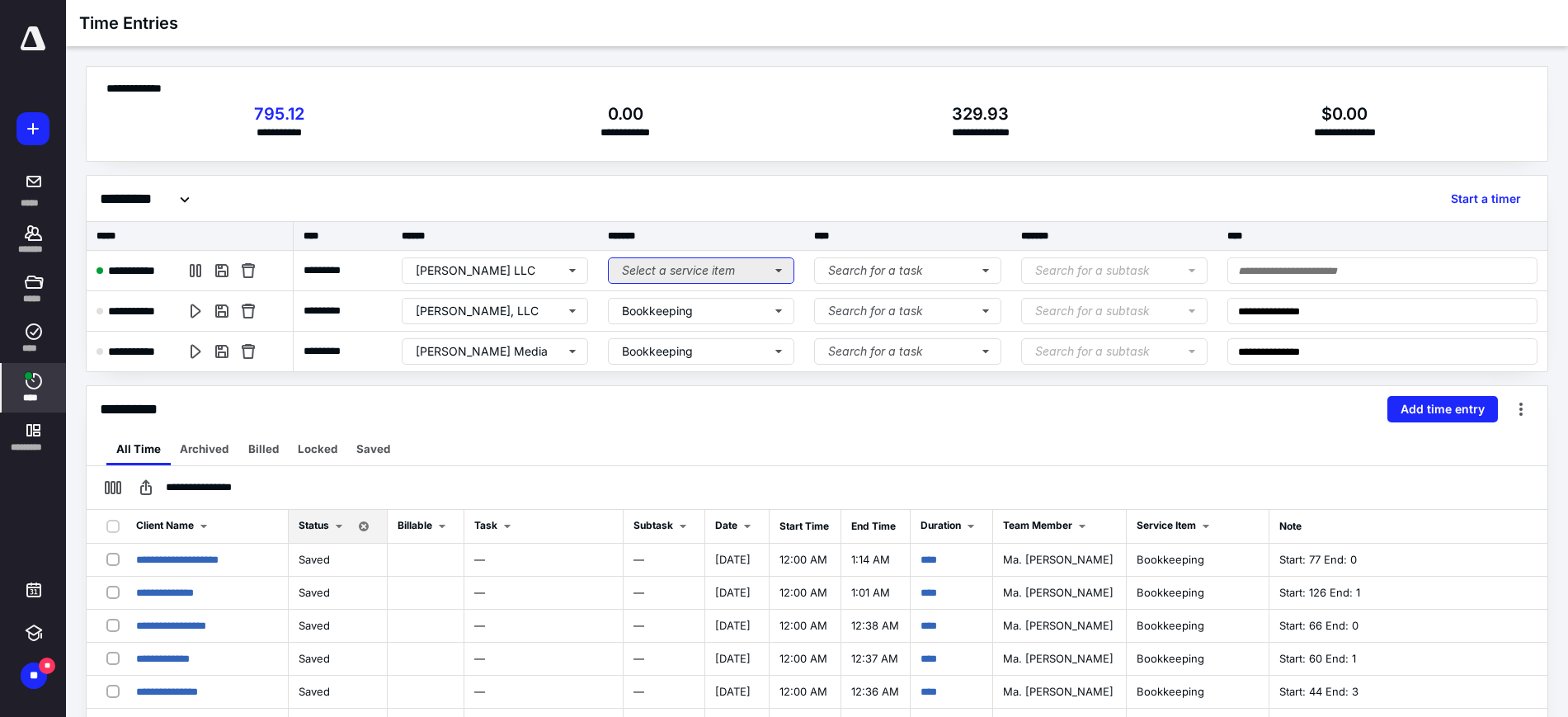 click on "Select a service item" at bounding box center [701, 271] 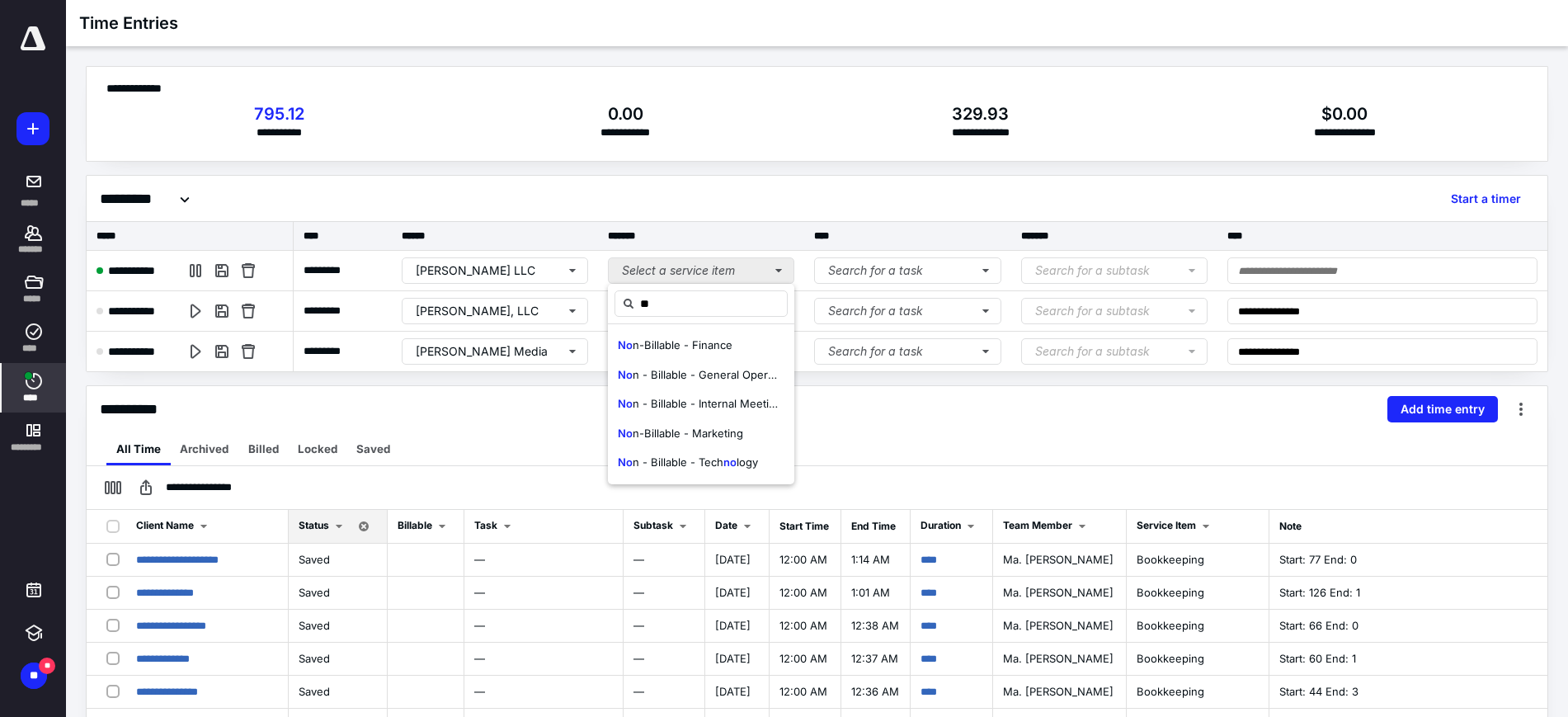 type on "*" 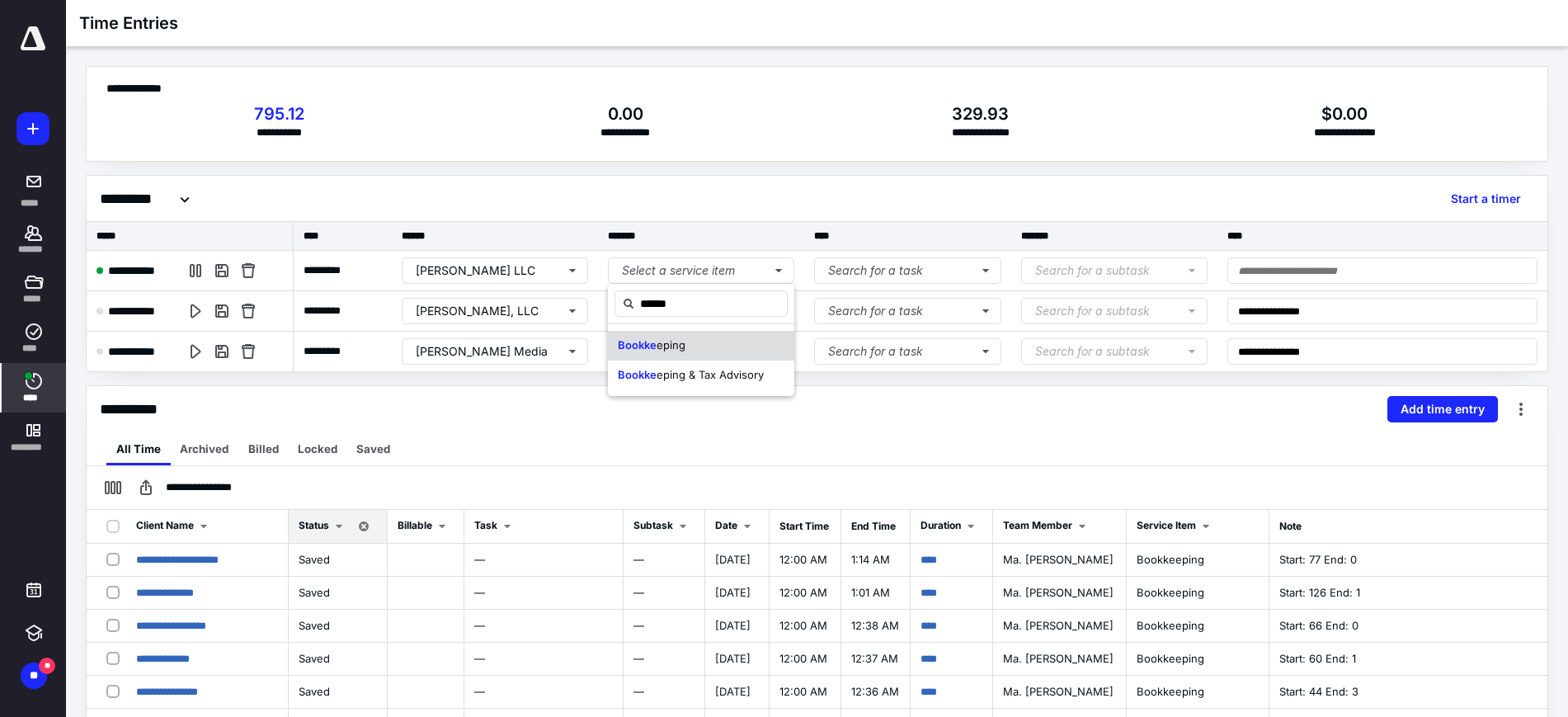 click on "Bookke eping" at bounding box center [701, 346] 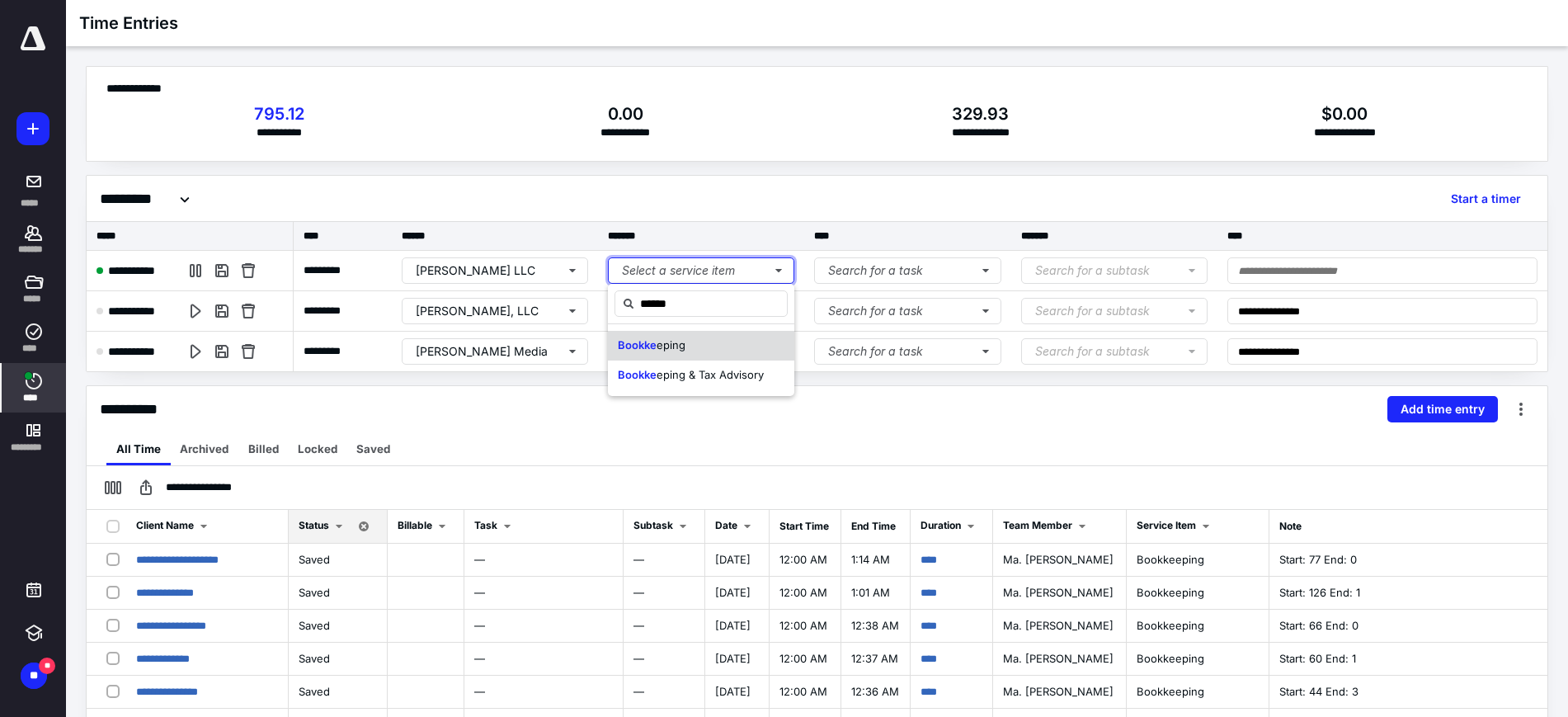 type 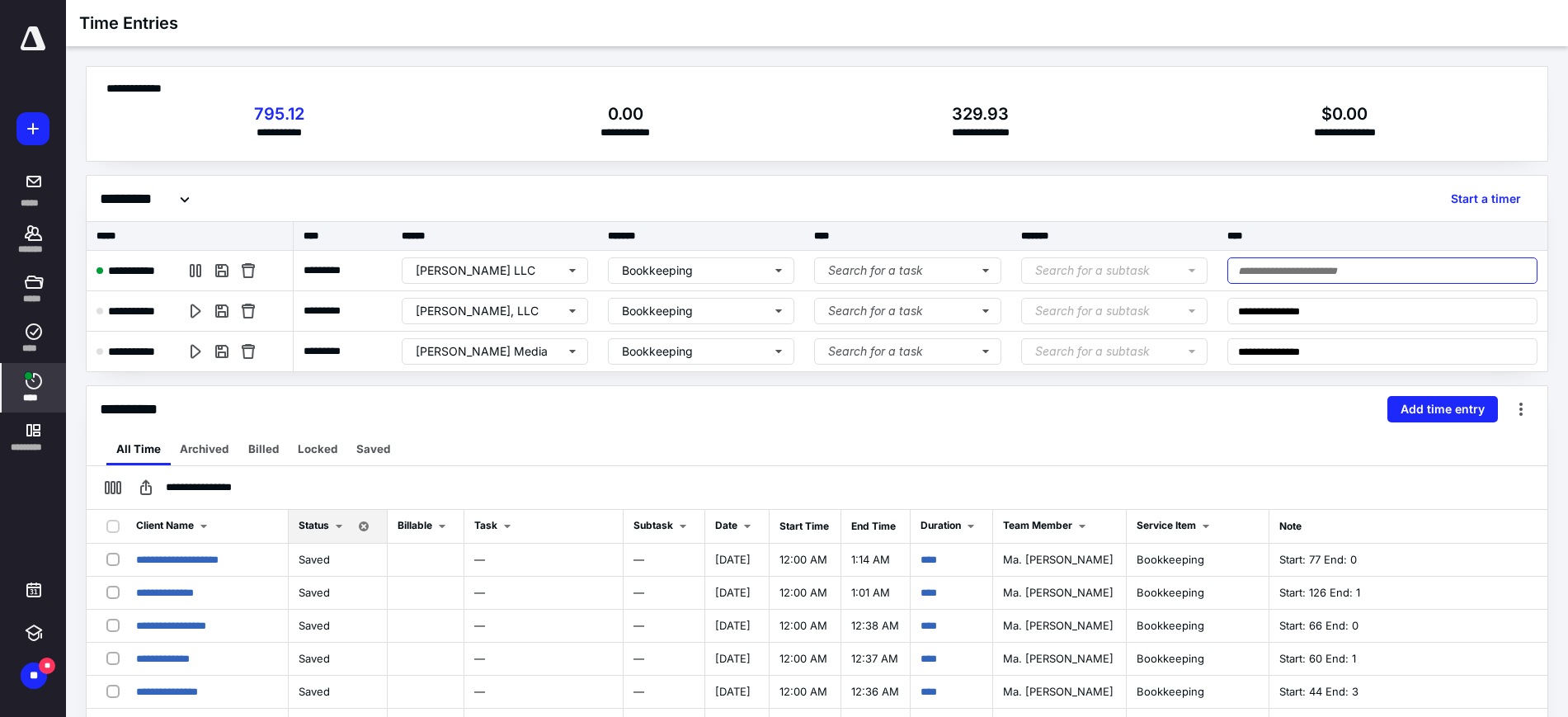 click at bounding box center (1382, 271) 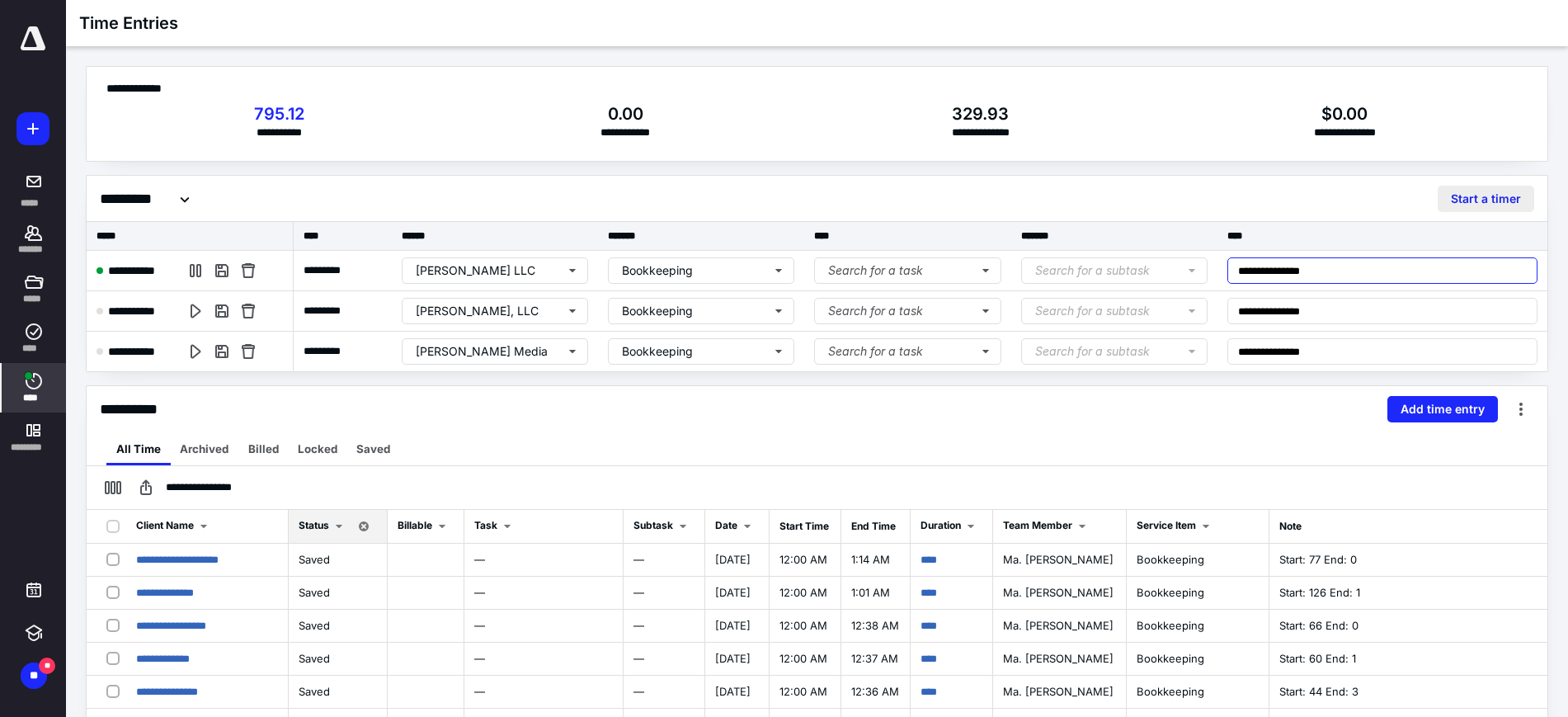 type on "**********" 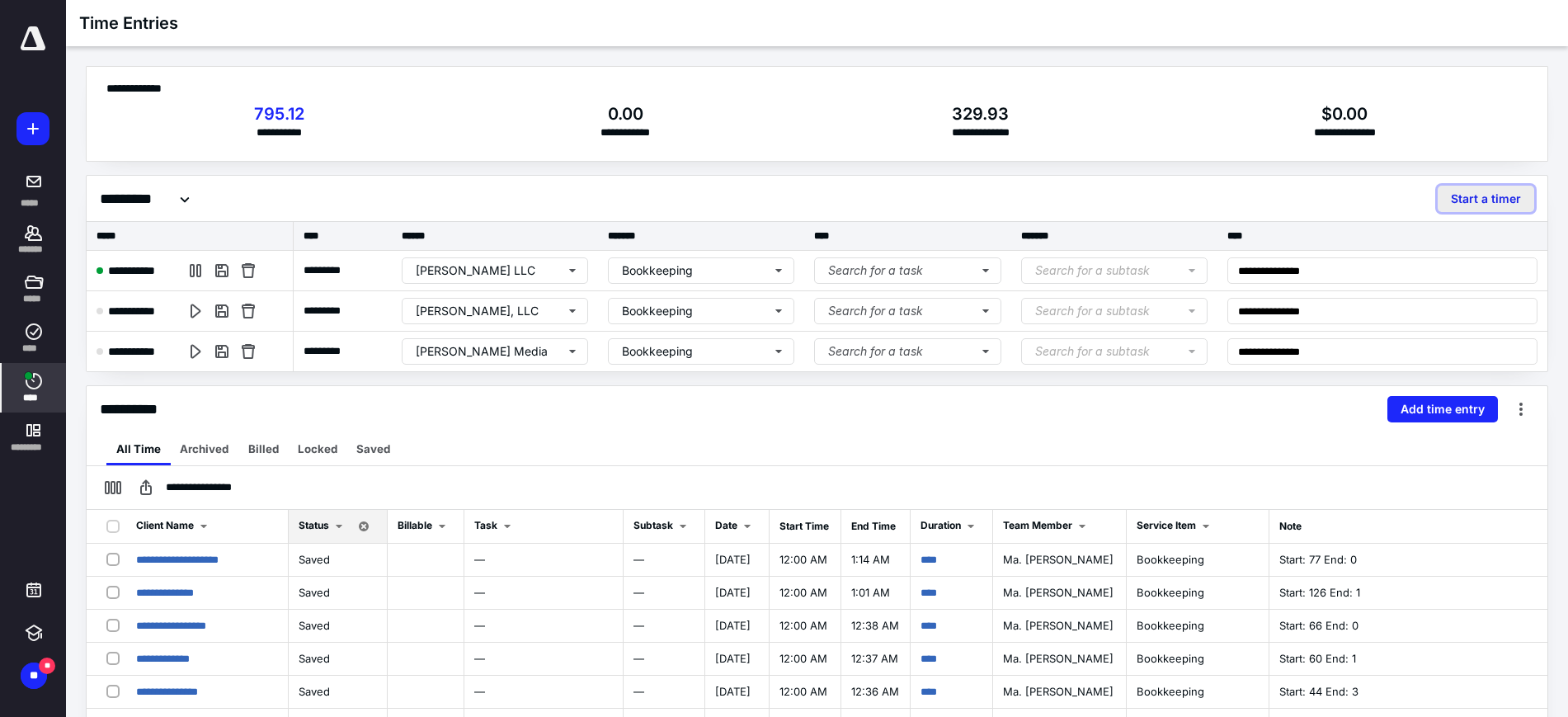 click on "Start a timer" at bounding box center (1486, 199) 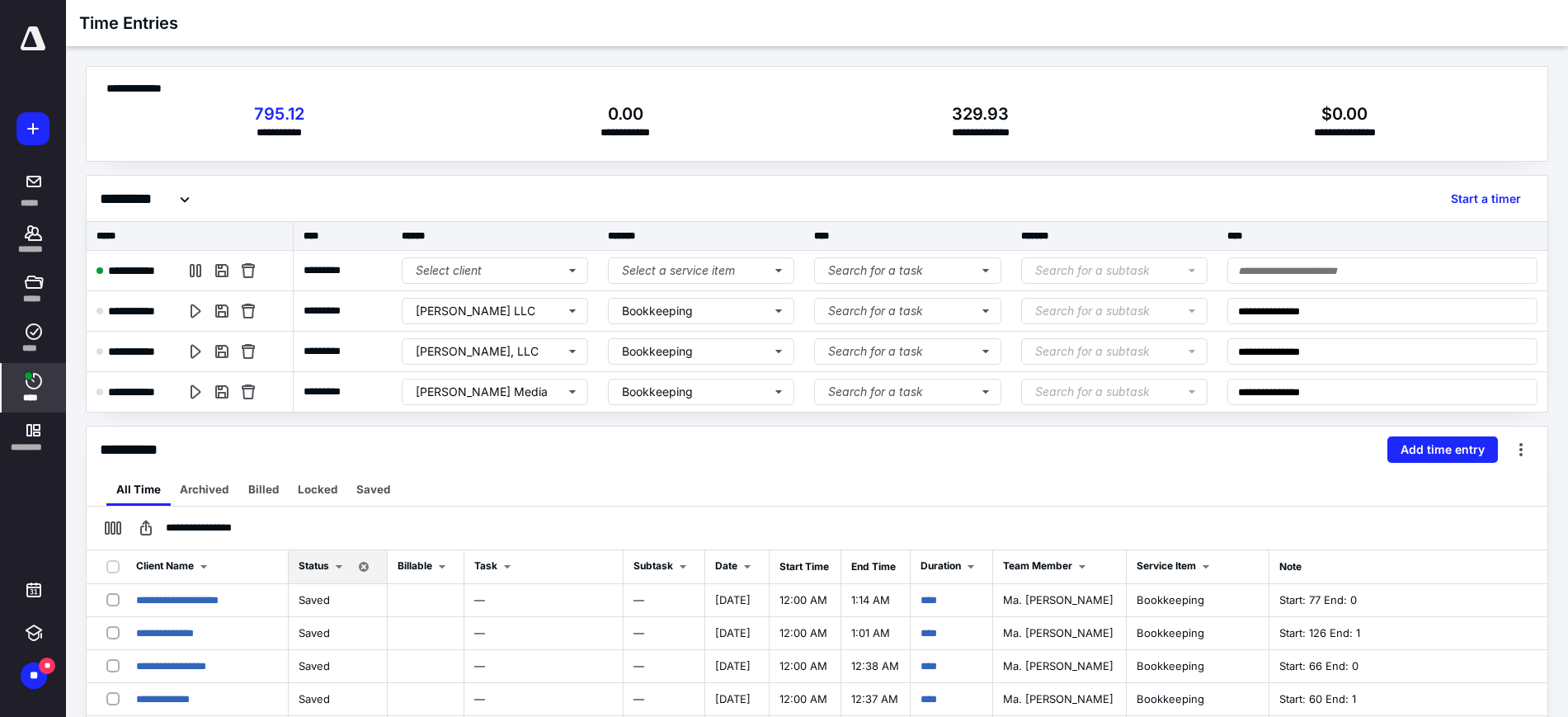 click on "**********" at bounding box center (817, 122) 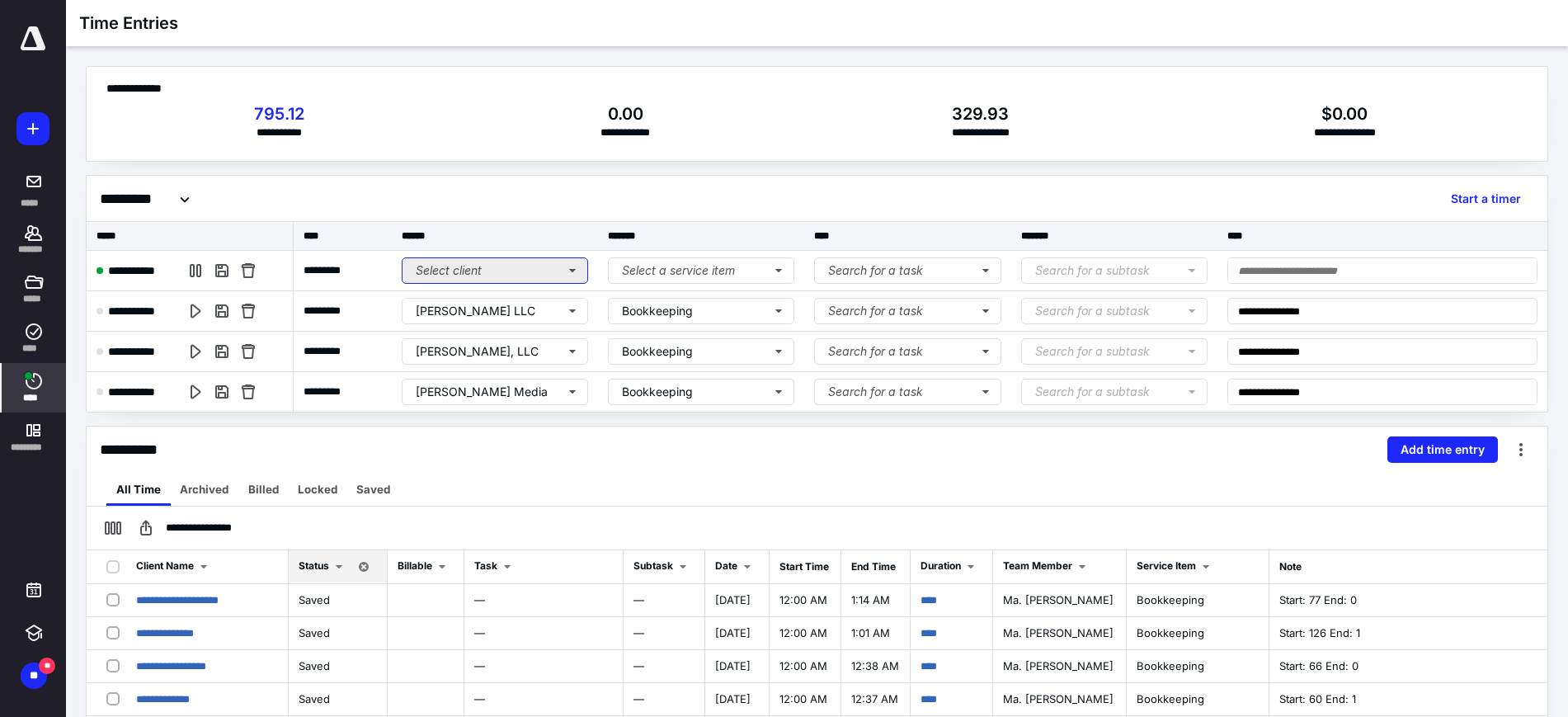 click on "Select client" at bounding box center (495, 271) 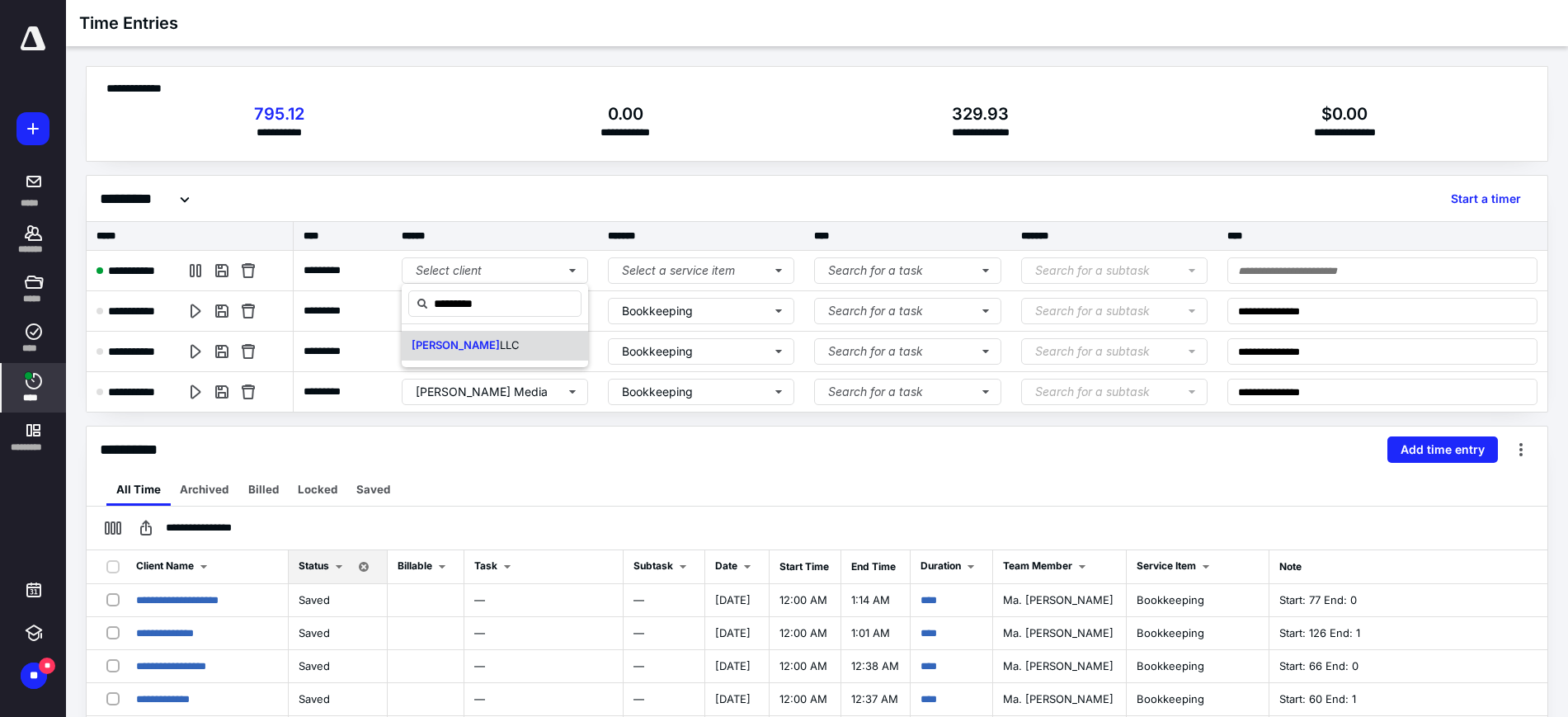 click on "Anton SWL  LLC" at bounding box center [495, 346] 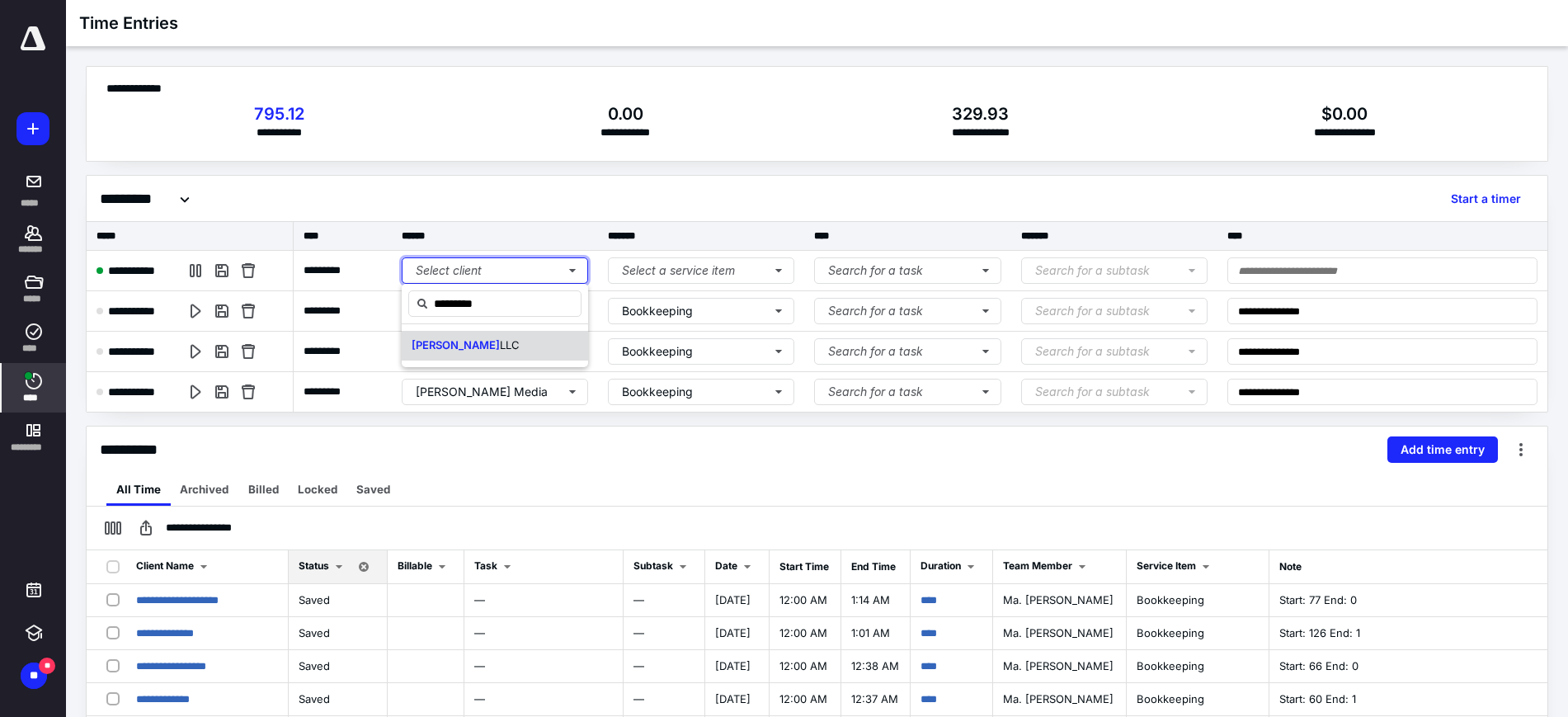 type 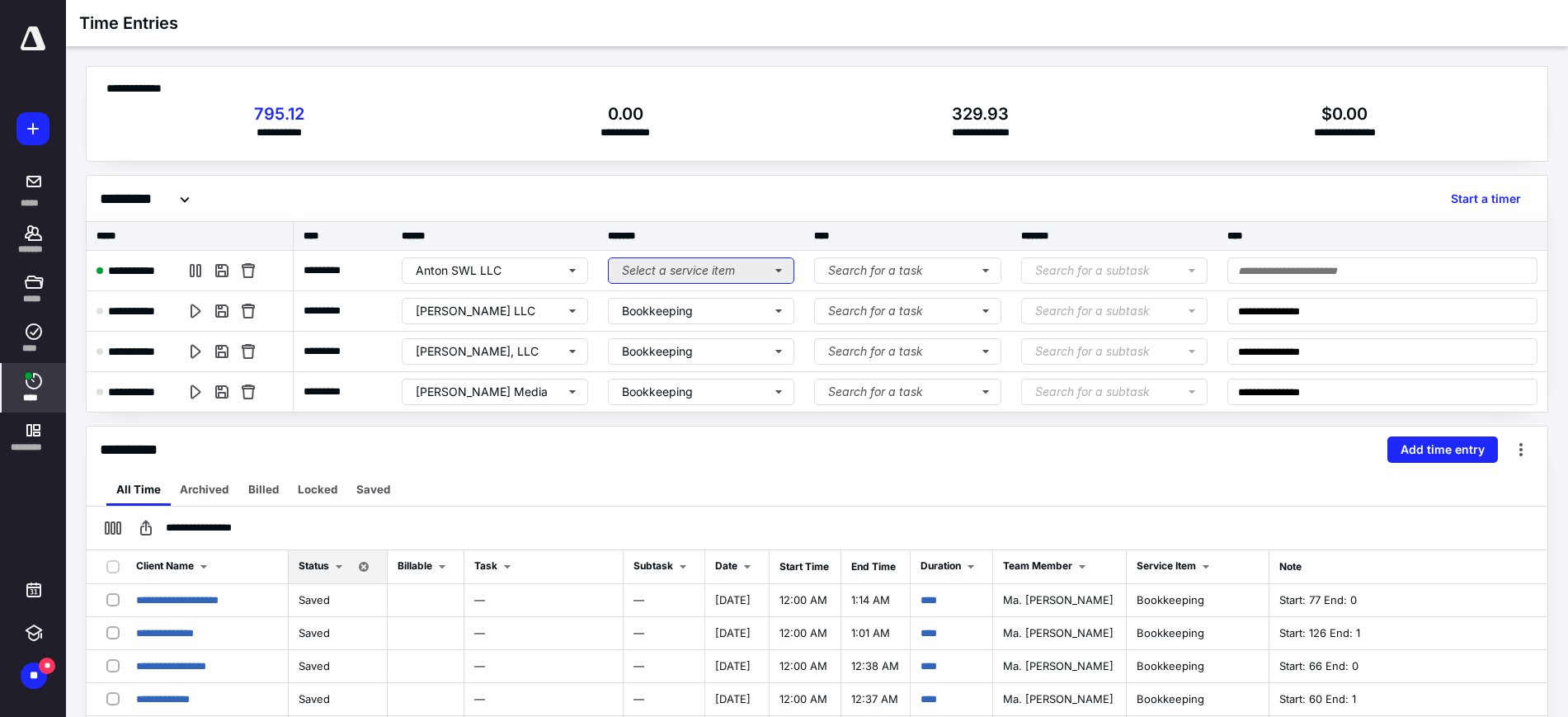 click on "Select a service item" at bounding box center [701, 271] 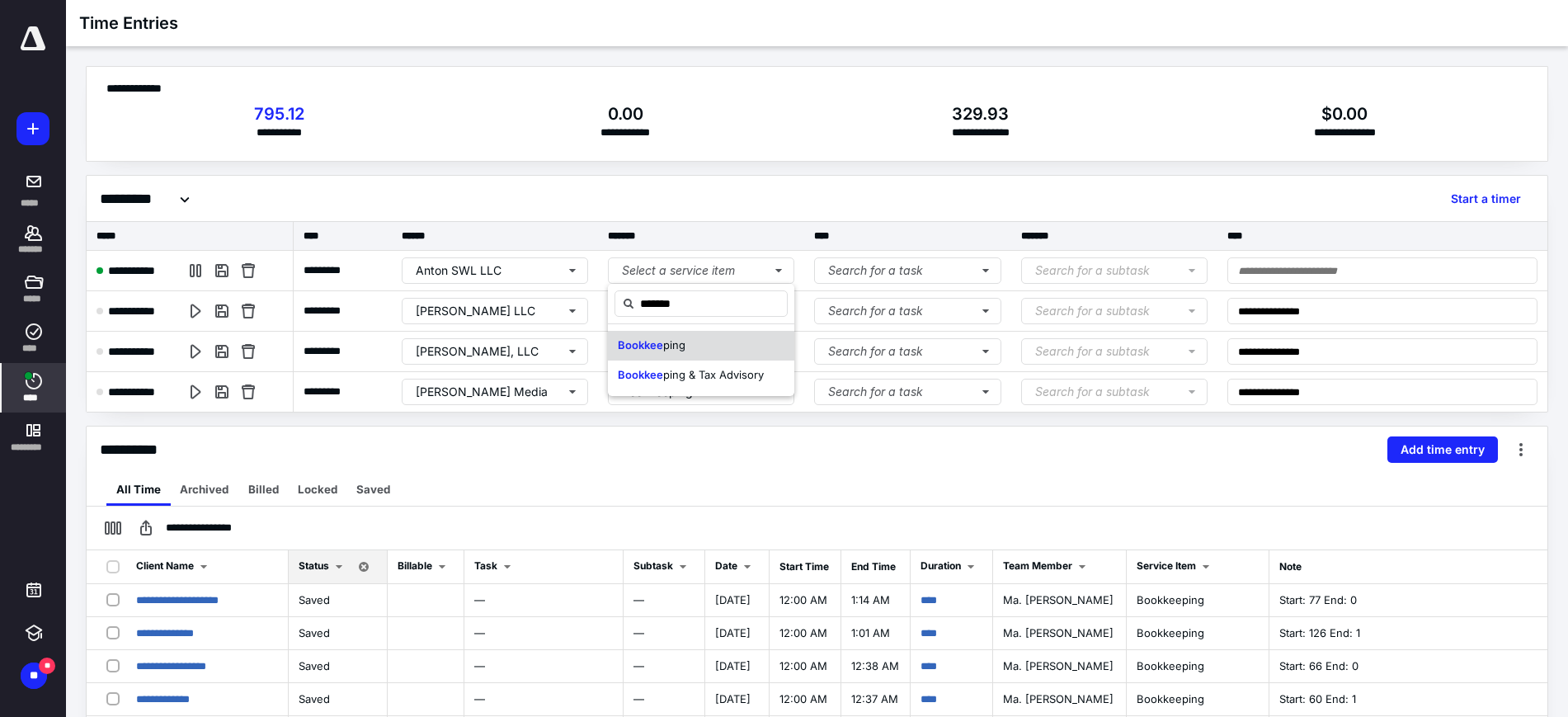 click on "Bookkee ping" at bounding box center (701, 346) 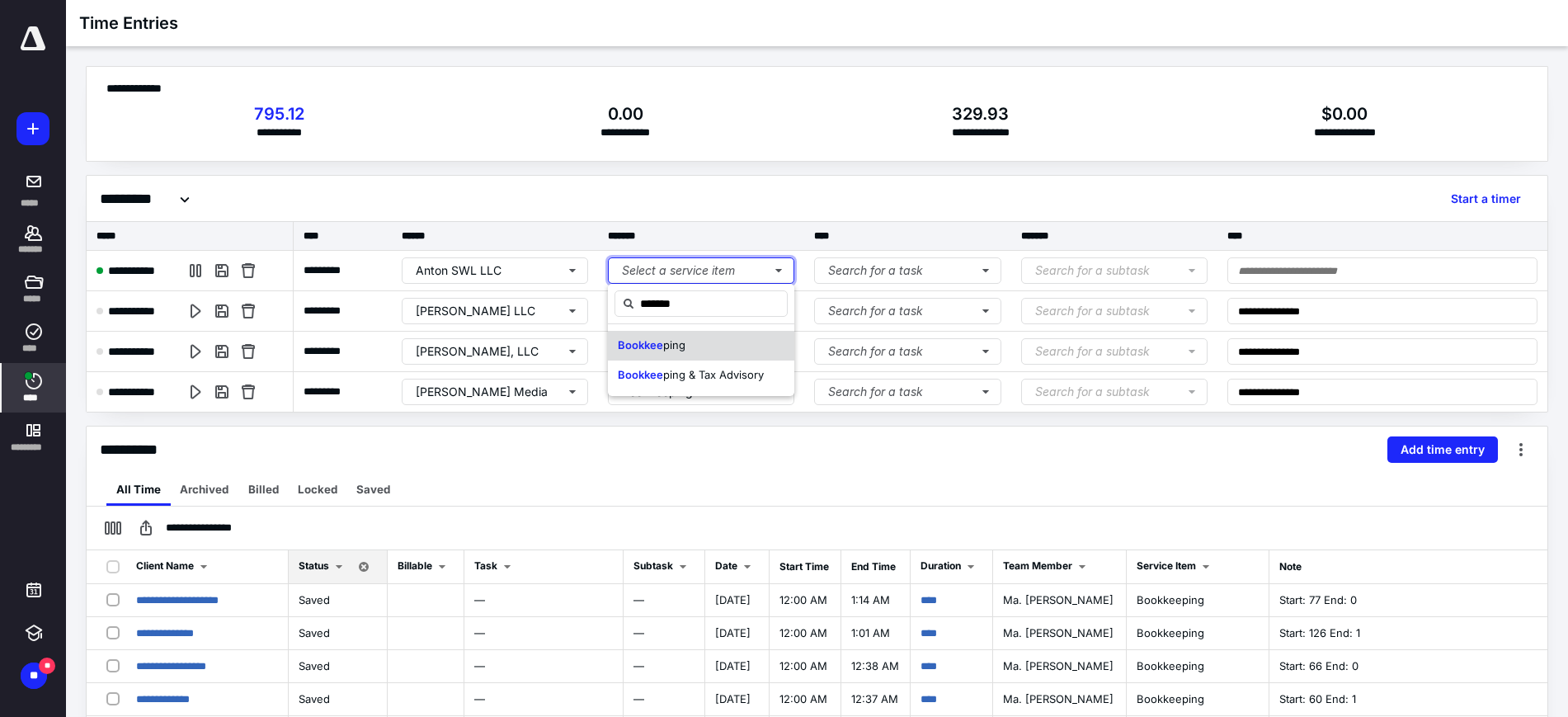 type 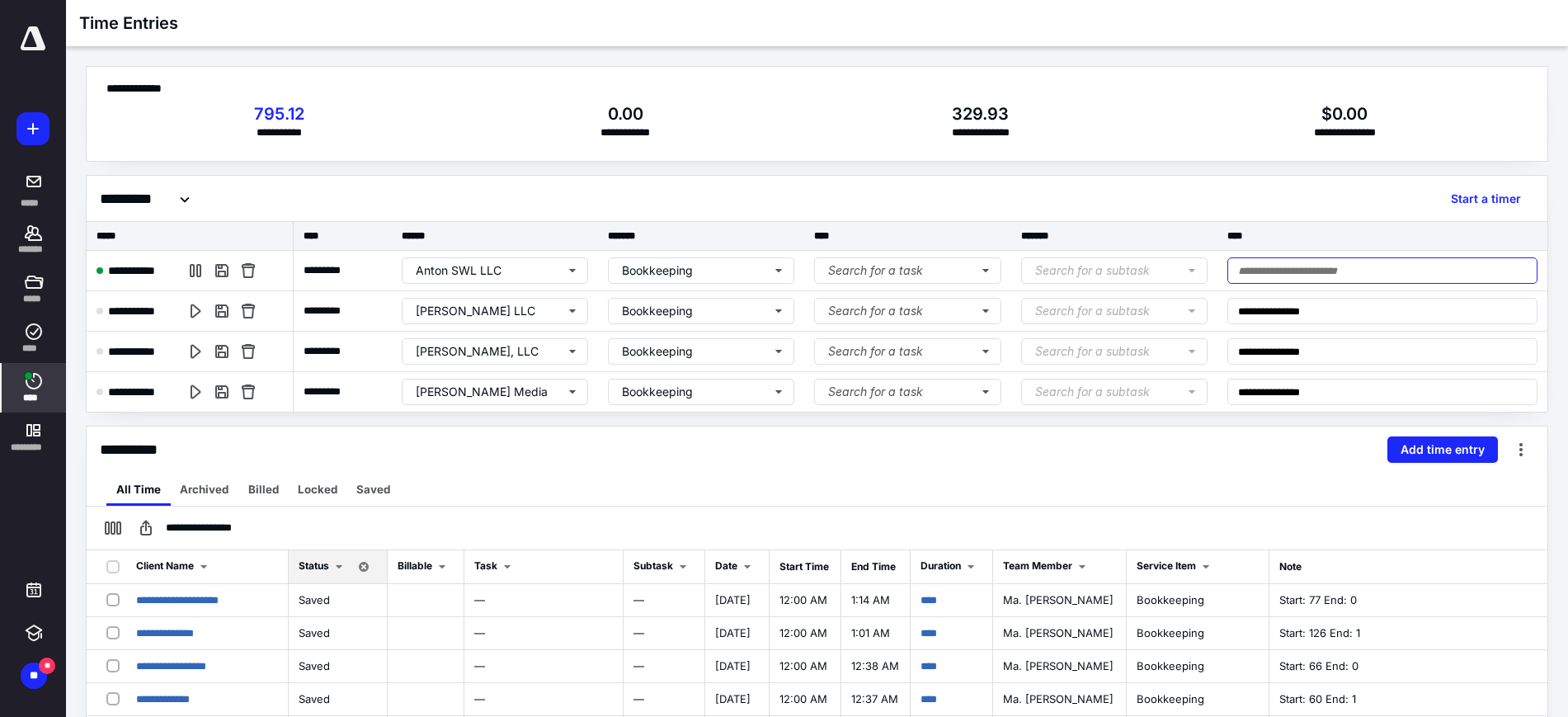 click at bounding box center [1382, 271] 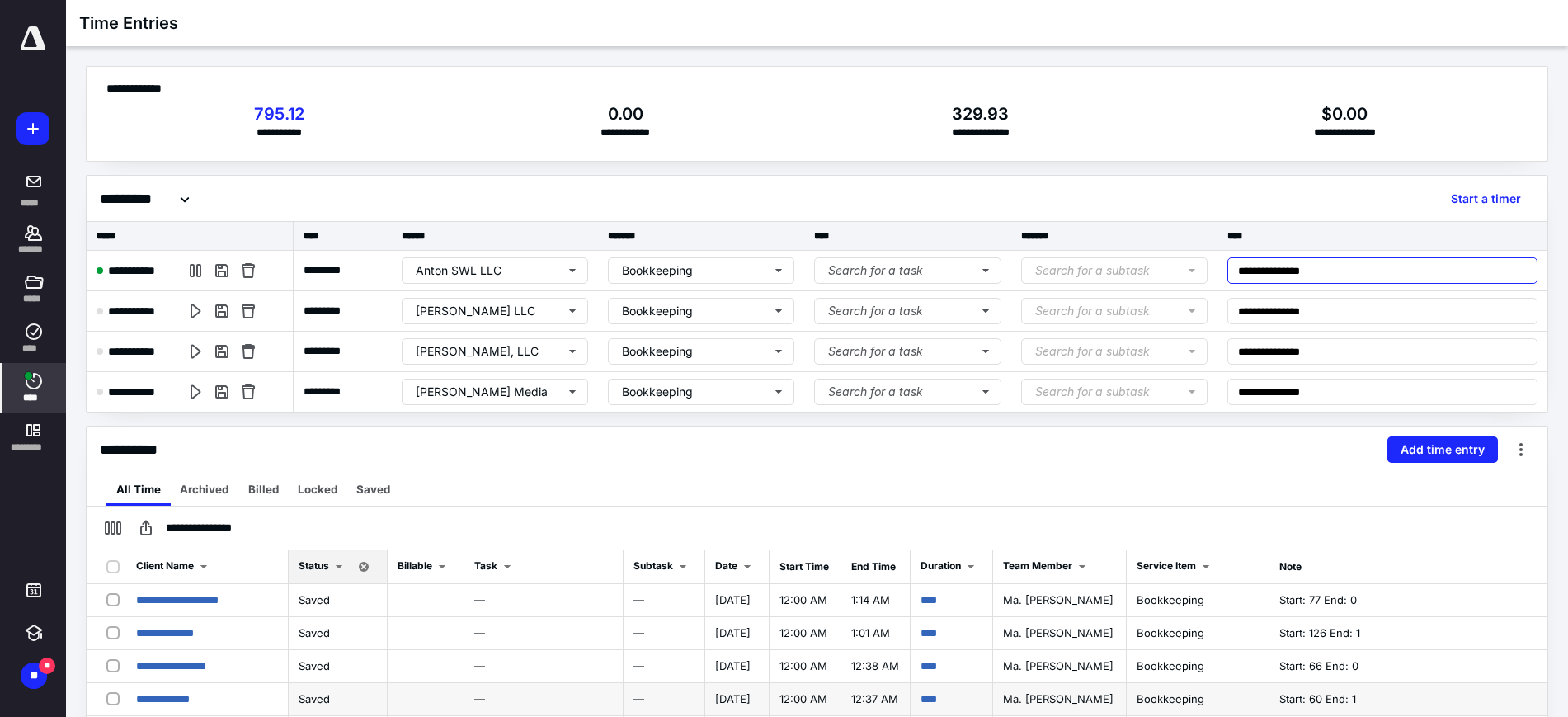 type on "**********" 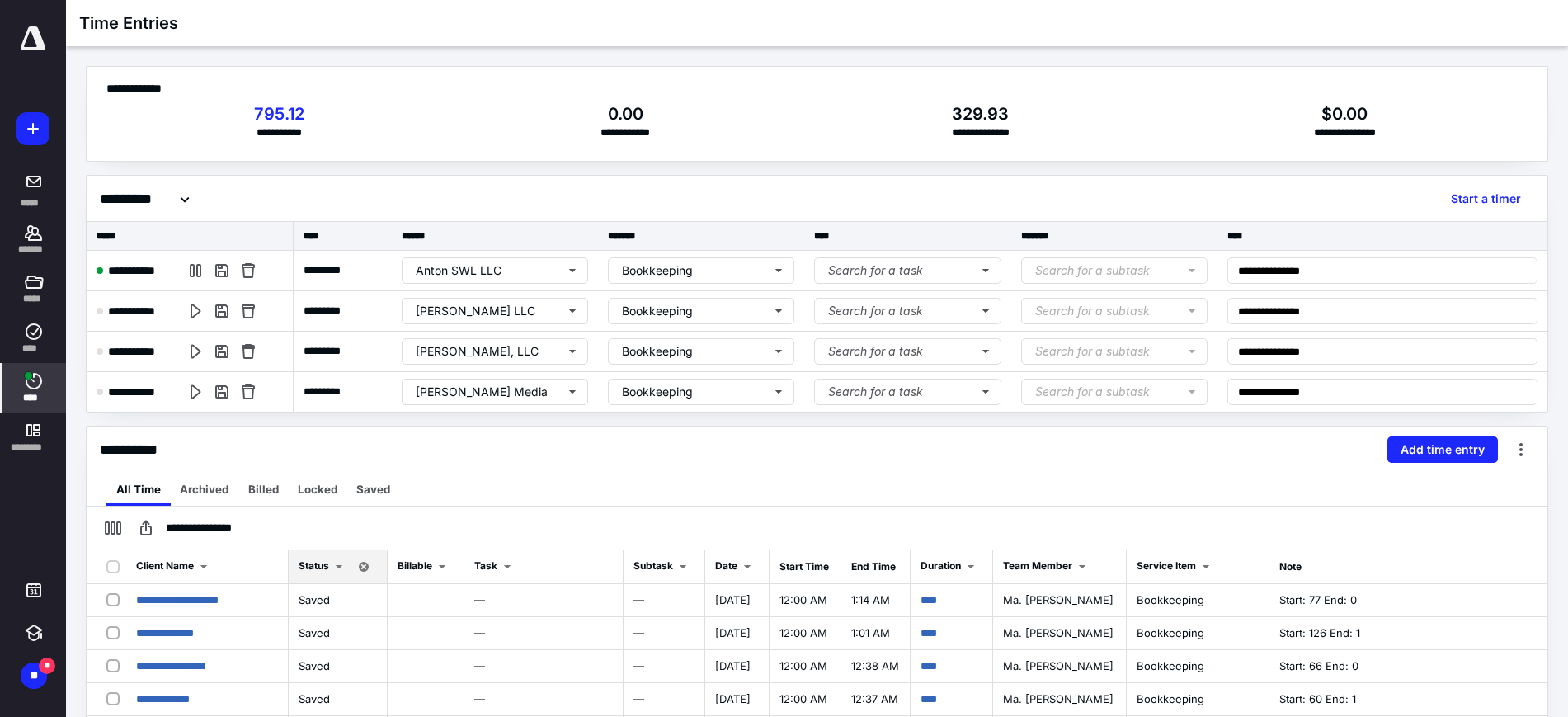 click on "**********" at bounding box center [817, 571] 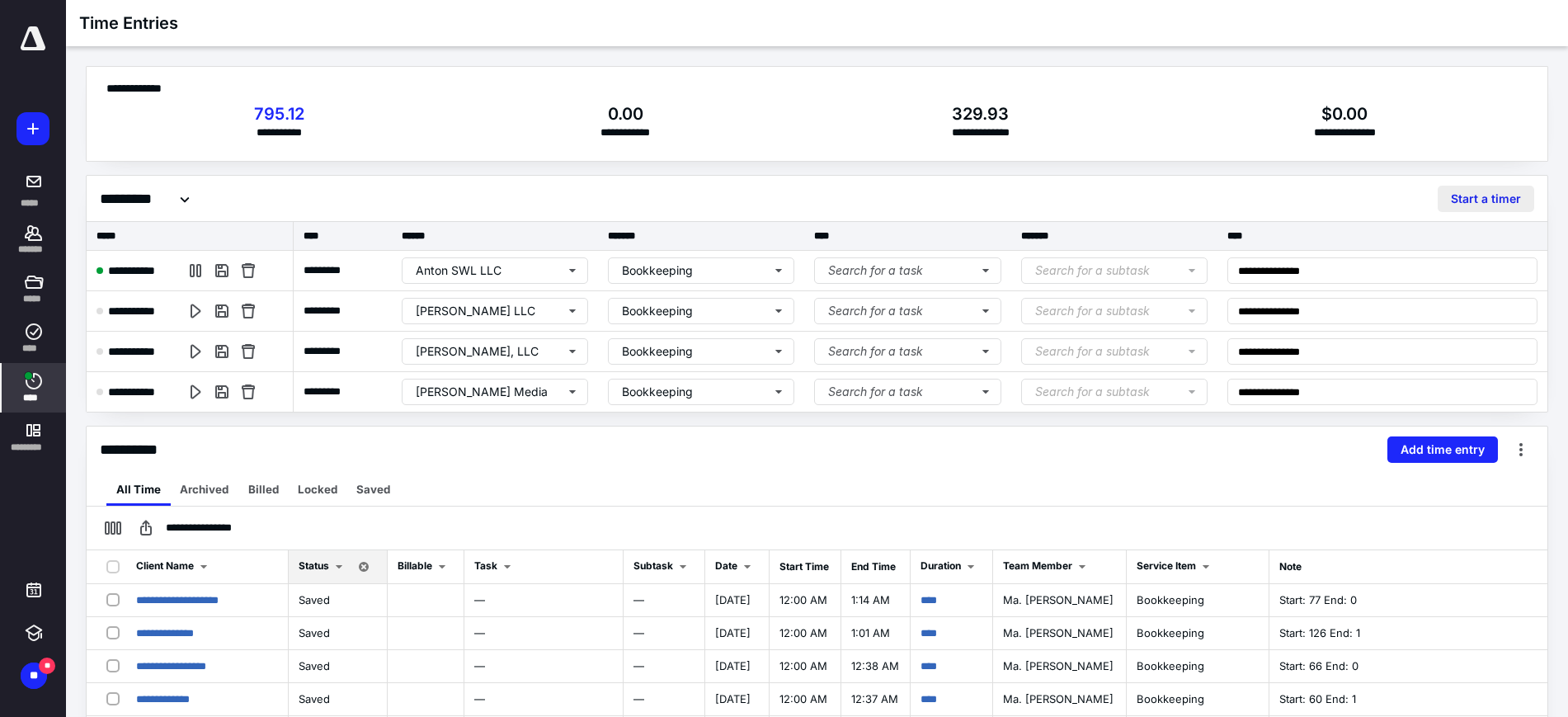 click on "Start a timer" at bounding box center (1486, 199) 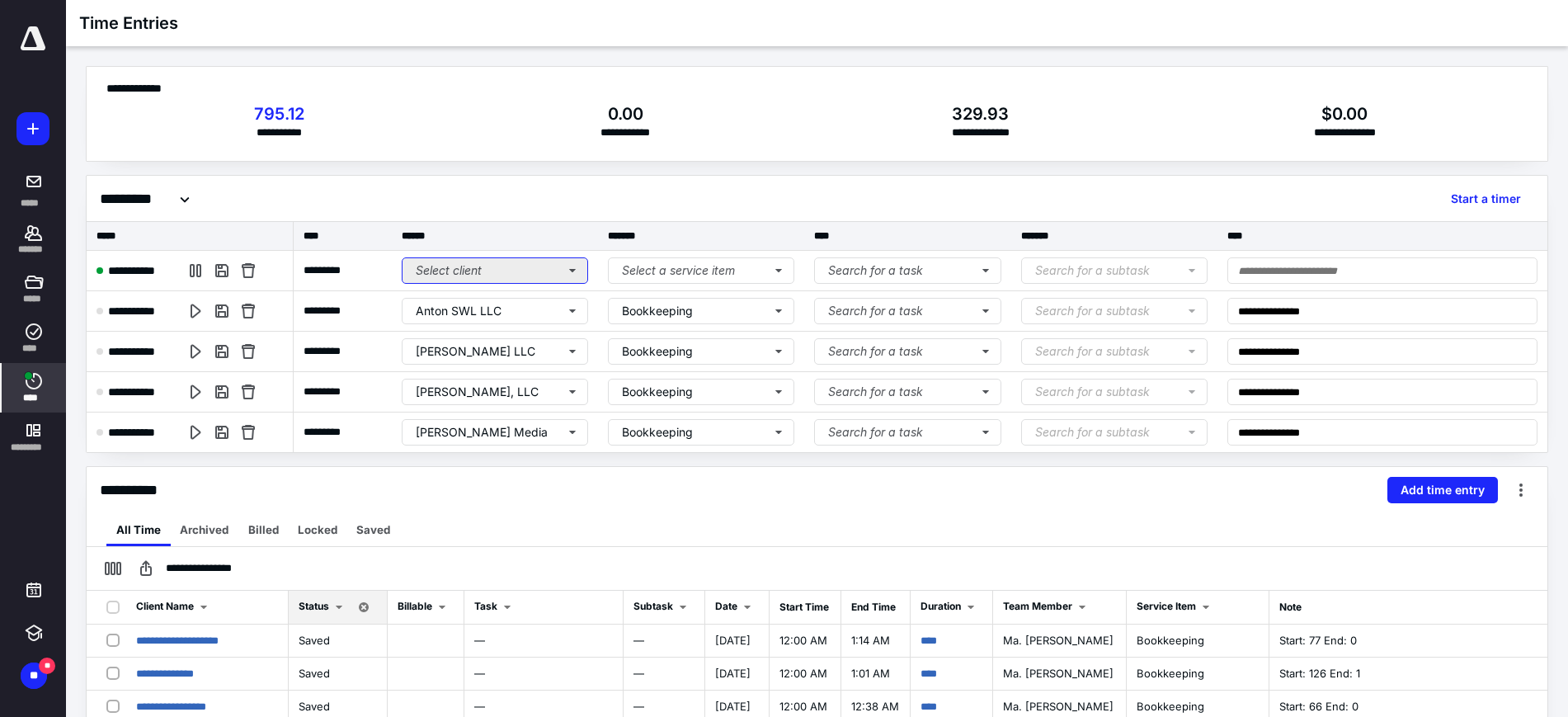 click on "Select client" at bounding box center [495, 271] 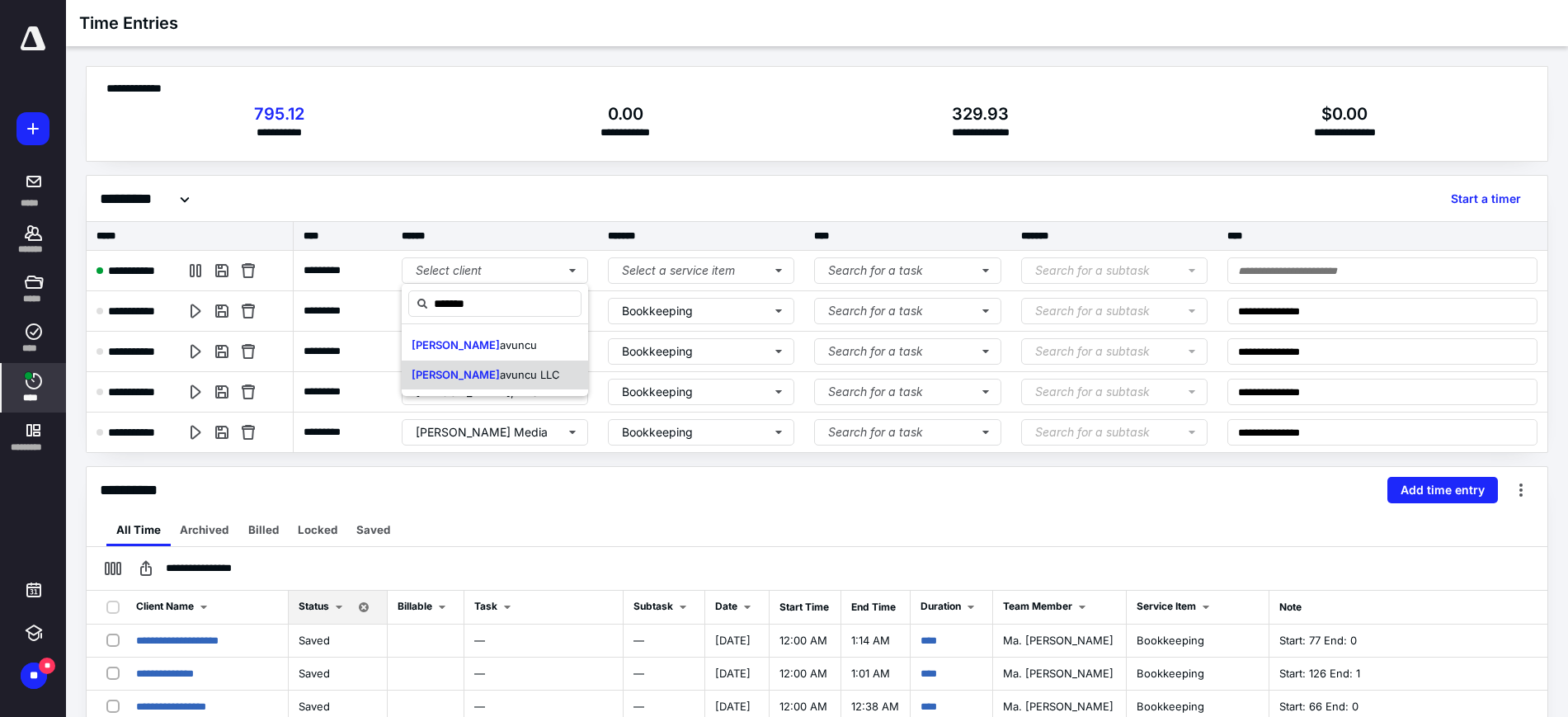 click on "Ariel Y avuncu LLC" at bounding box center [495, 375] 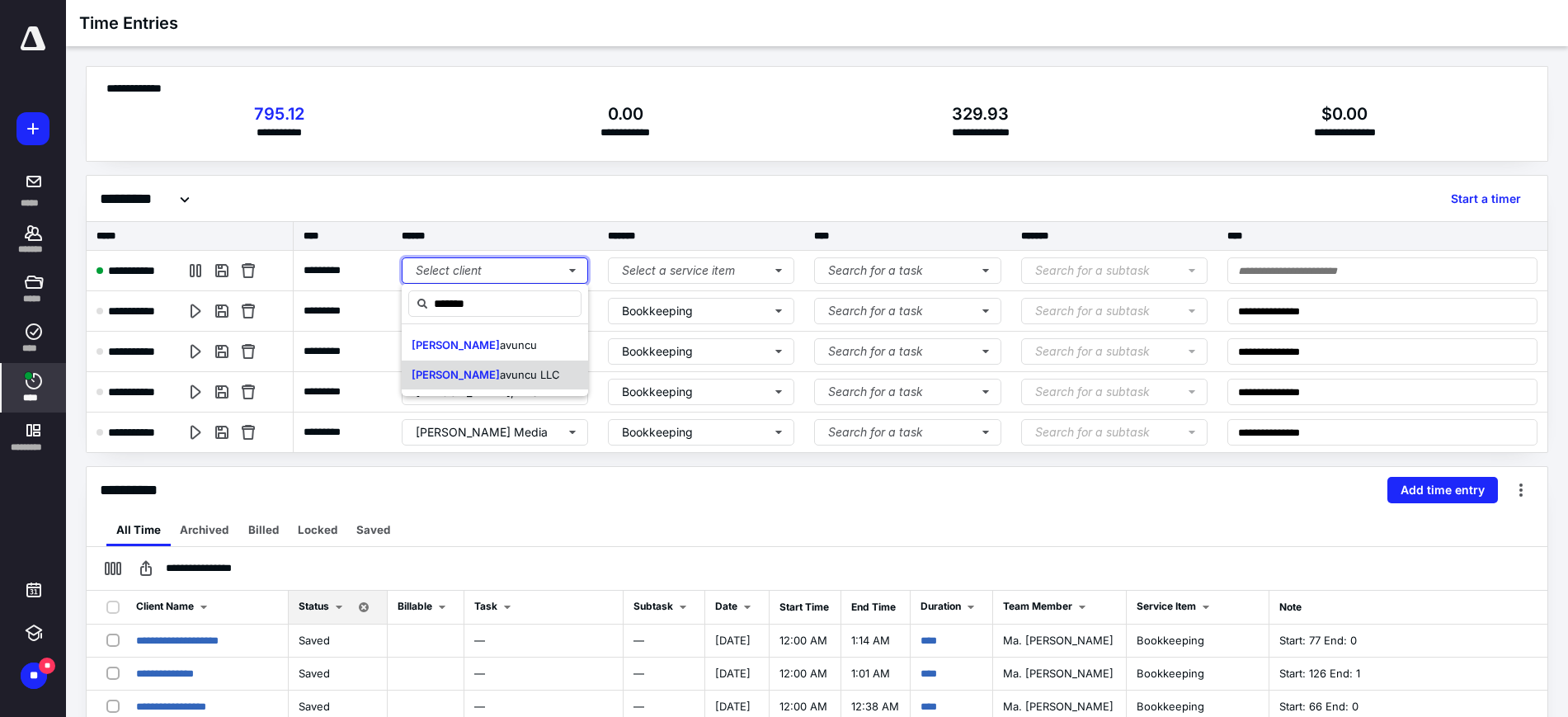 type 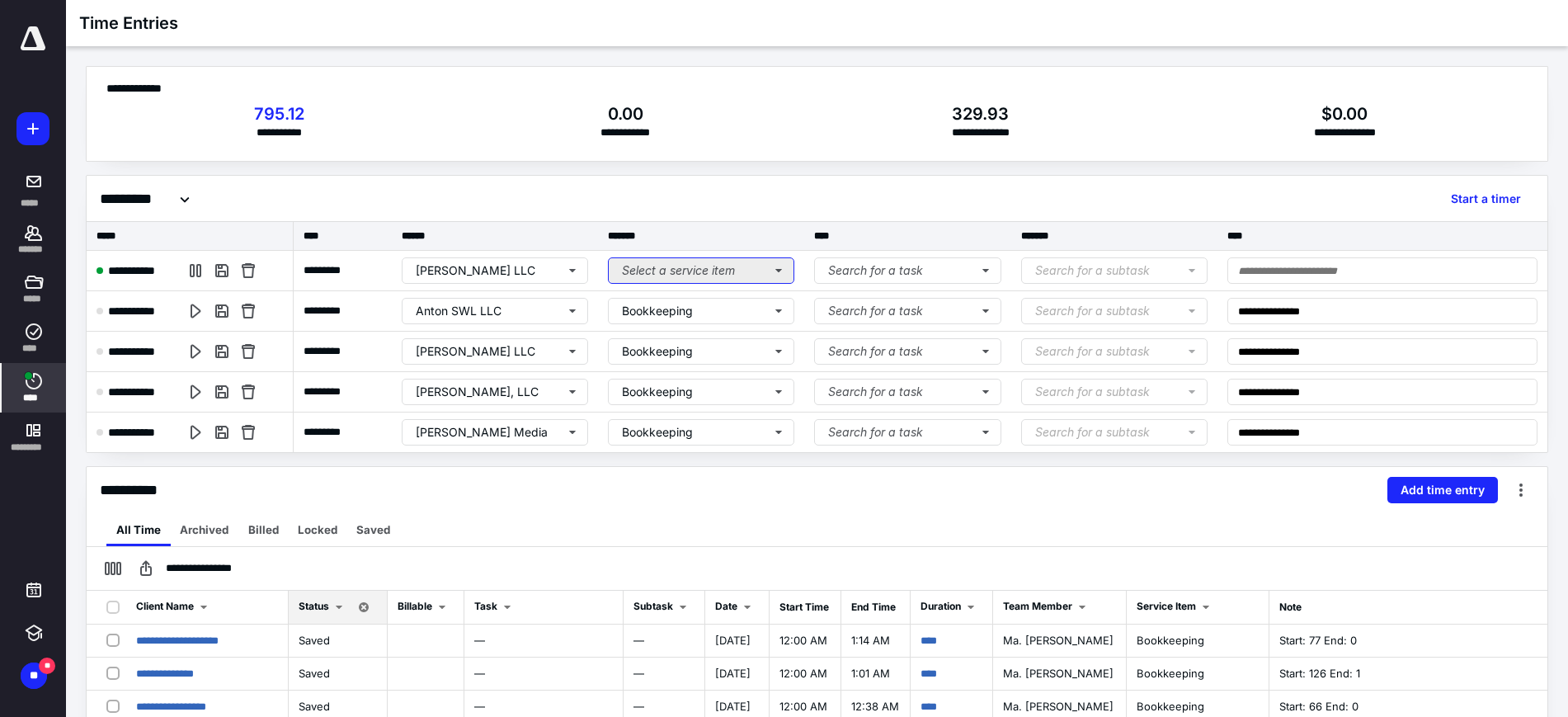 click on "Select a service item" at bounding box center (701, 271) 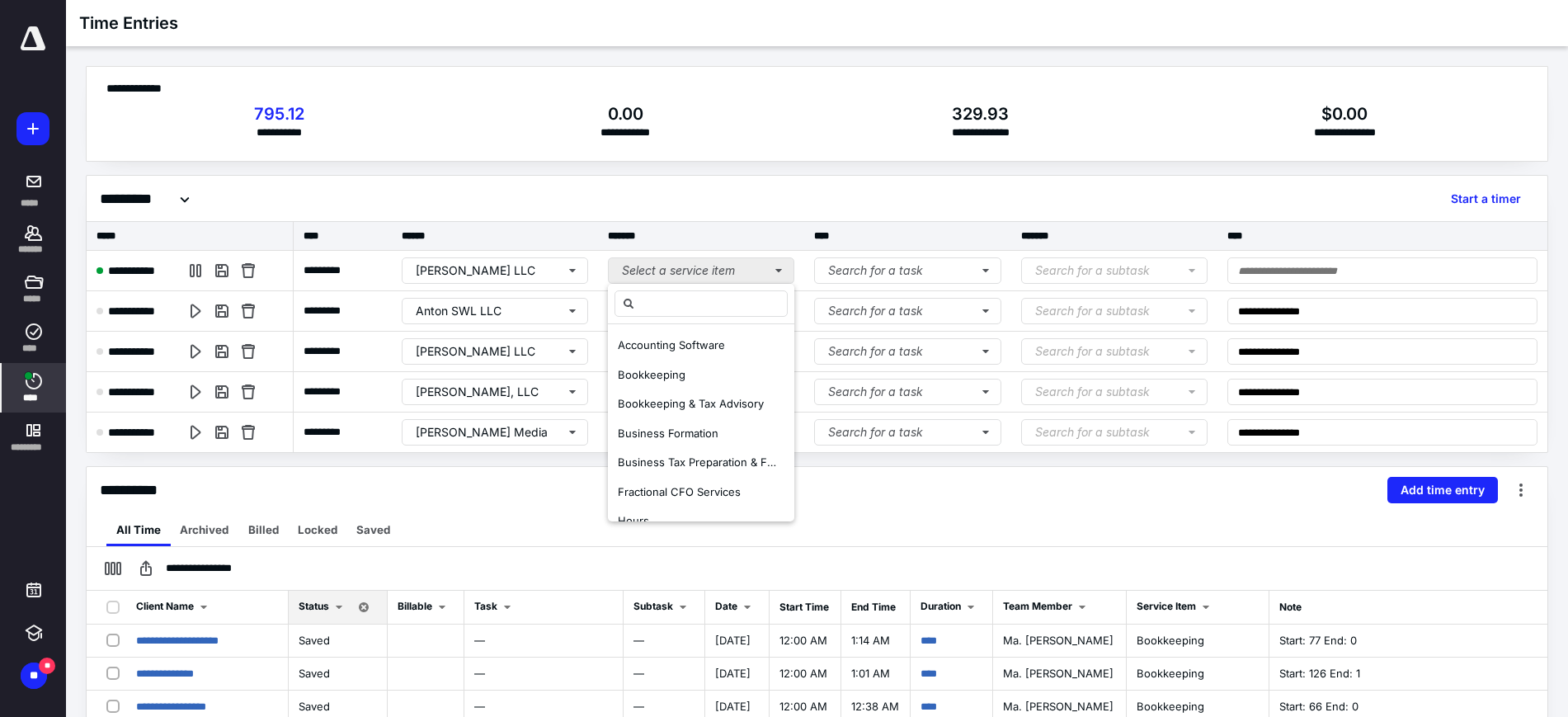 type on "*" 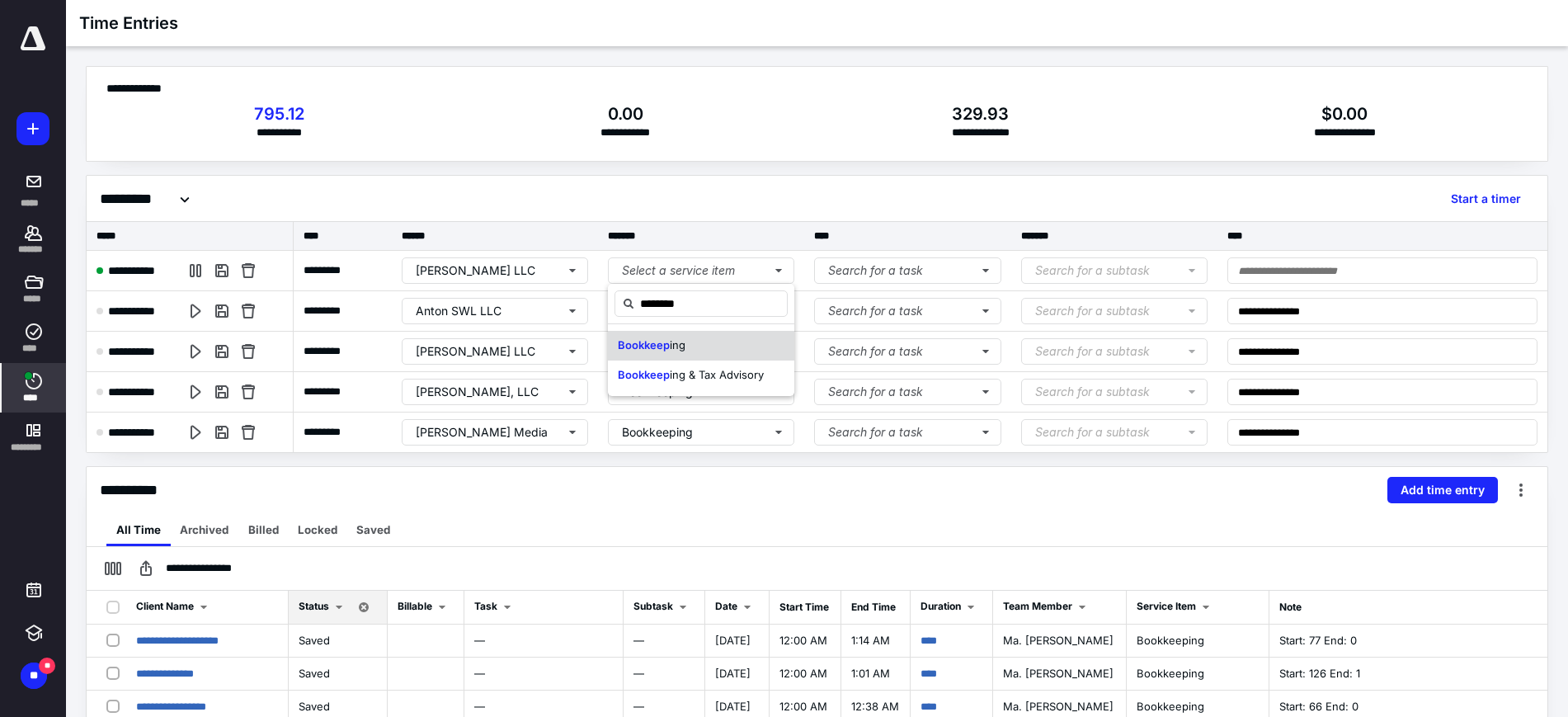 click on "Bookkeep ing" at bounding box center [701, 346] 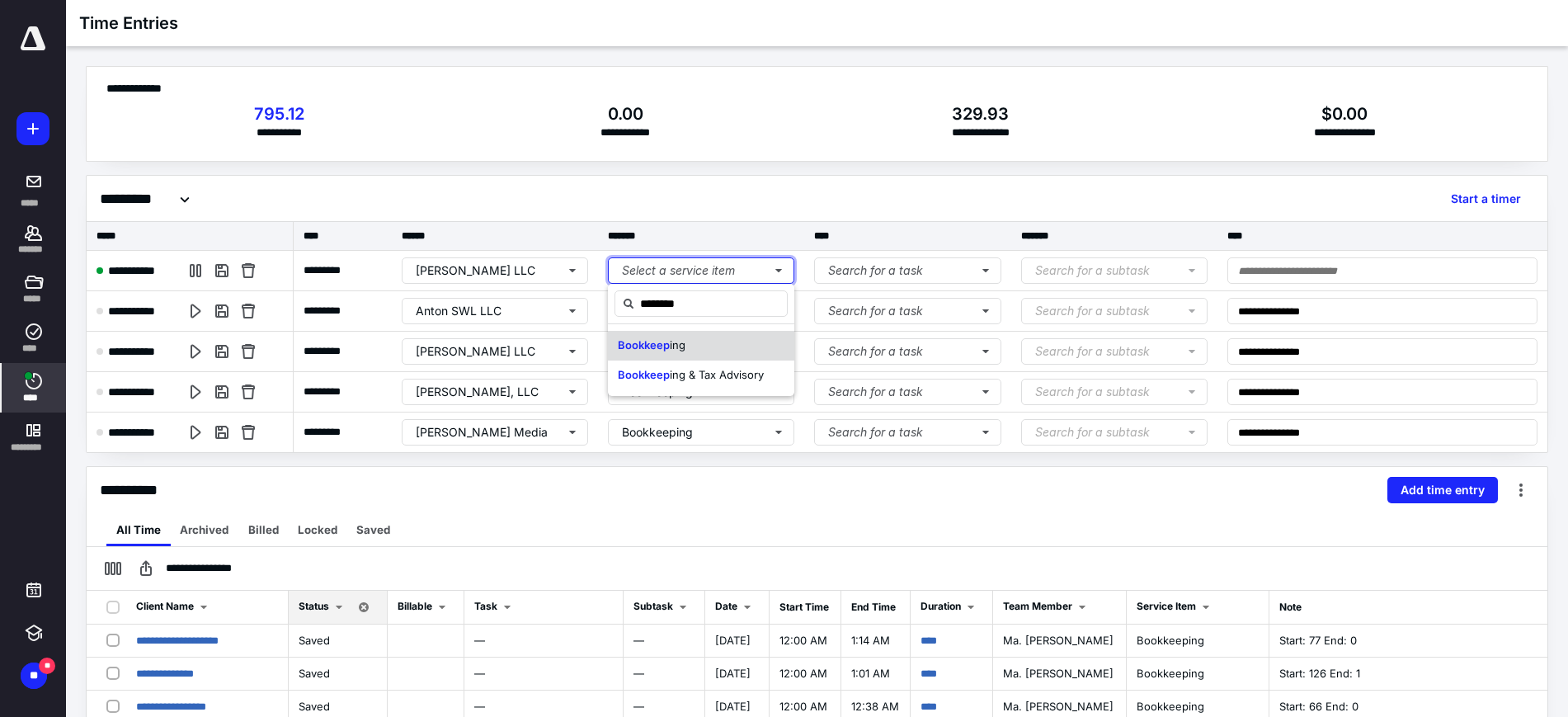 type 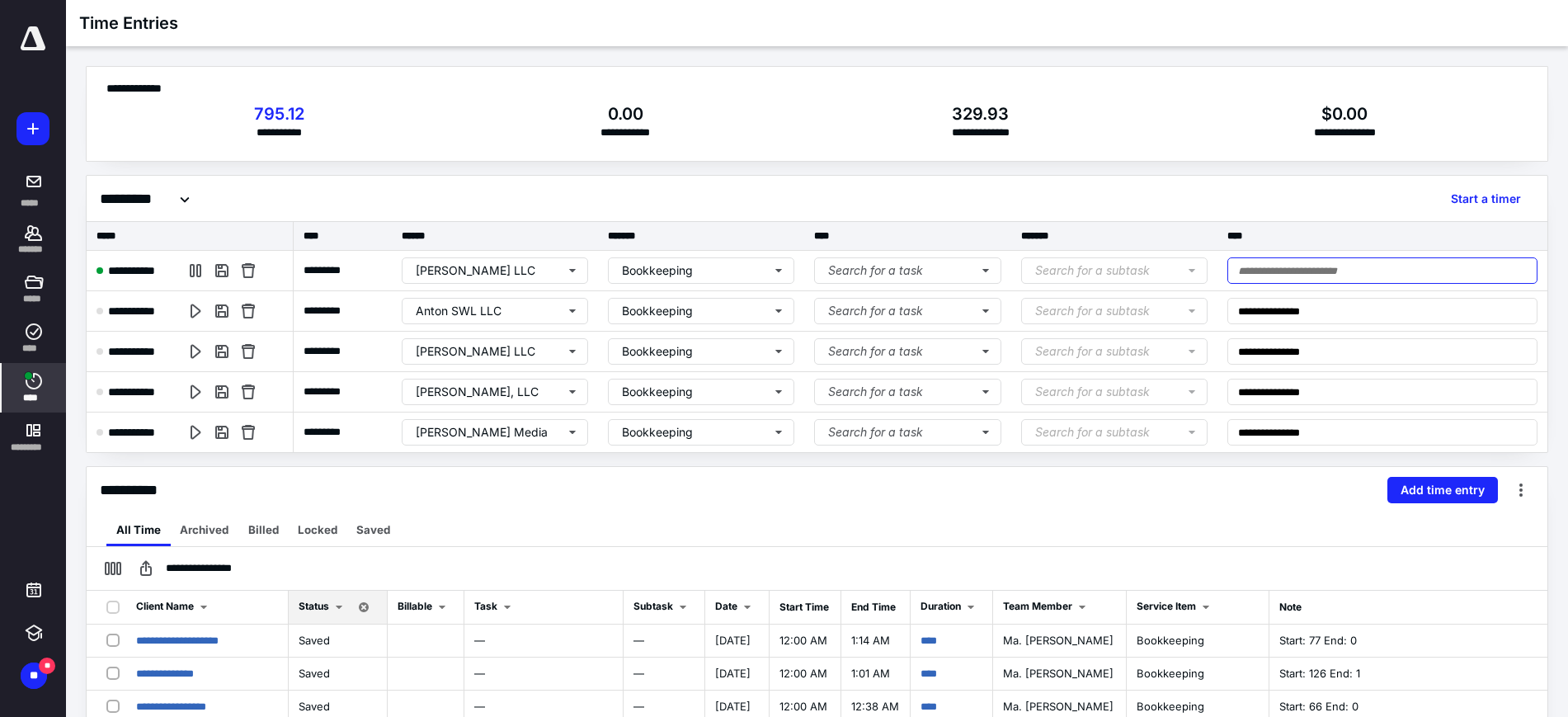 click at bounding box center [1382, 271] 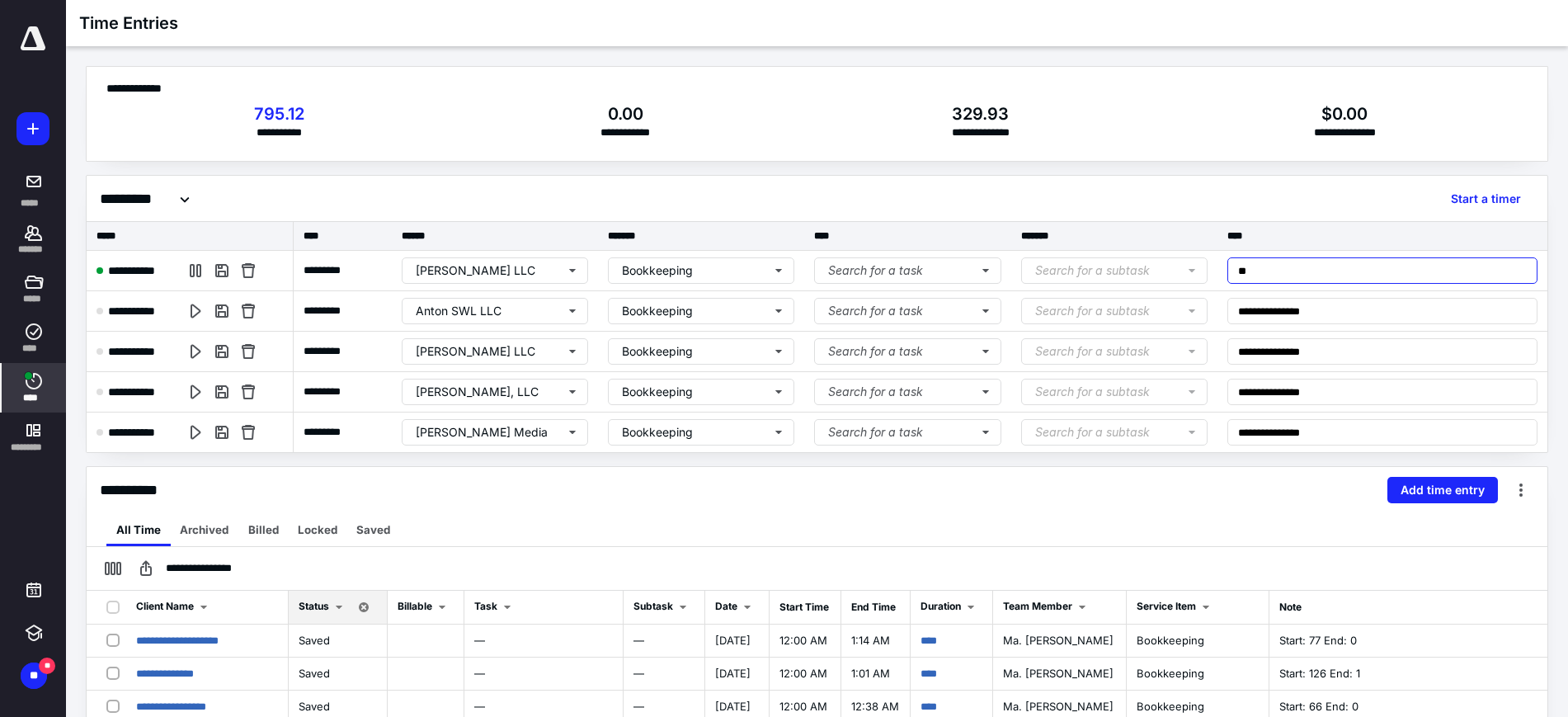 type on "*" 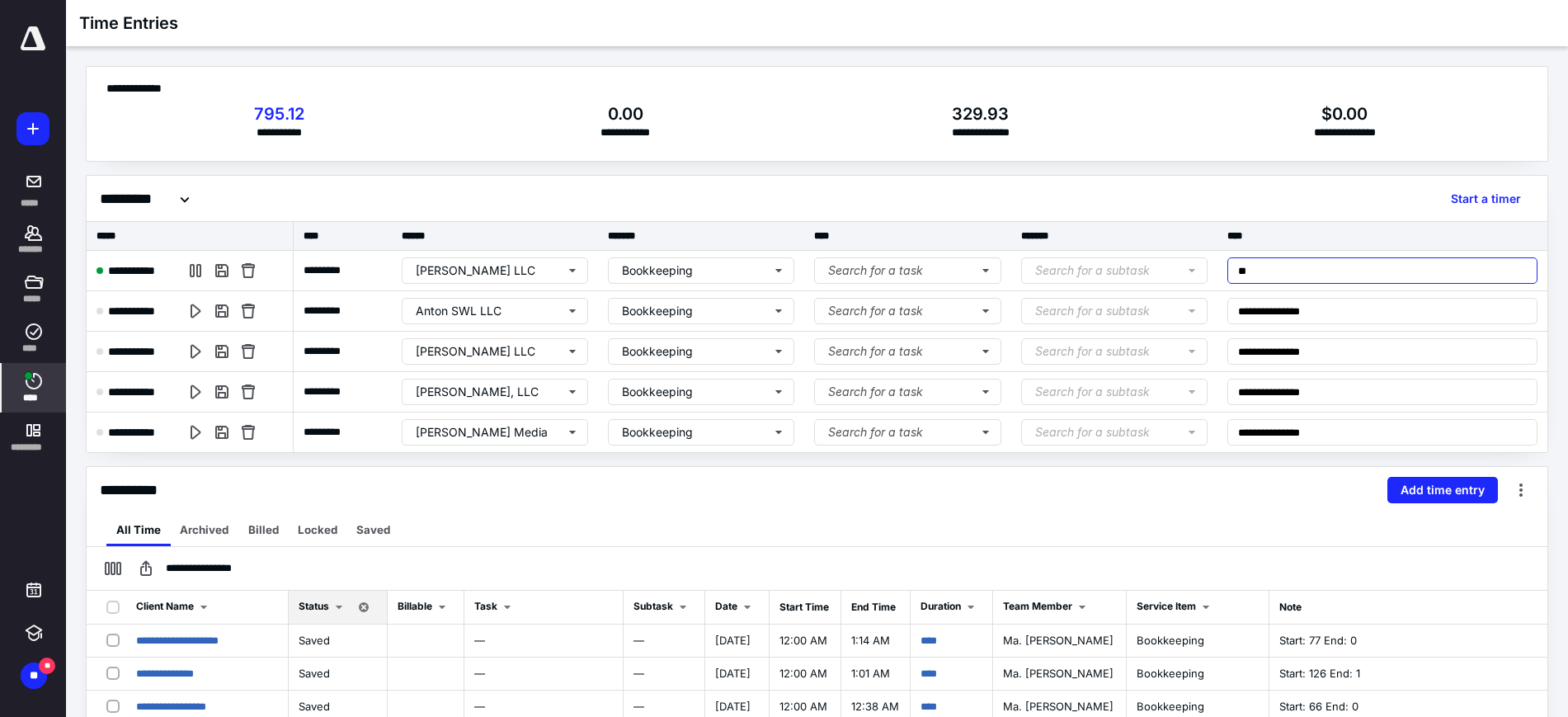 type on "*" 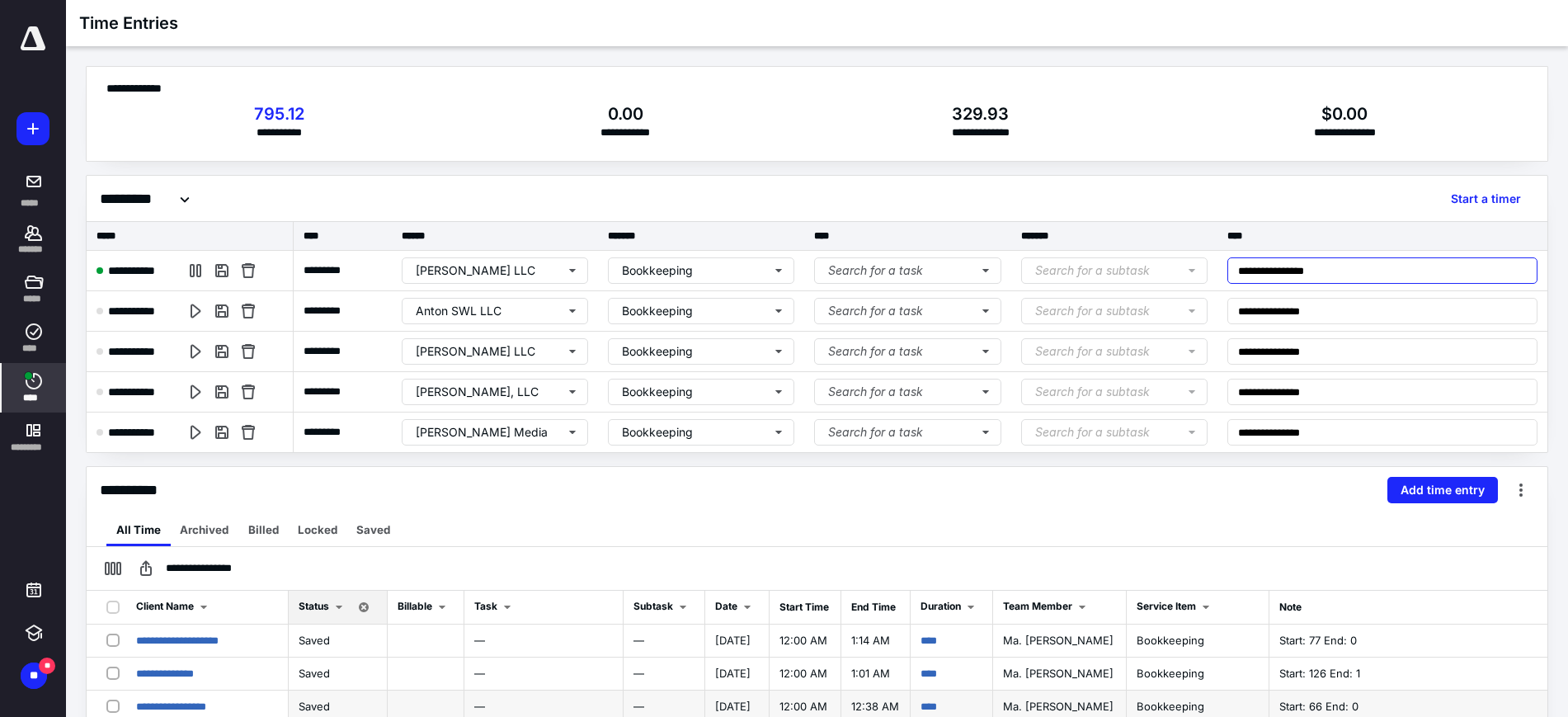 type on "**********" 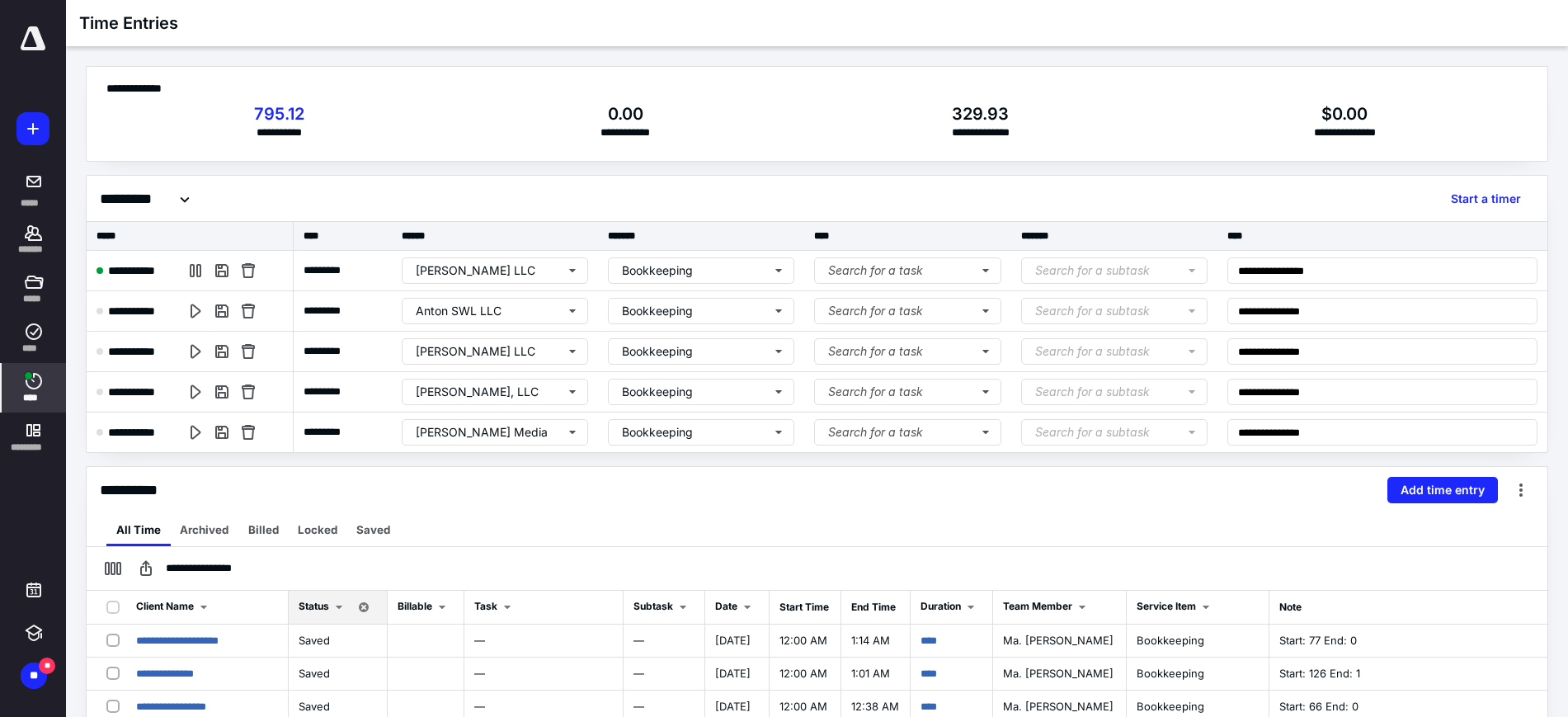 click on "********* Start a timer" at bounding box center [817, 199] 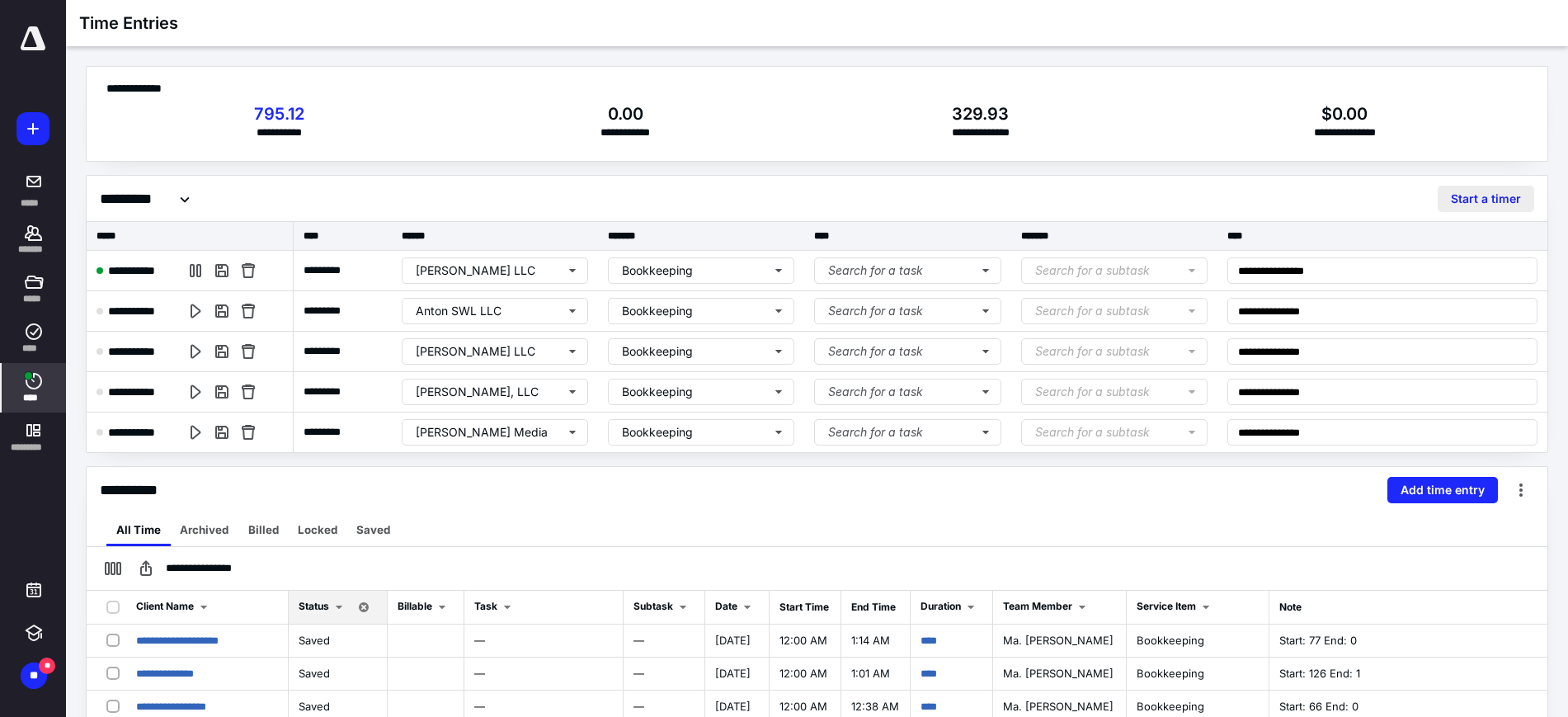 click on "Start a timer" at bounding box center [1486, 199] 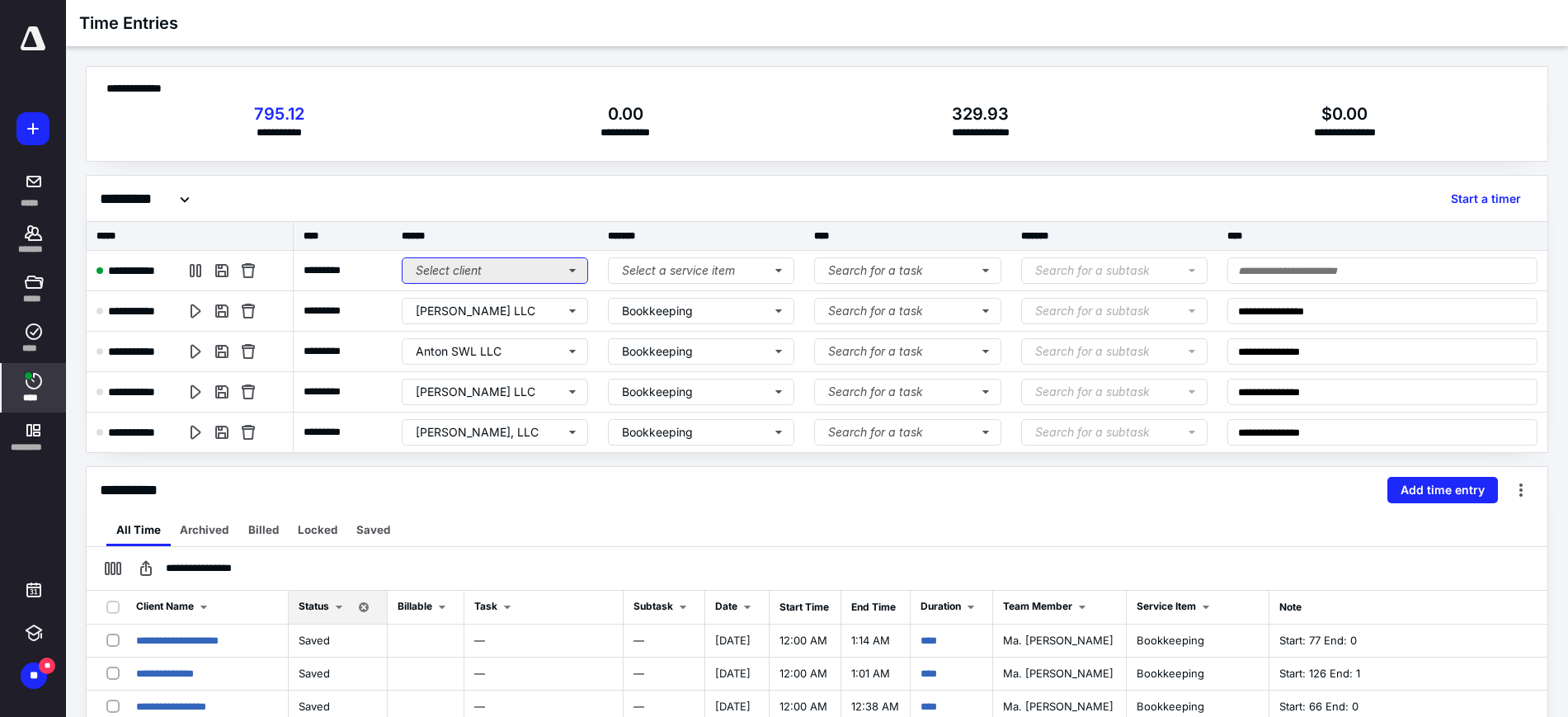 click on "Select client" at bounding box center [495, 271] 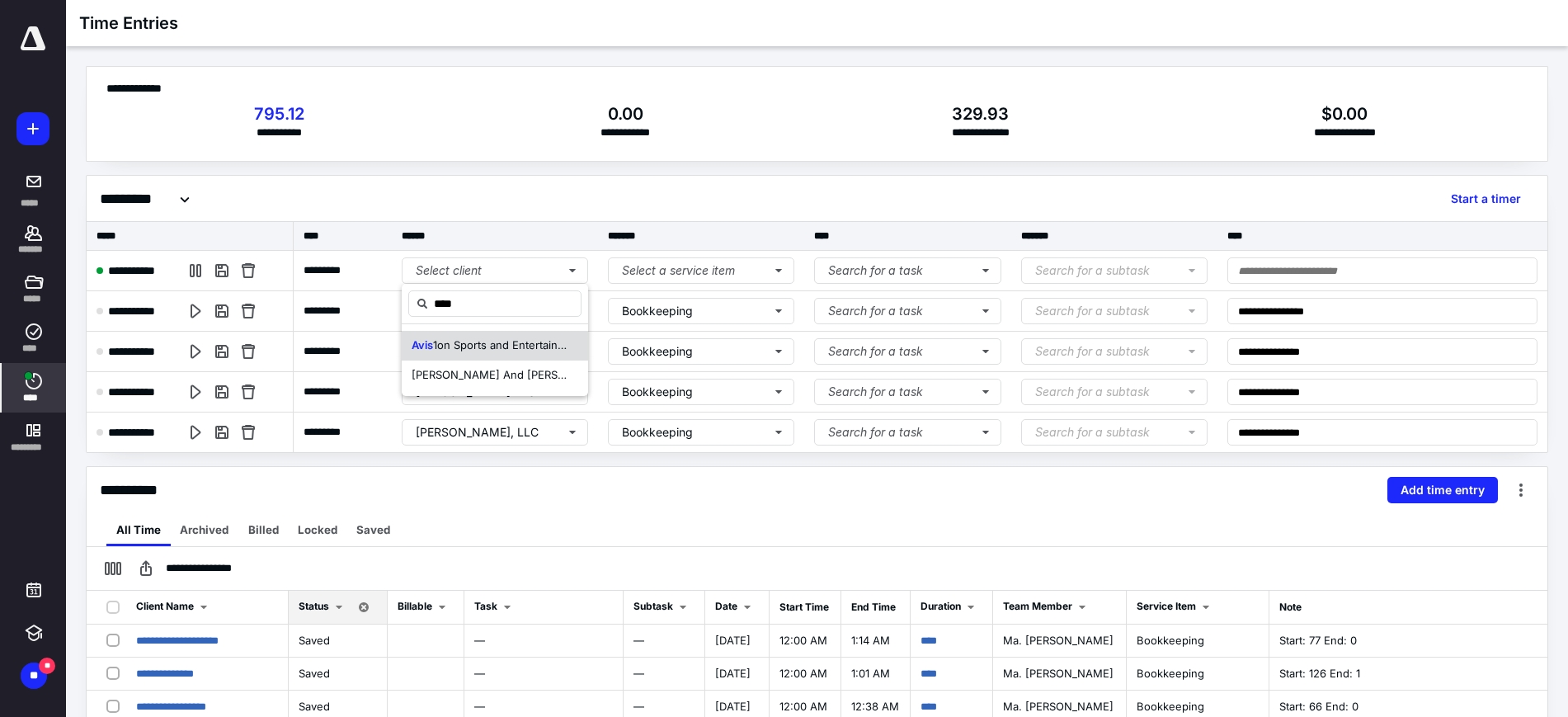click on "1on Sports and Entertainment" at bounding box center [508, 345] 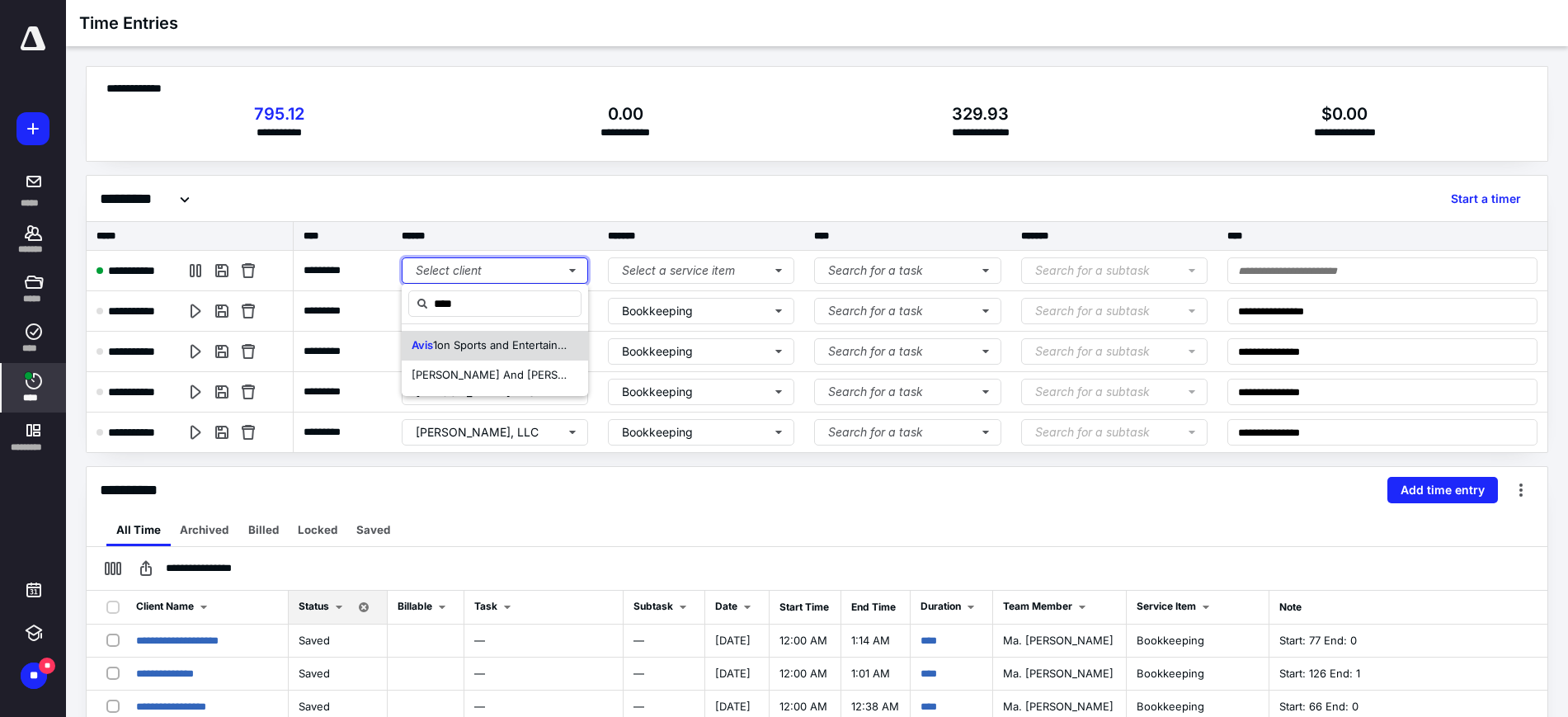 type 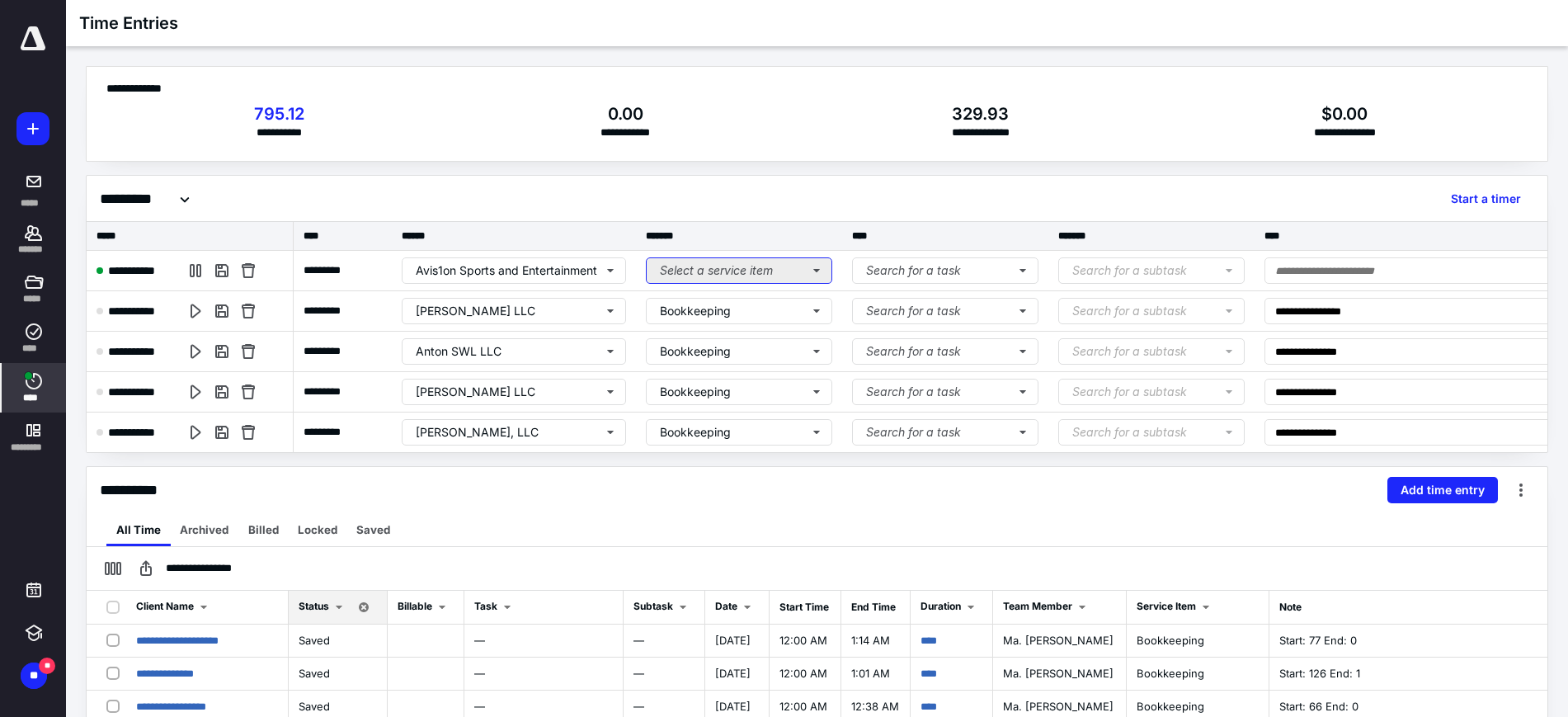 click on "Select a service item" at bounding box center [739, 271] 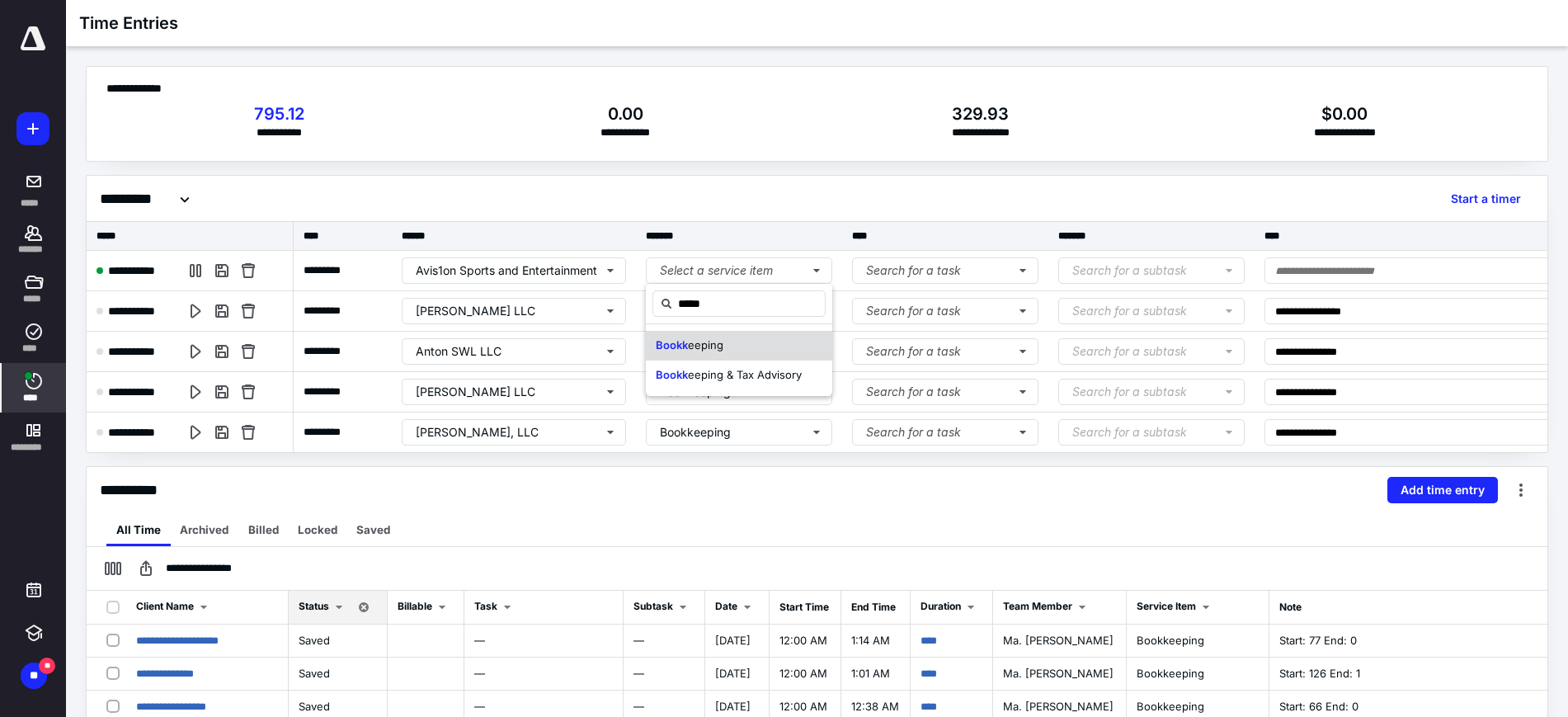 click on "eeping" at bounding box center [705, 345] 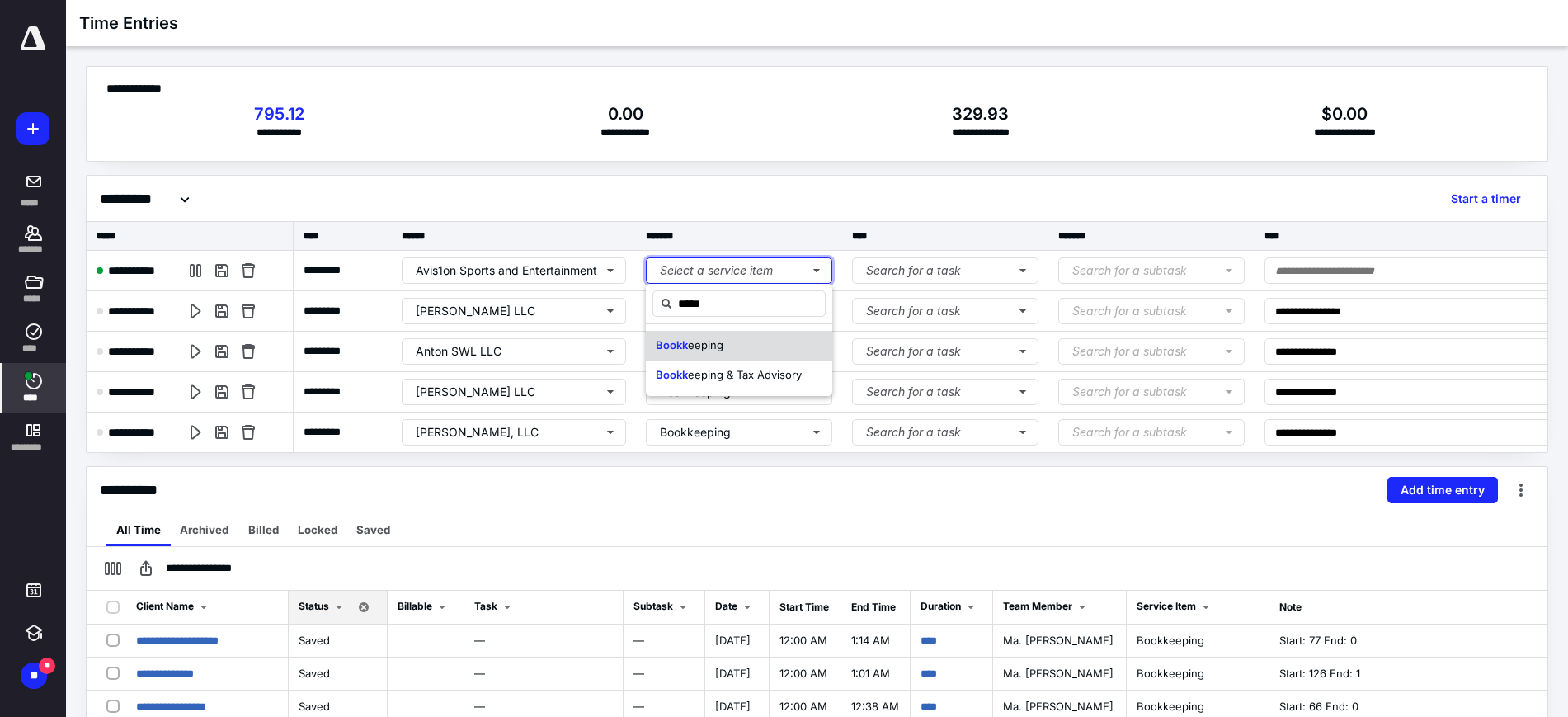 type 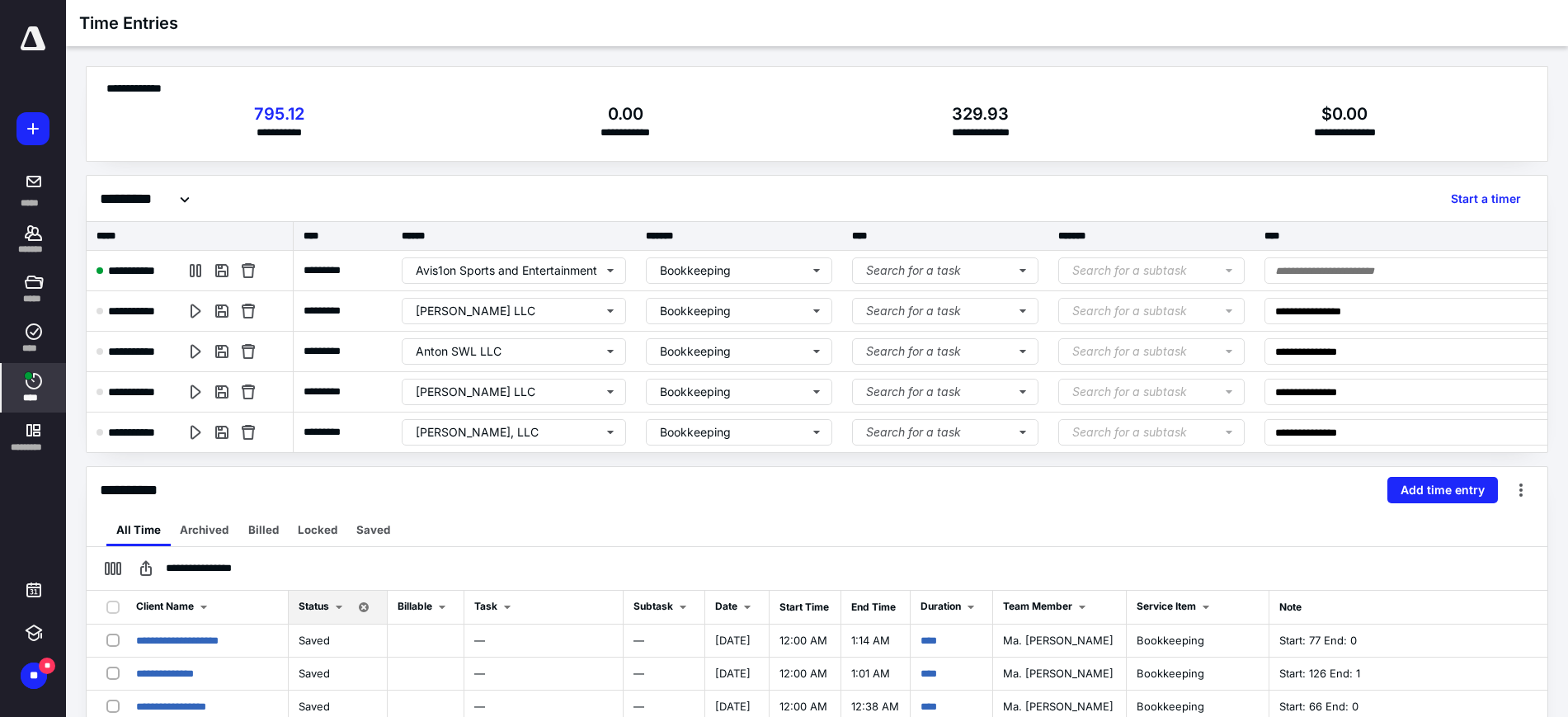 click at bounding box center (1420, 271) 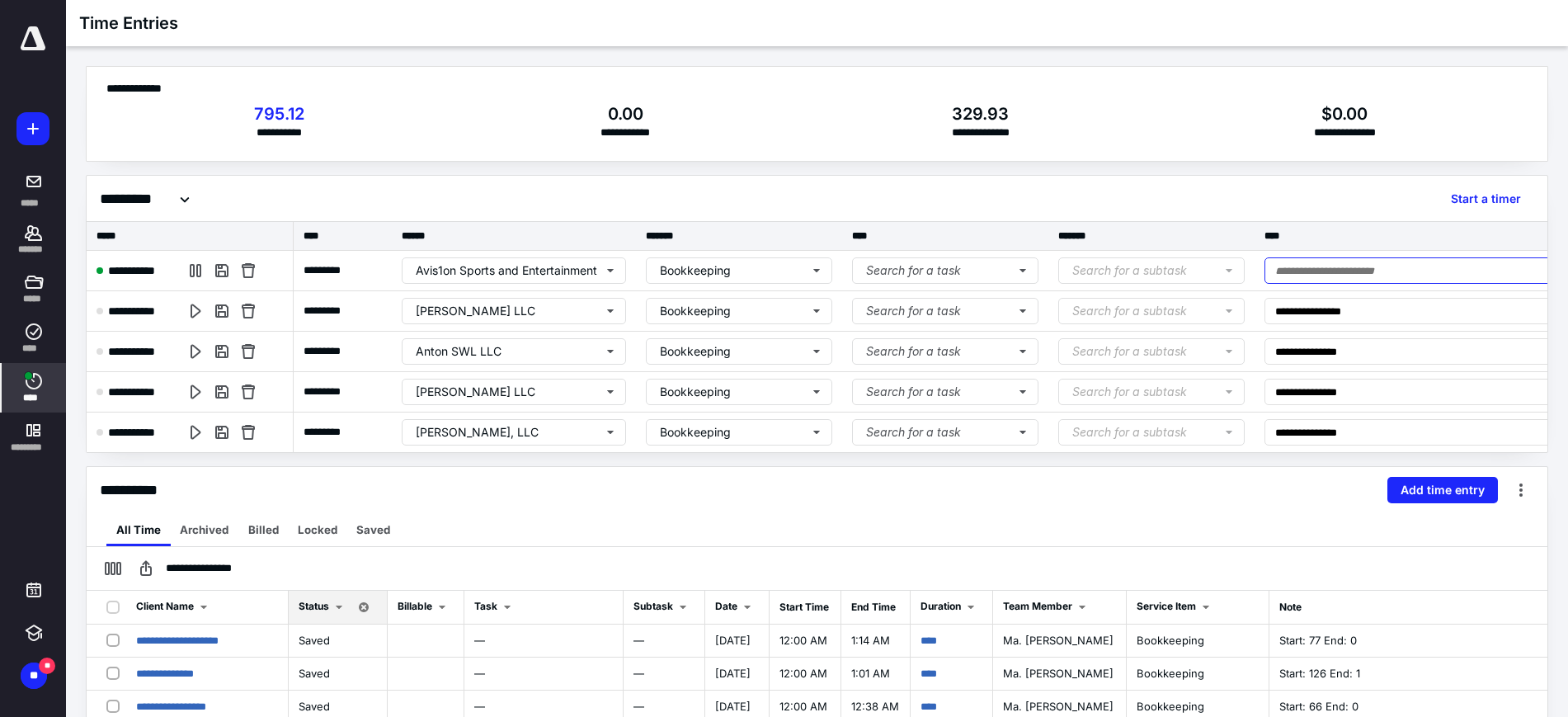 click at bounding box center (1420, 271) 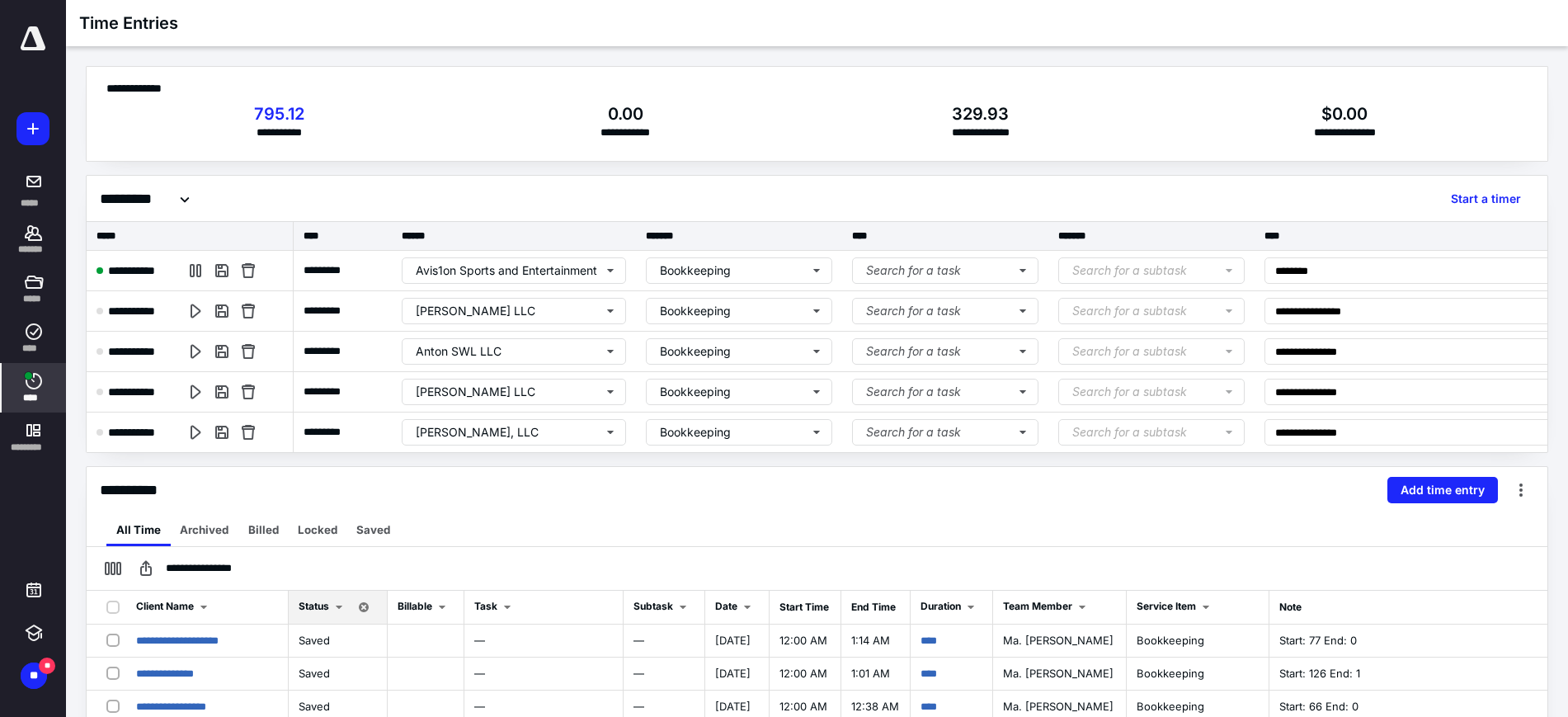drag, startPoint x: 0, startPoint y: 382, endPoint x: 1099, endPoint y: 222, distance: 1110.5859 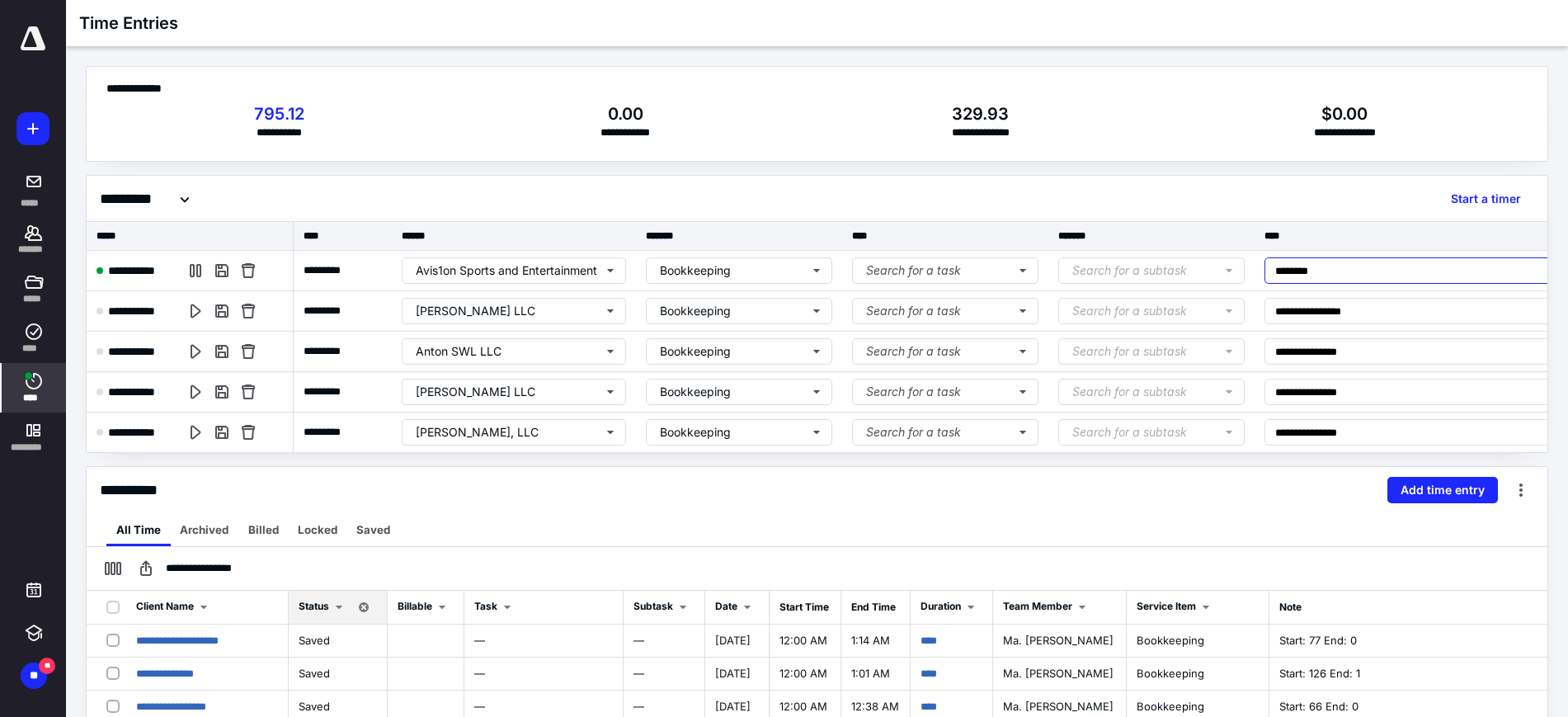 click on "********" at bounding box center (1420, 271) 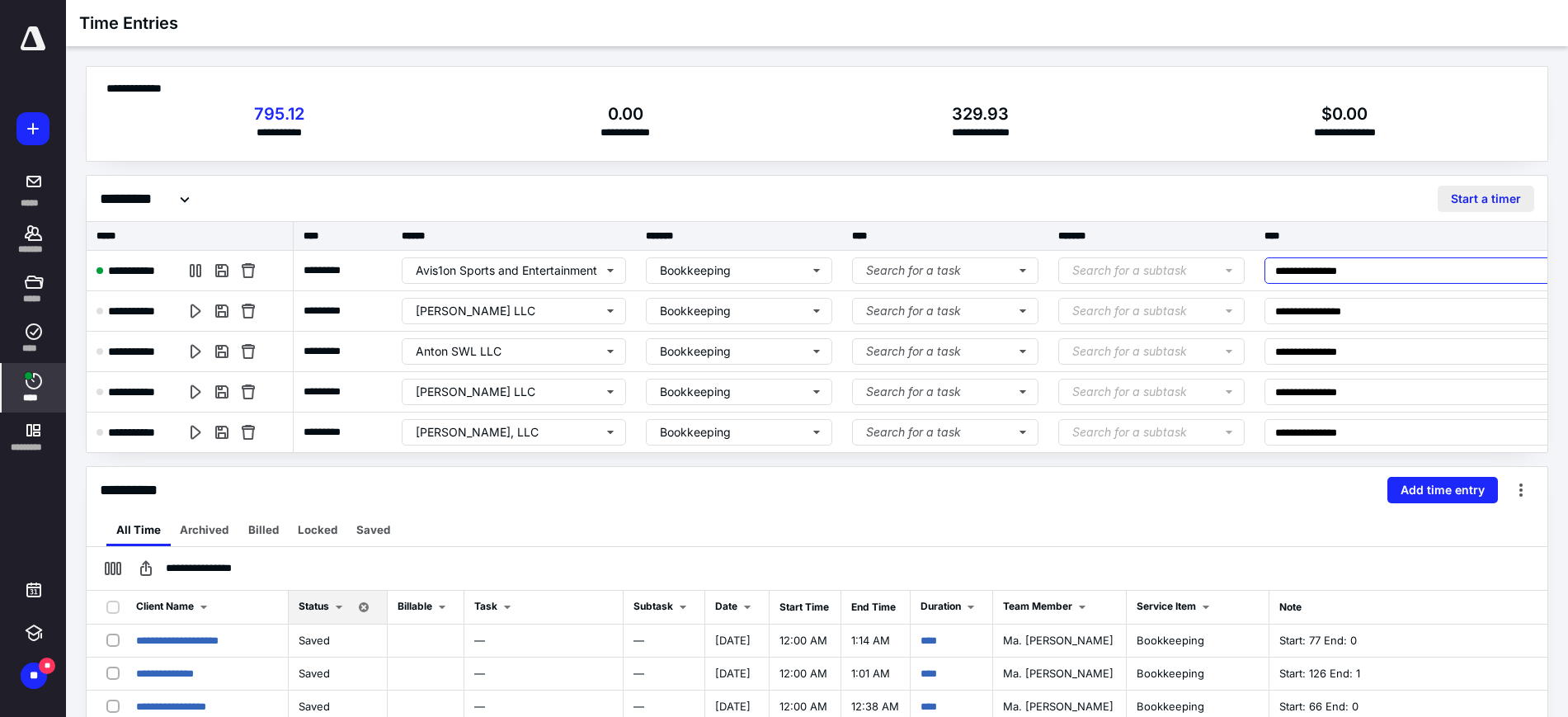 type on "**********" 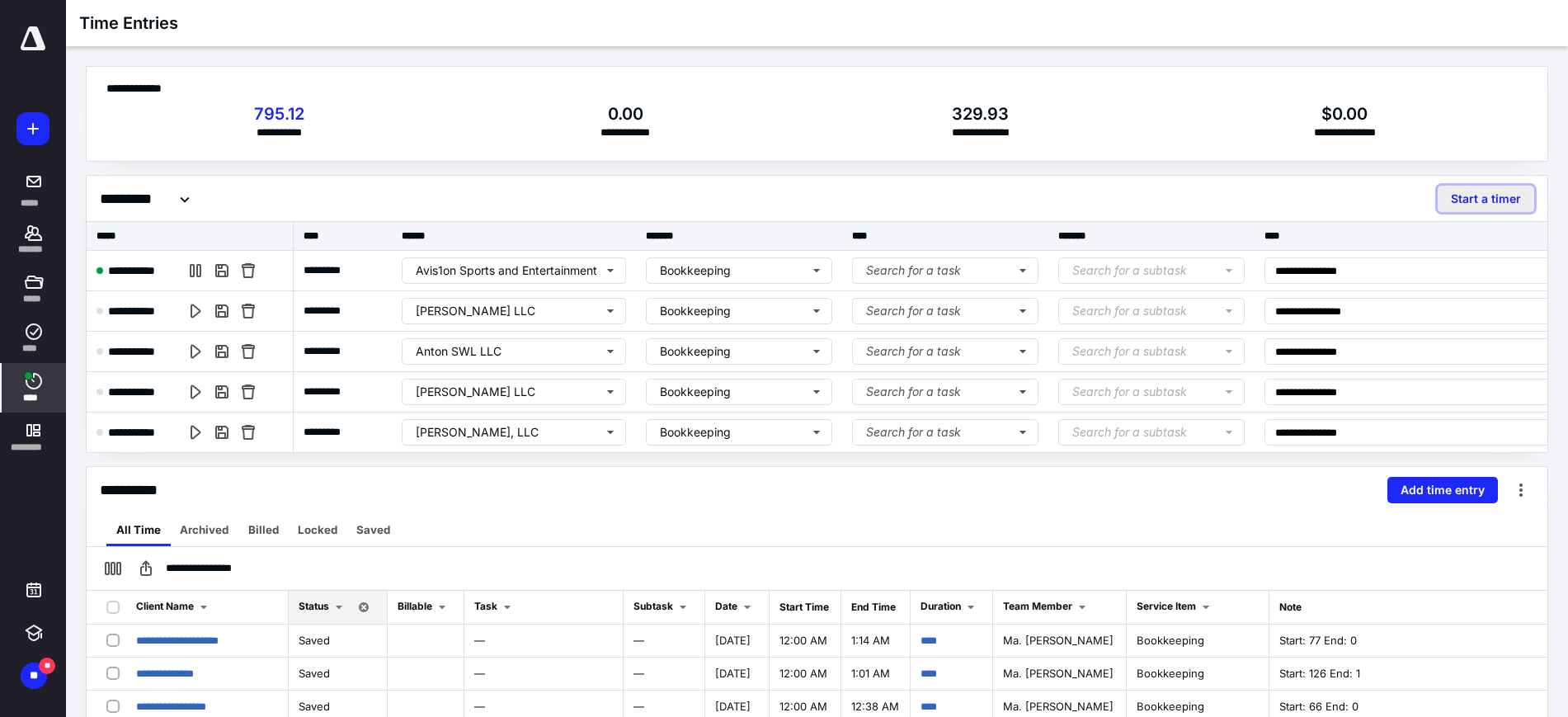 click on "Start a timer" at bounding box center [1486, 199] 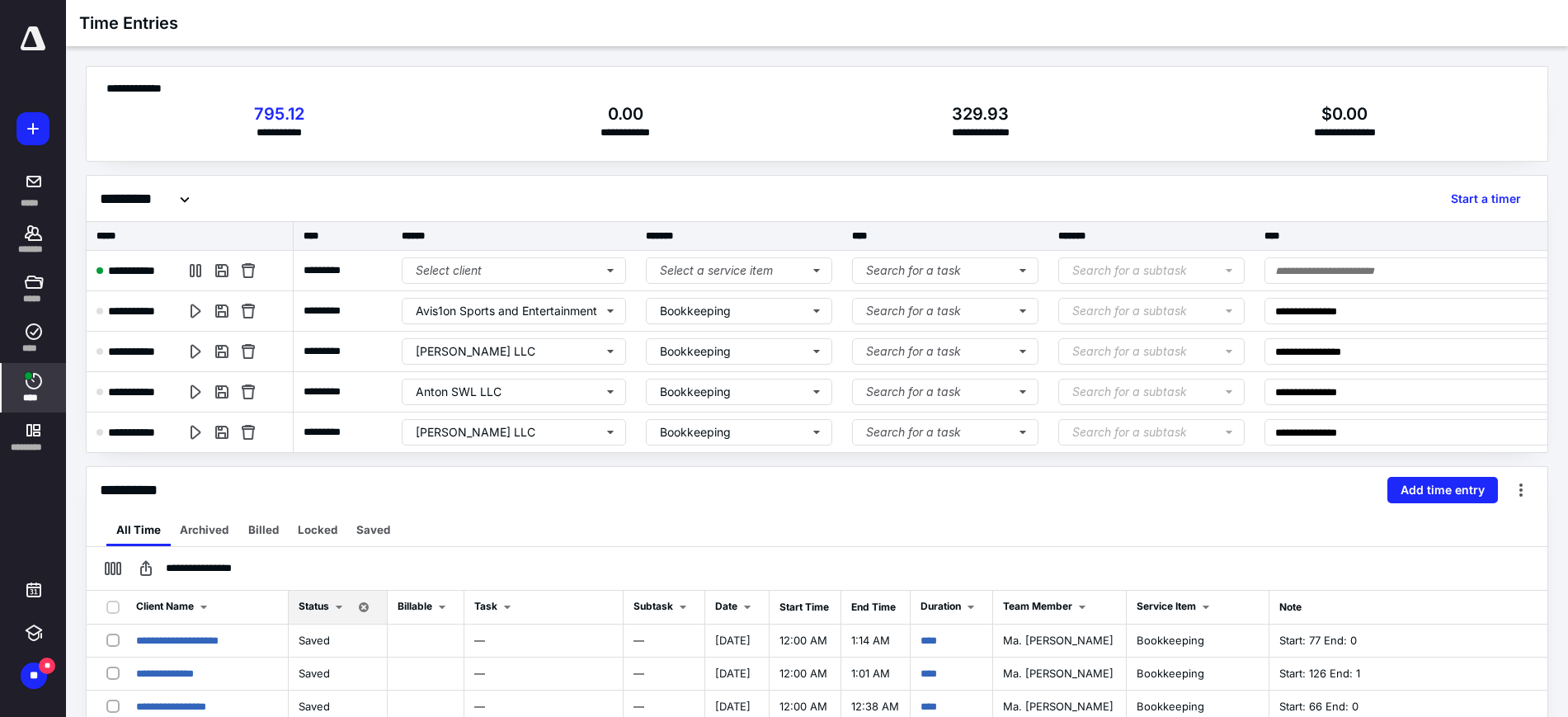 drag, startPoint x: 1394, startPoint y: 185, endPoint x: 1373, endPoint y: 189, distance: 21.377558 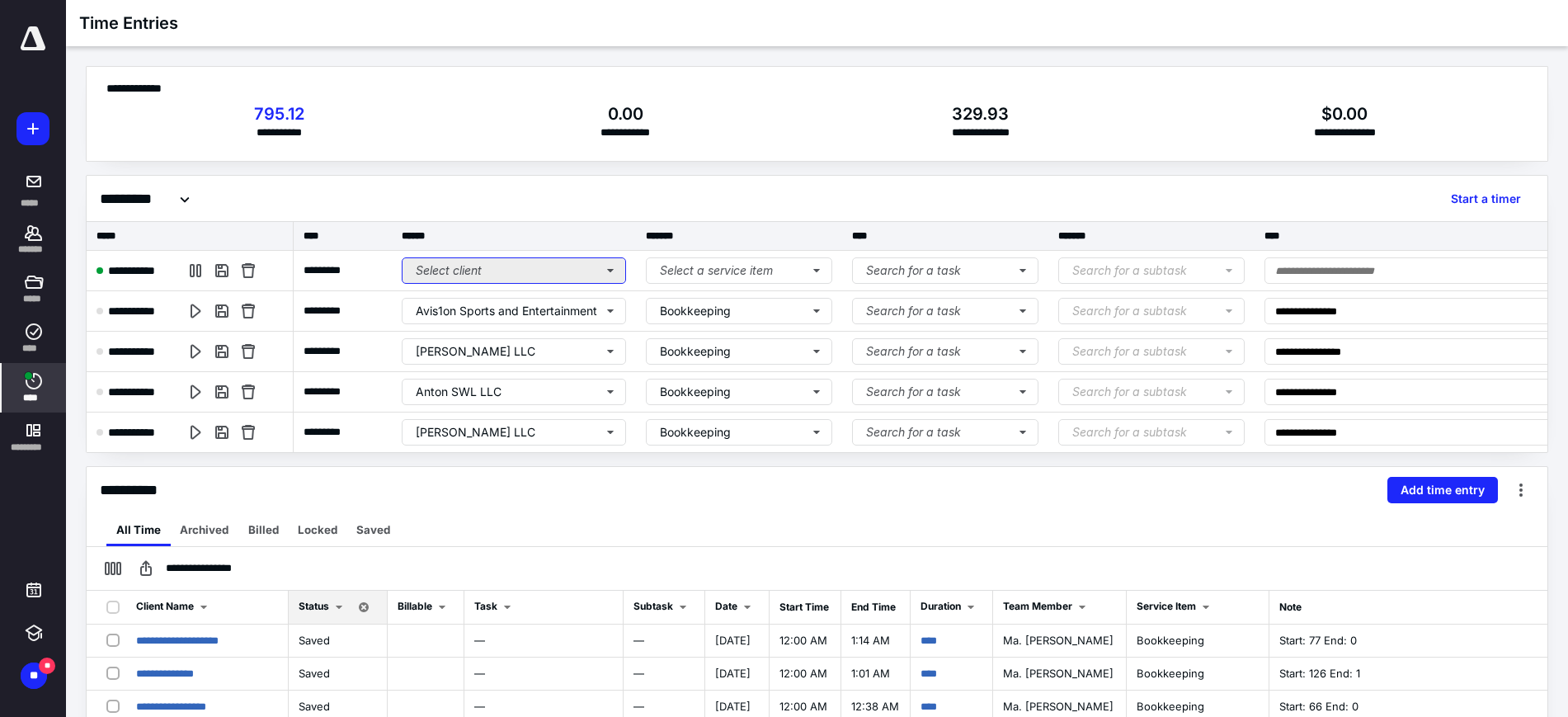 click on "Select client" at bounding box center [514, 271] 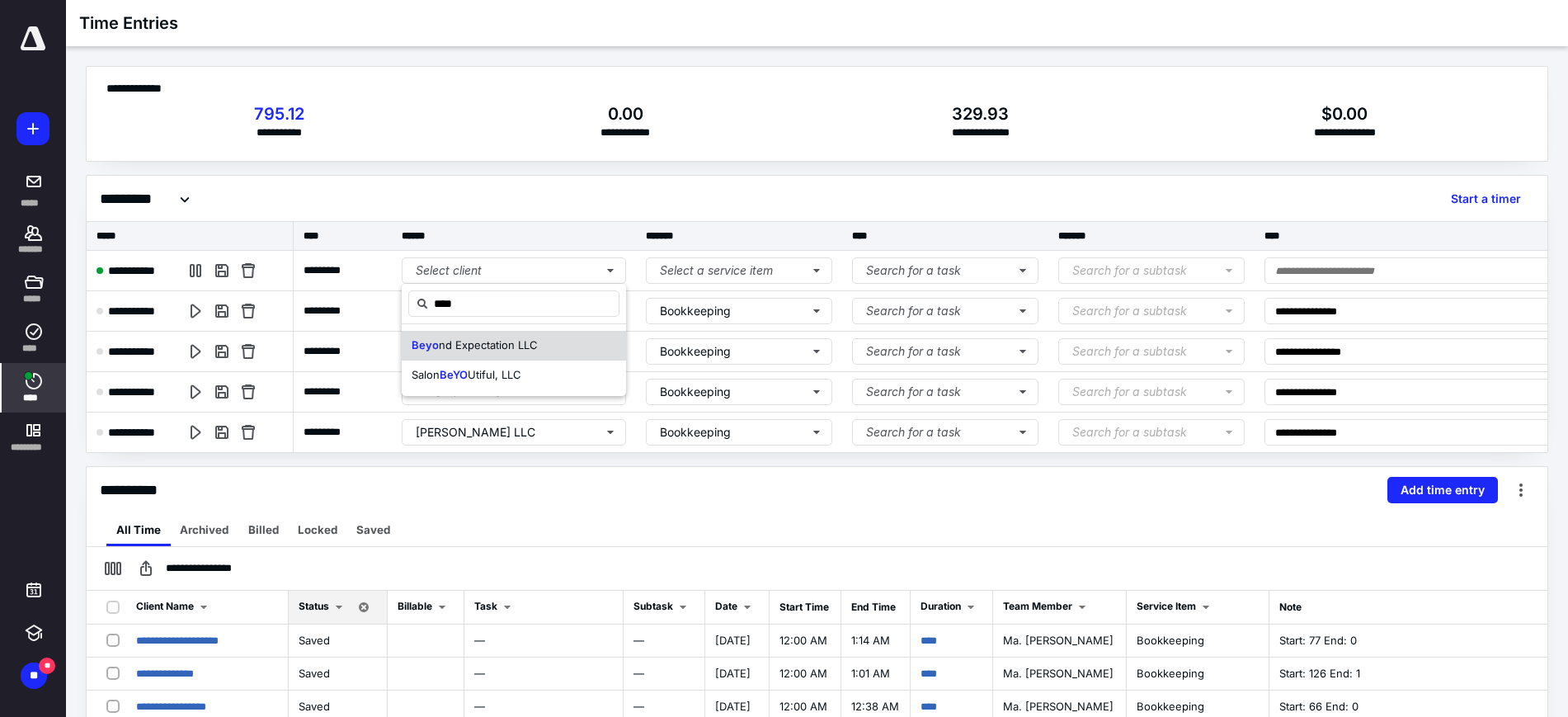 click on "Beyo nd Expectation LLC" at bounding box center (514, 346) 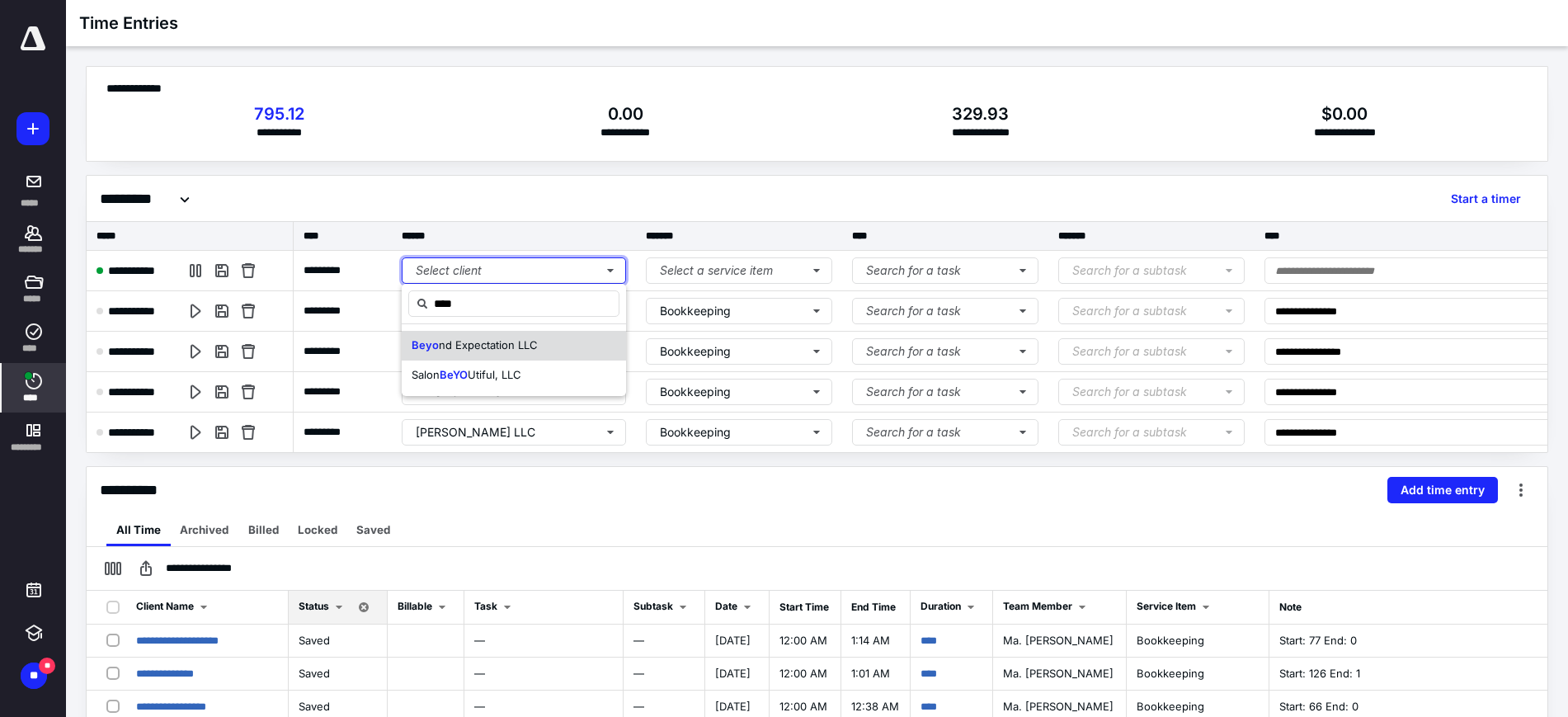type 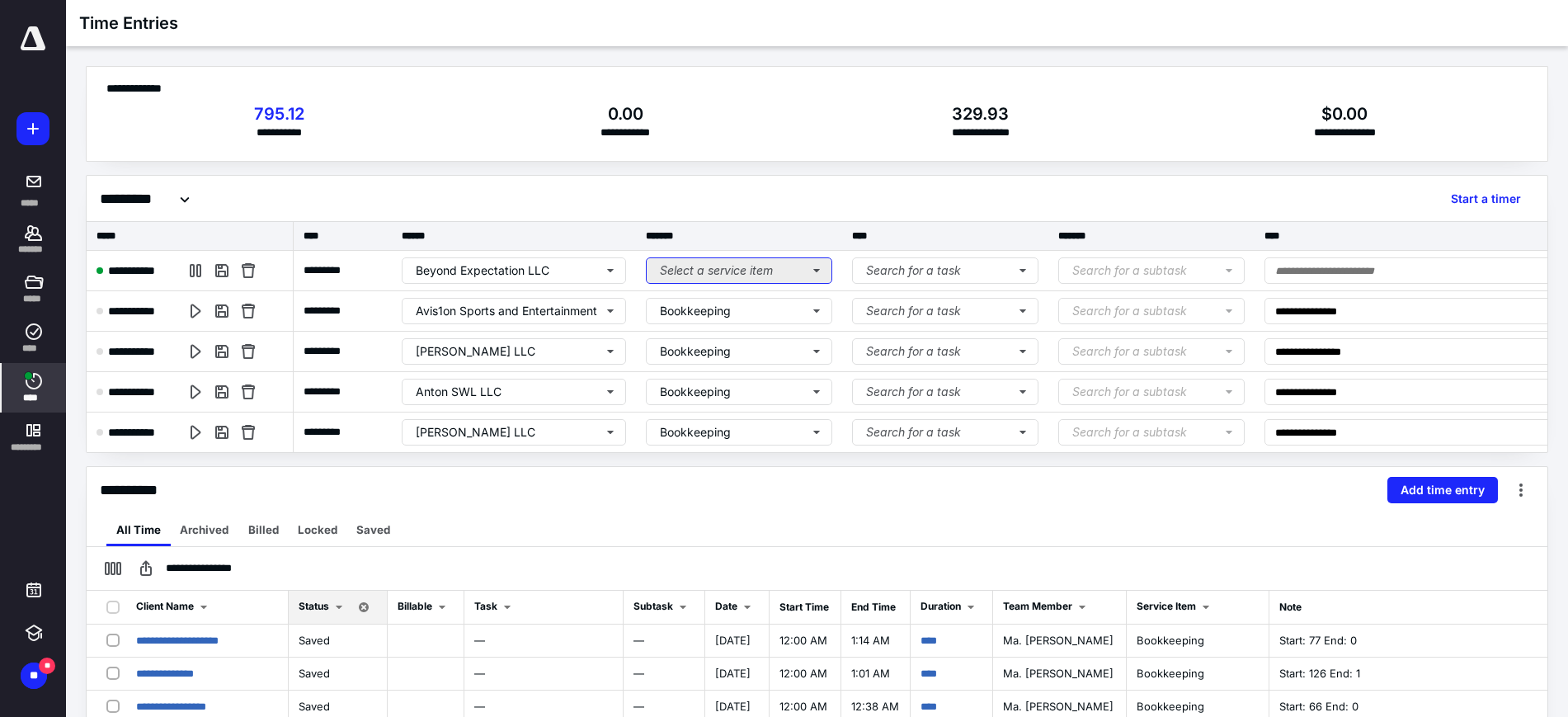click on "Select a service item" at bounding box center [739, 271] 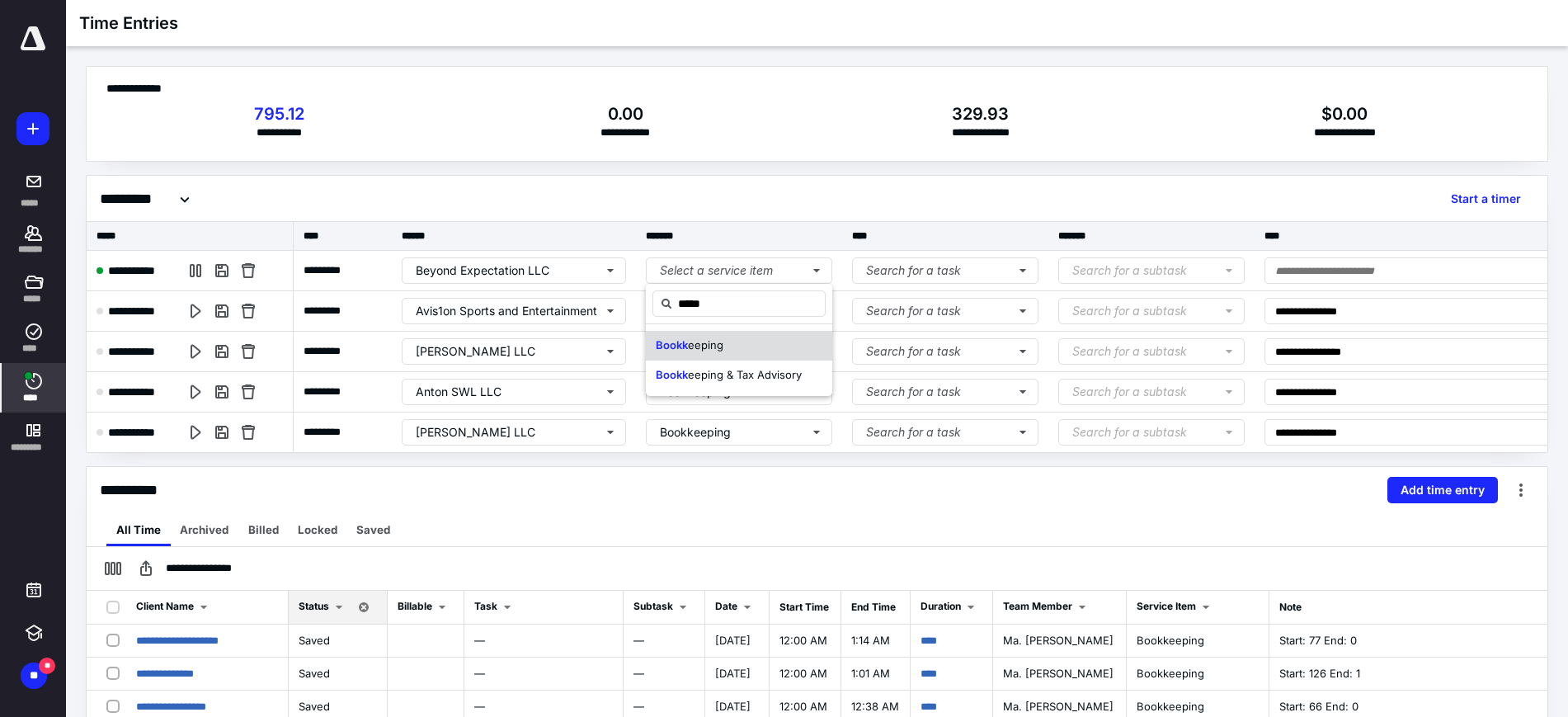 click on "Bookk eeping" at bounding box center (739, 346) 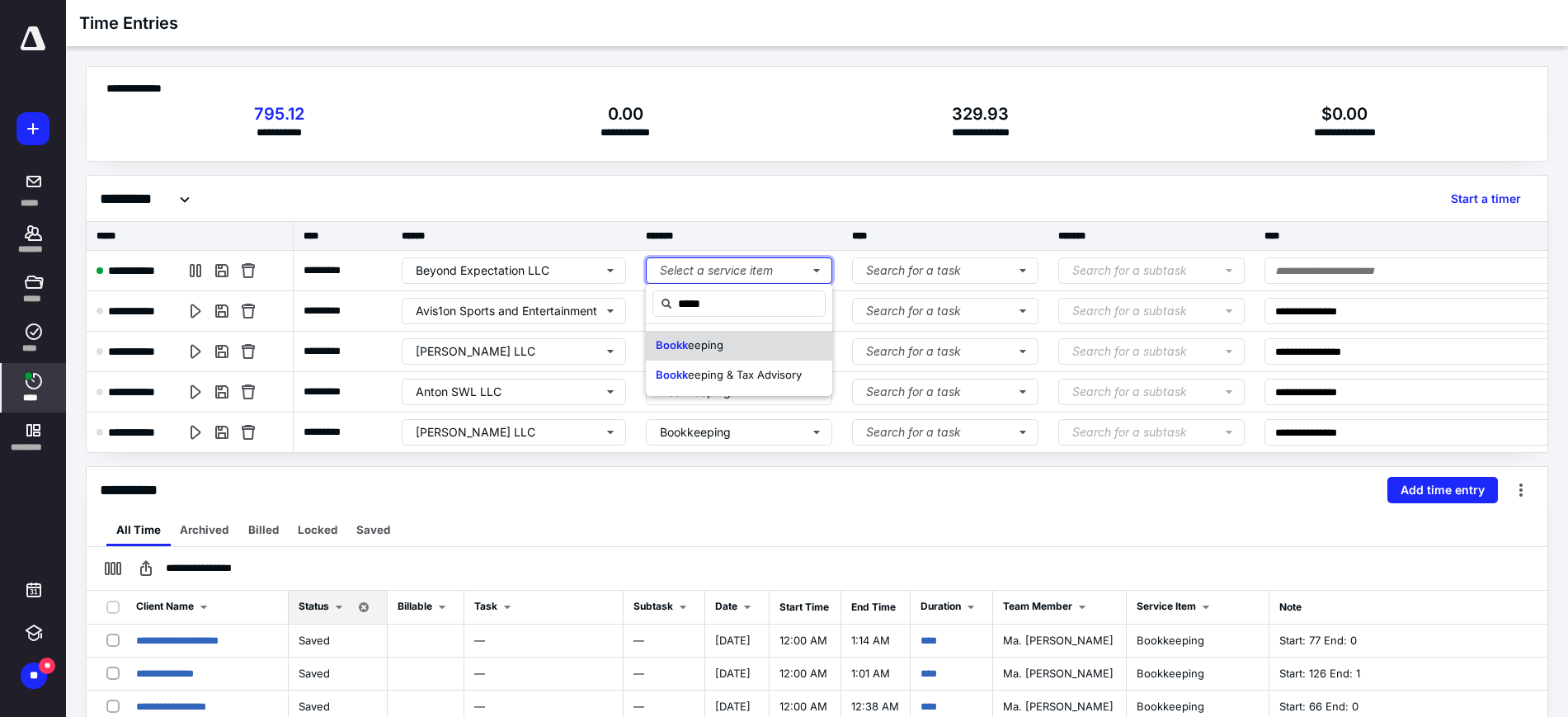 type 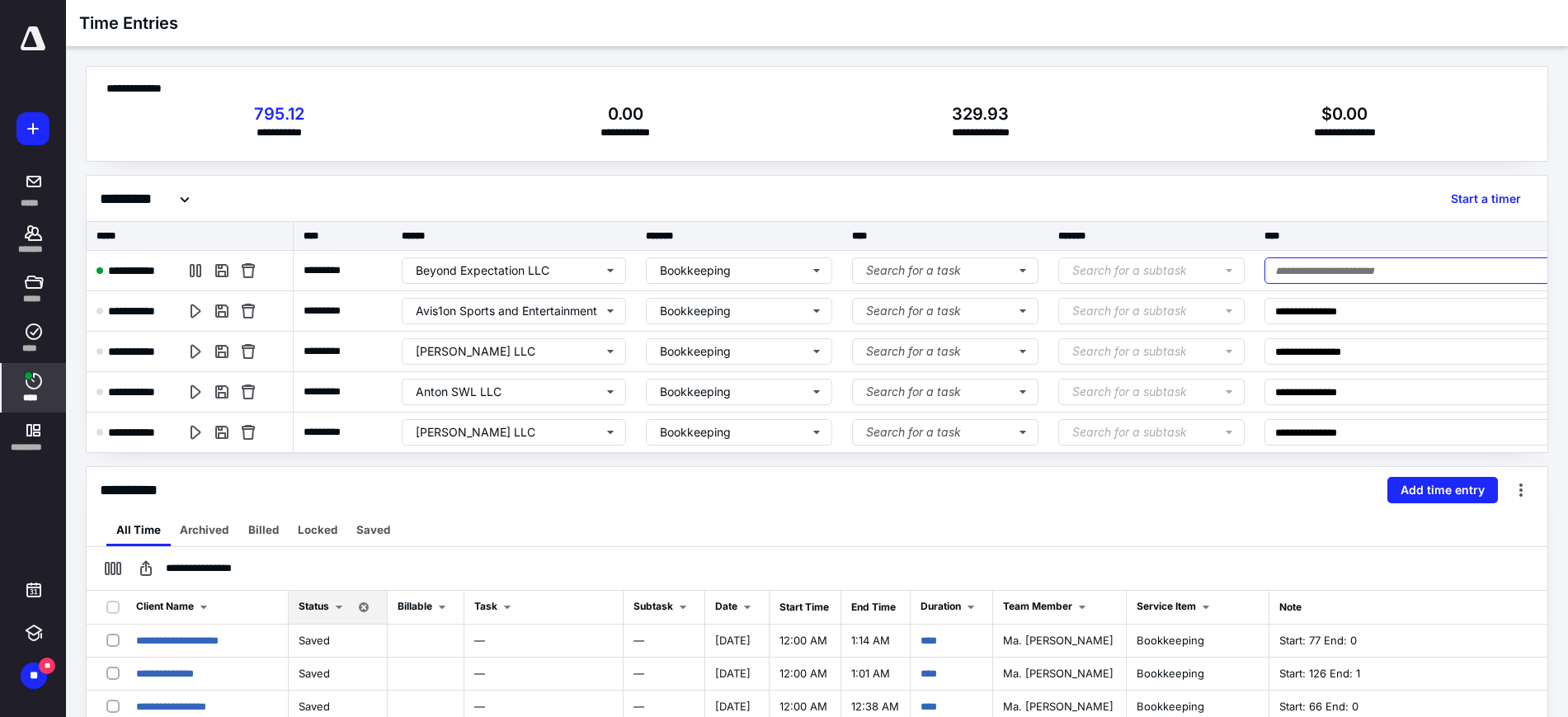 click at bounding box center [1420, 271] 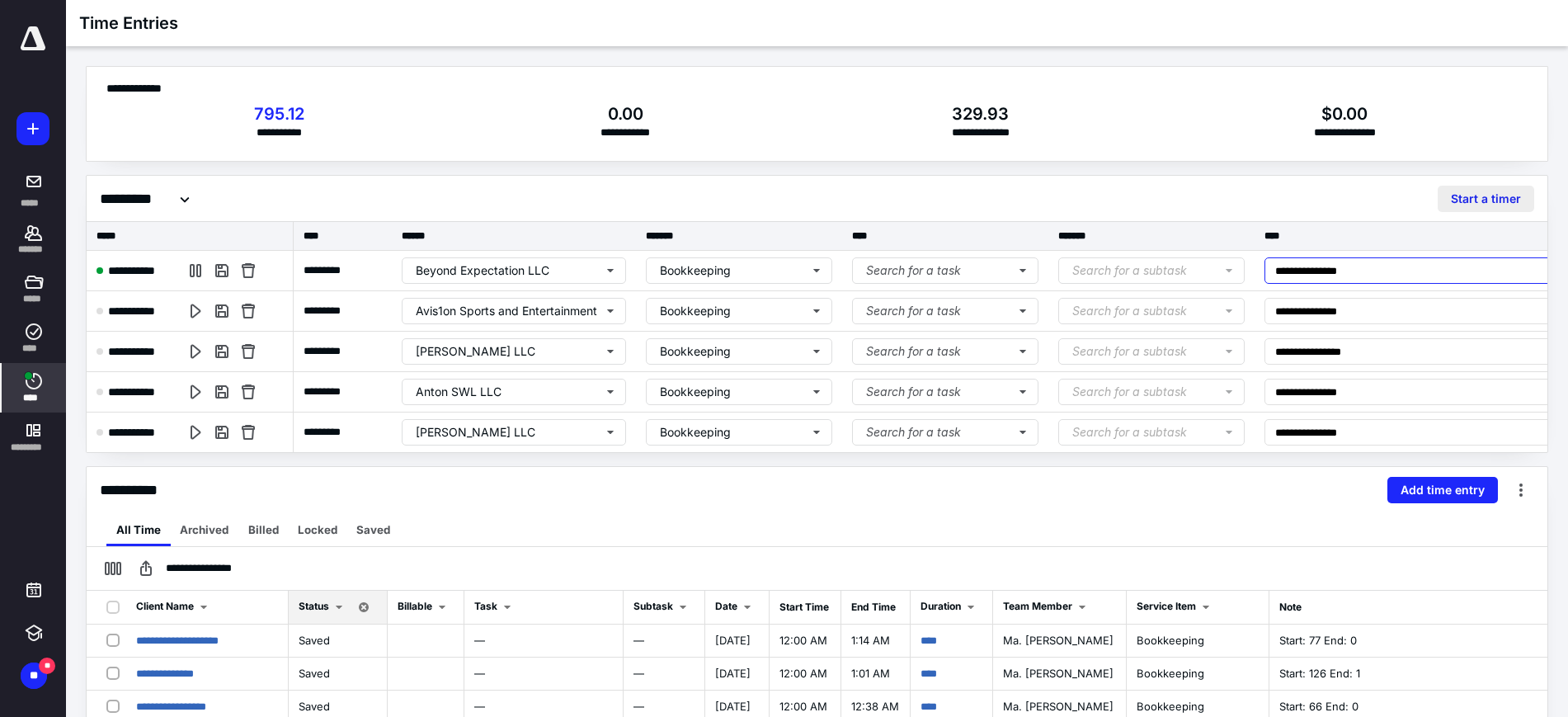 type on "**********" 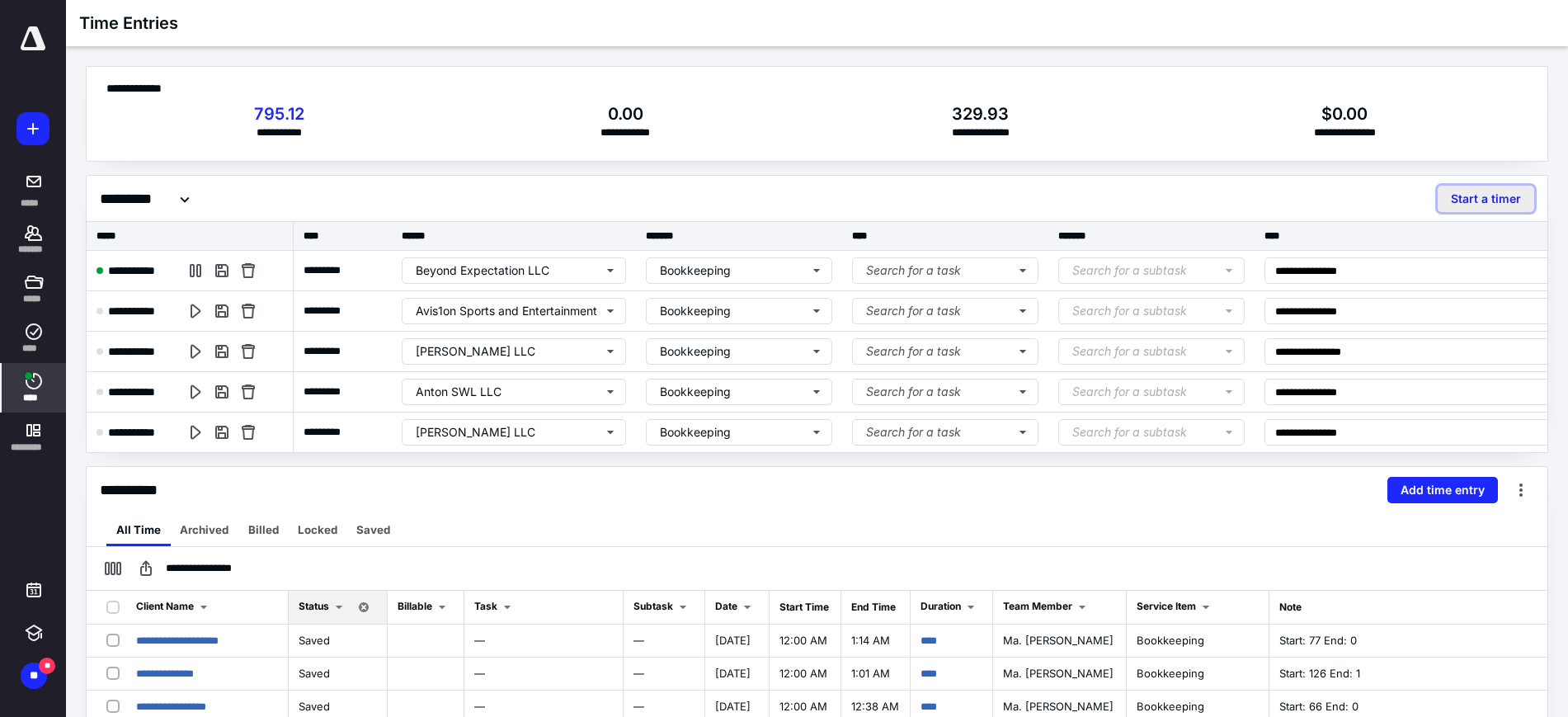 click on "Start a timer" at bounding box center [1486, 199] 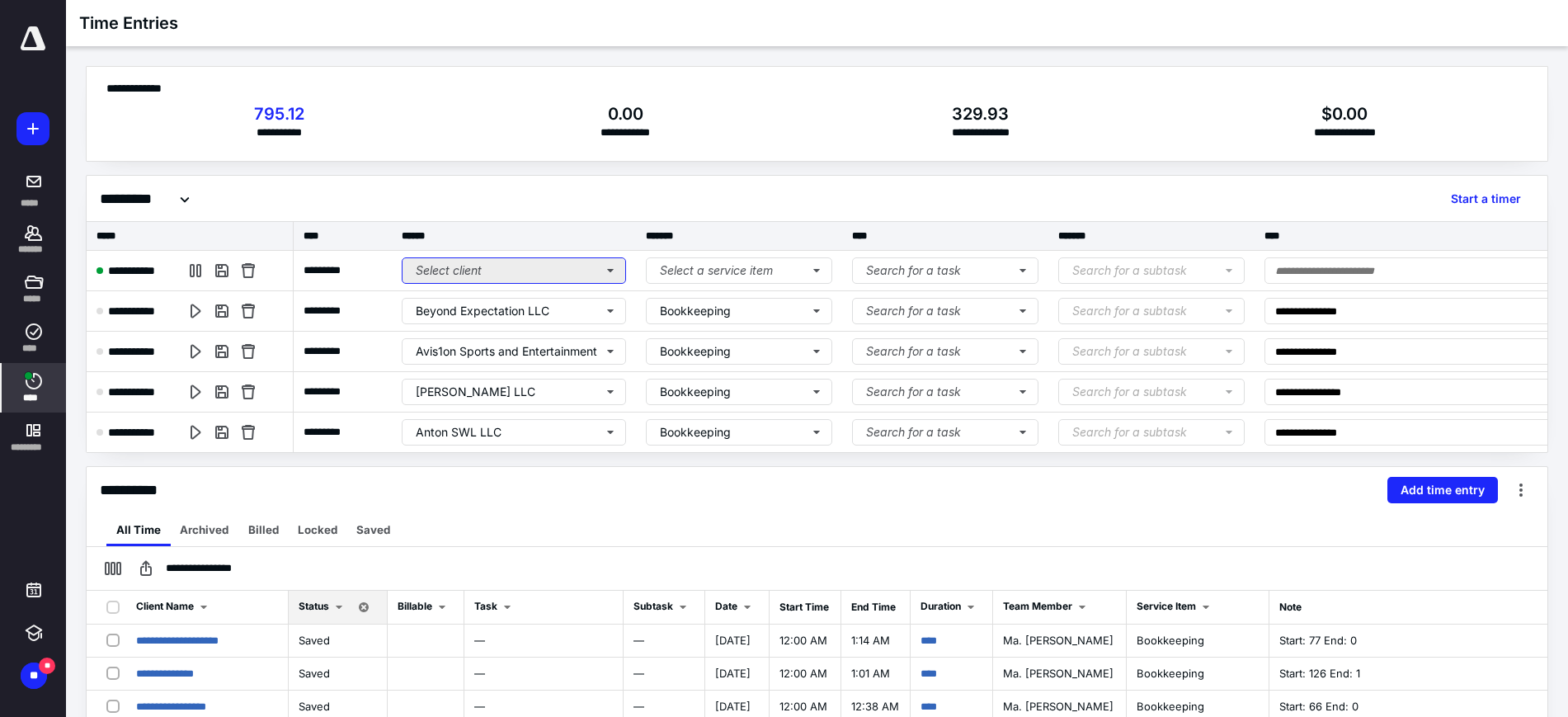 click on "Select client" at bounding box center (514, 271) 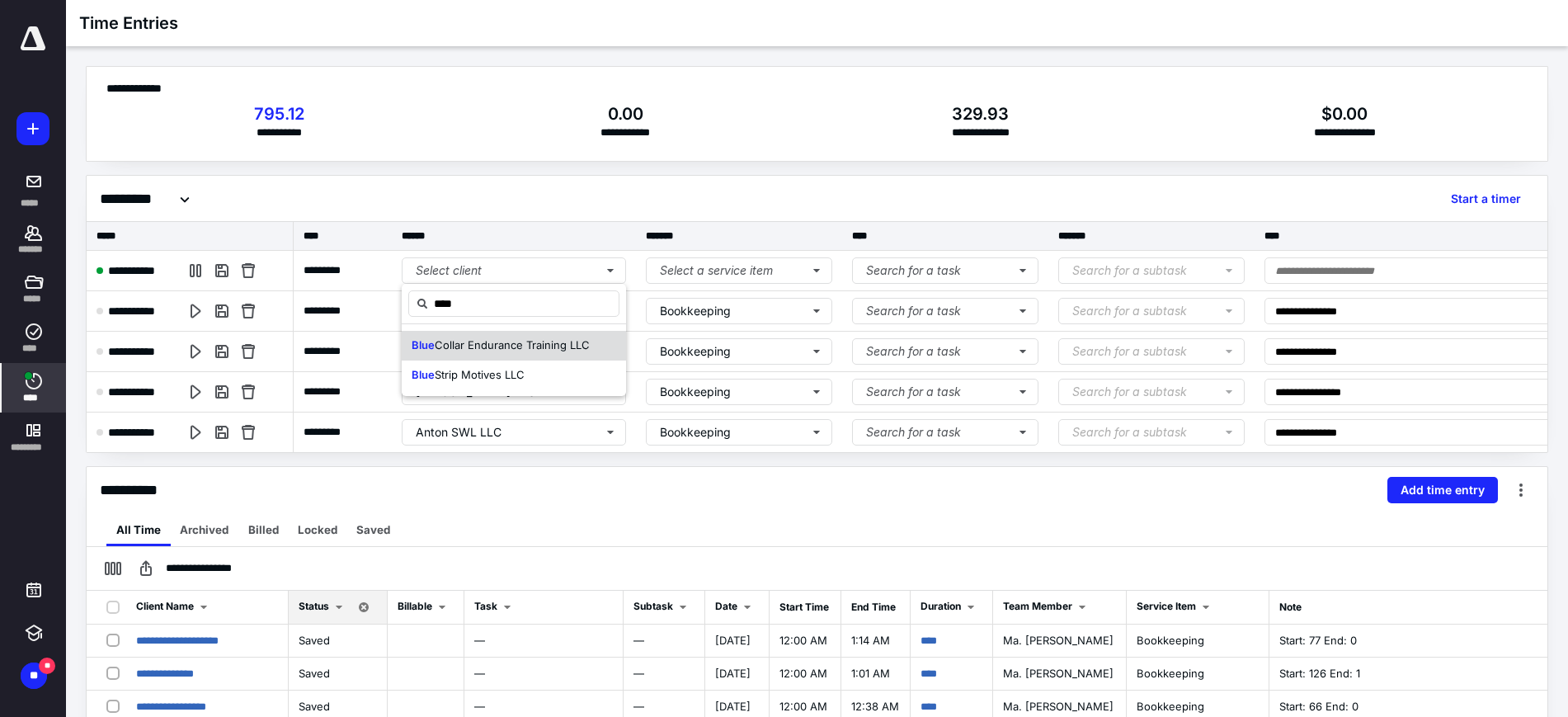 click on "Collar Endurance Training LLC" at bounding box center (512, 345) 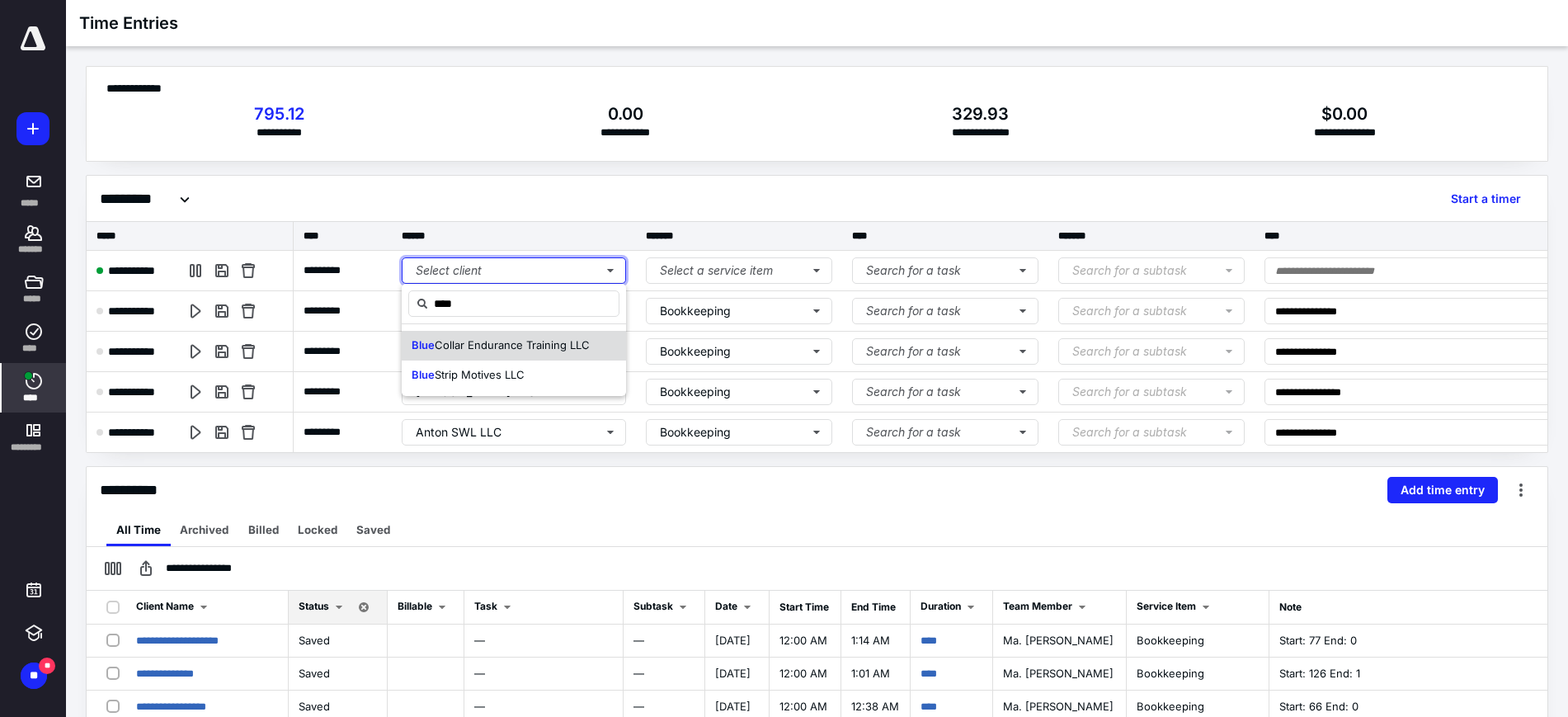 type 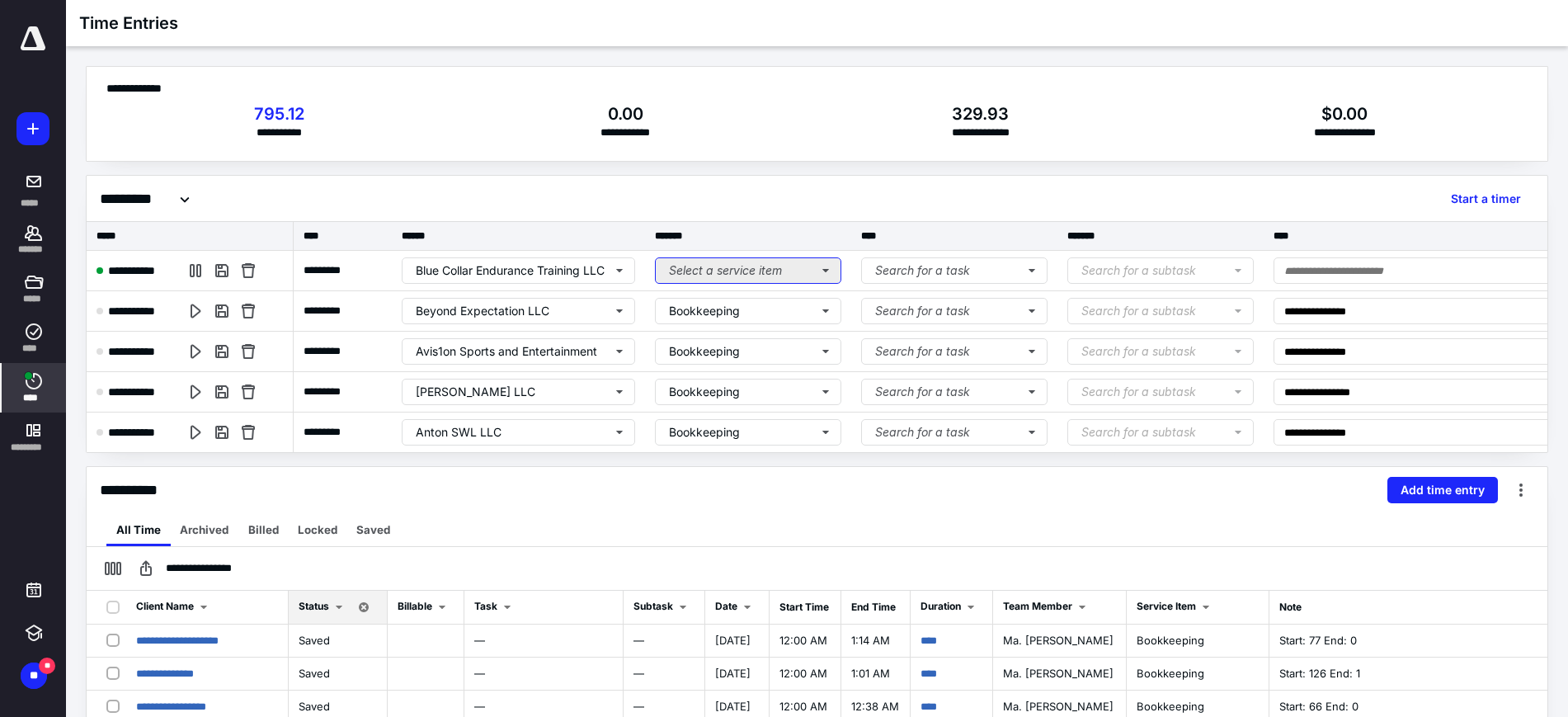 click on "Select a service item" at bounding box center [748, 271] 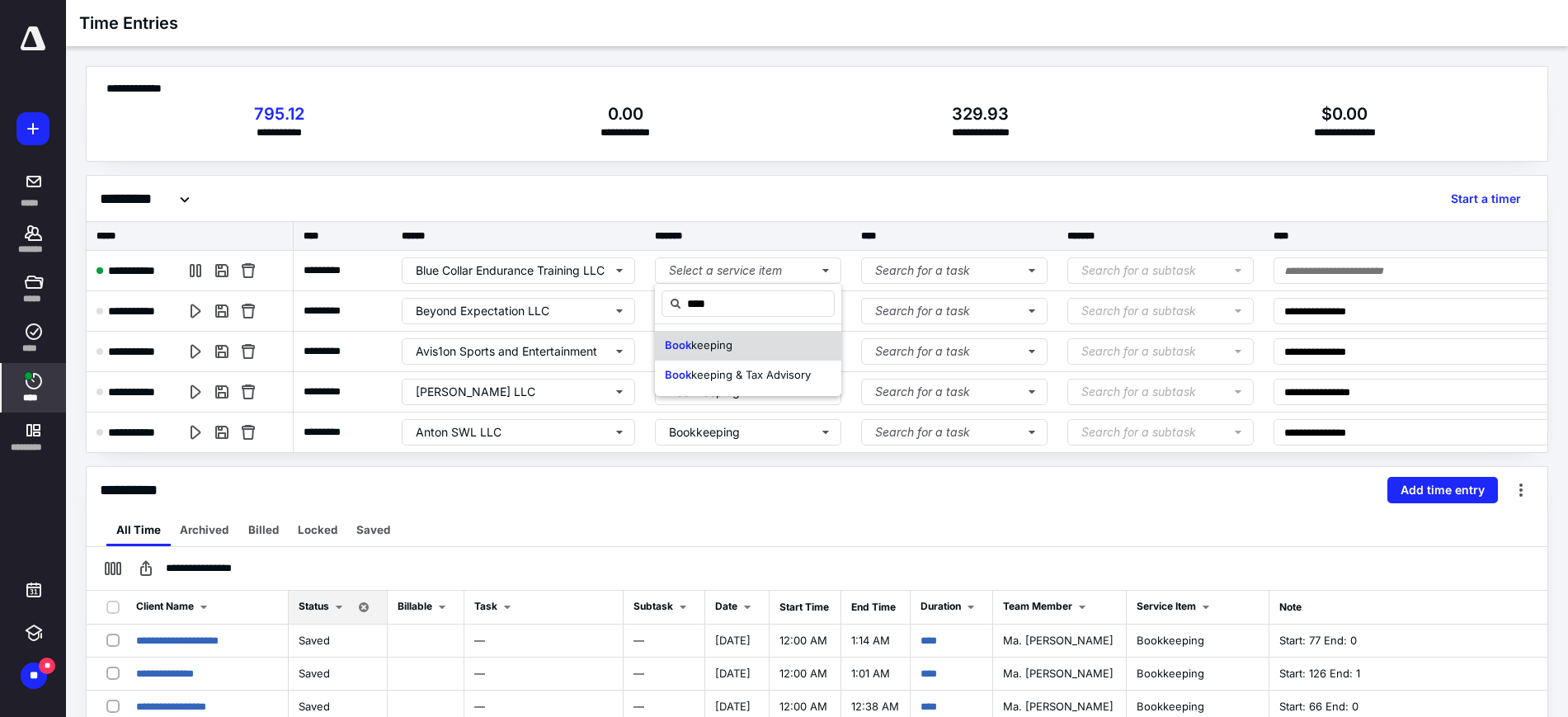 click on "Book" at bounding box center [678, 345] 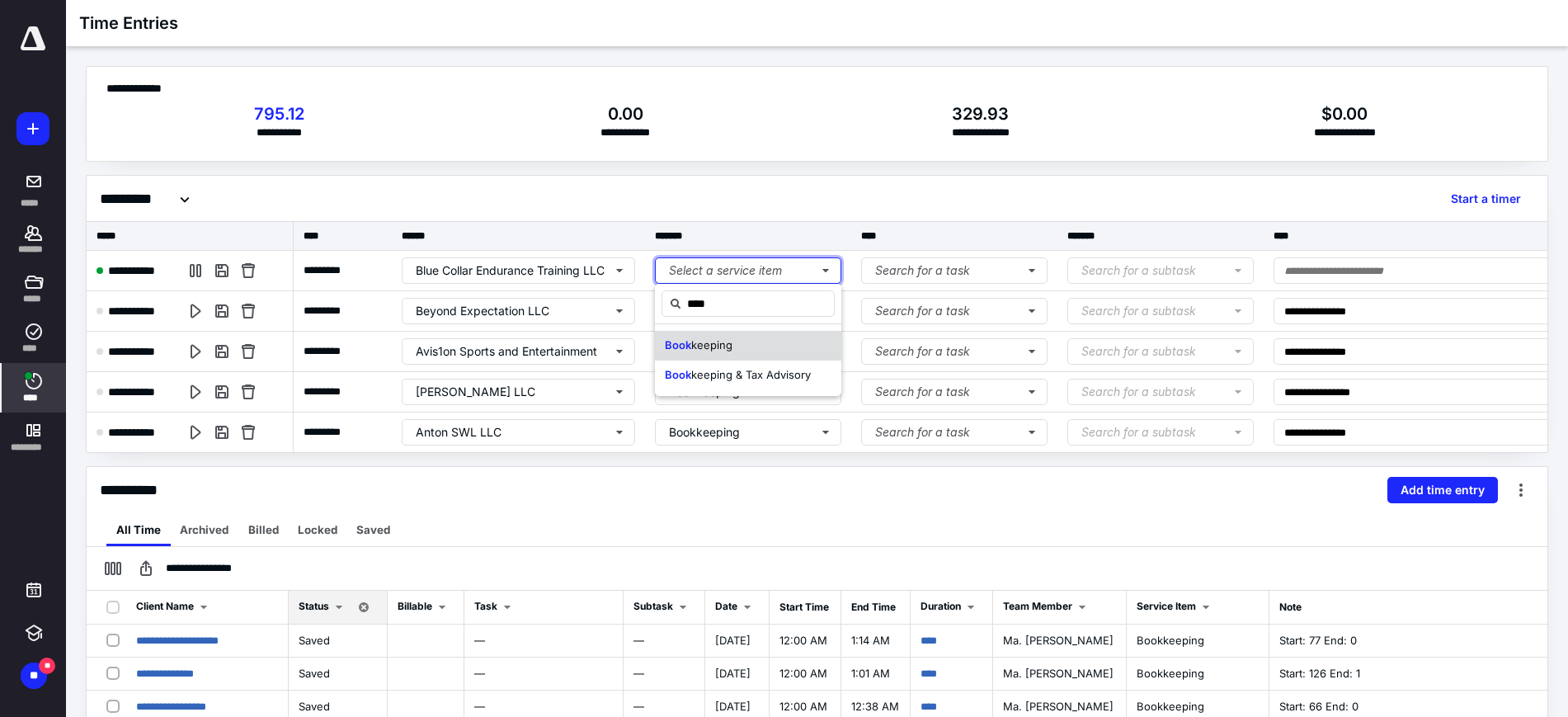 type 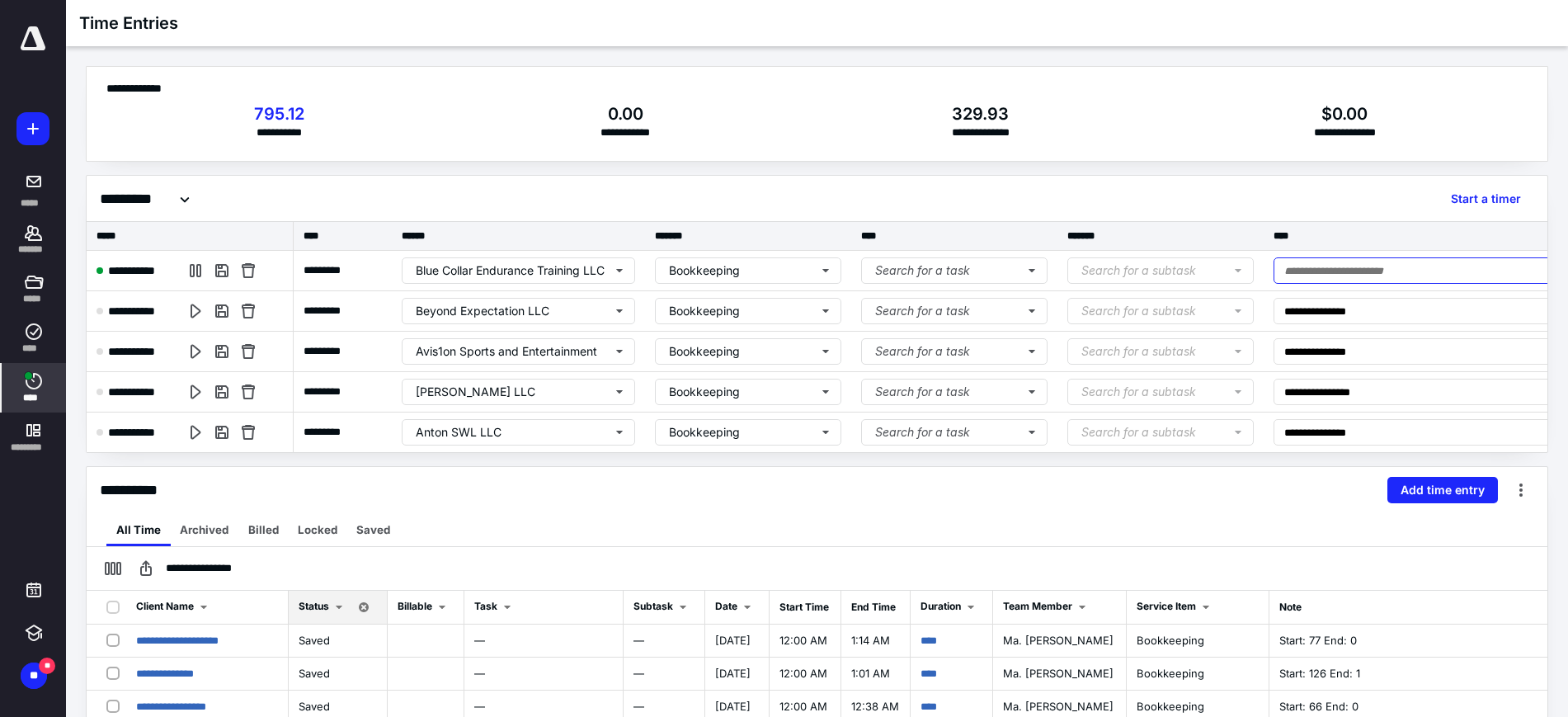 click at bounding box center [1429, 271] 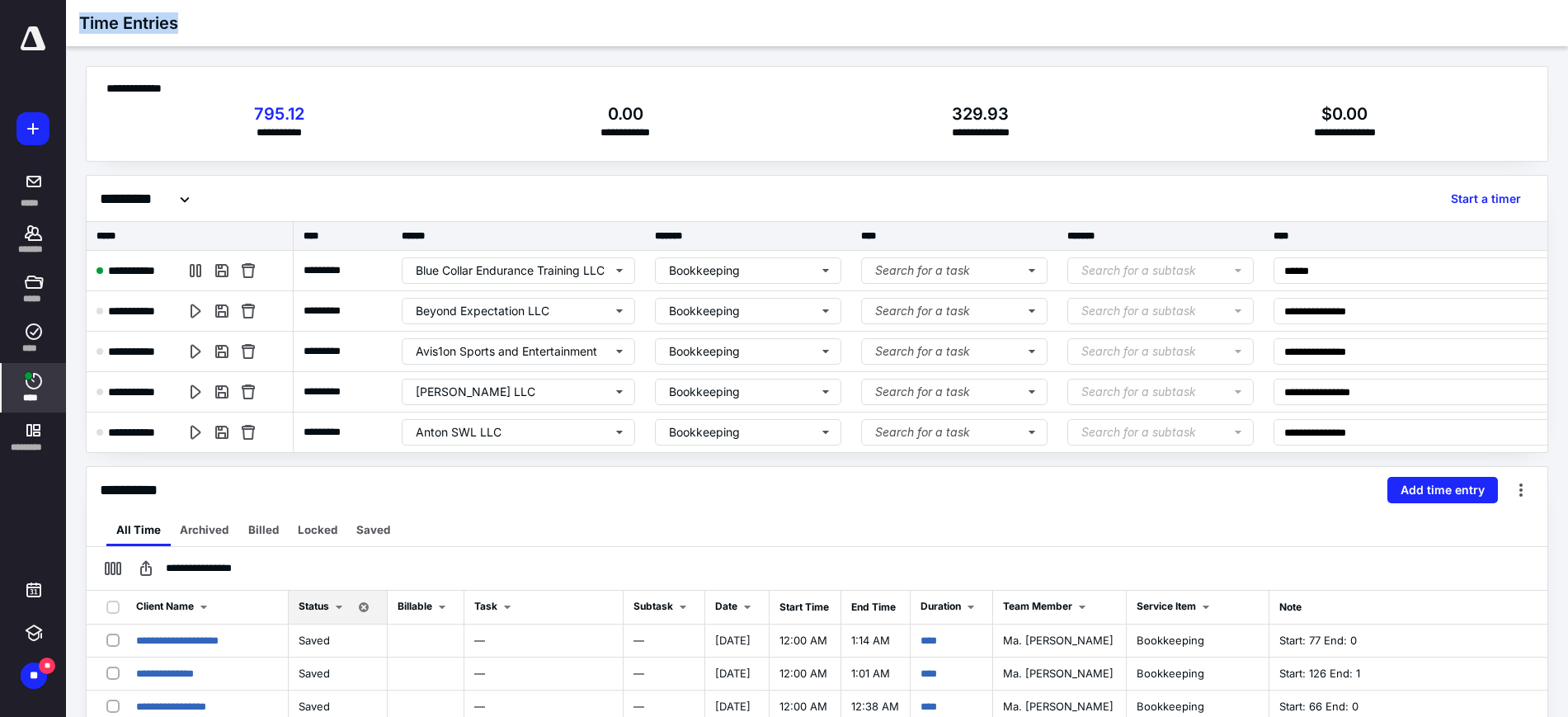 drag, startPoint x: 731, startPoint y: 26, endPoint x: 858, endPoint y: -35, distance: 140.89003 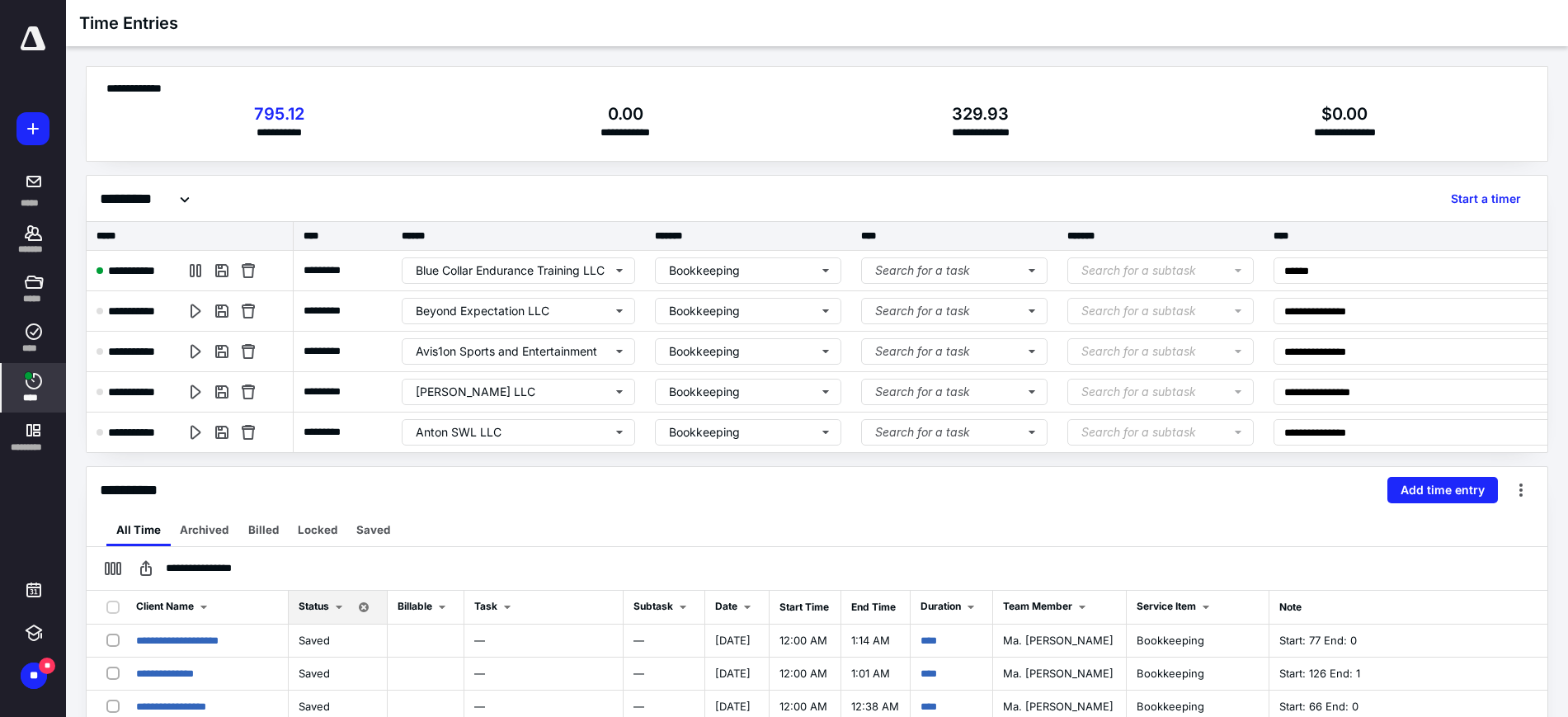drag, startPoint x: 0, startPoint y: 281, endPoint x: 1152, endPoint y: 148, distance: 1159.6521 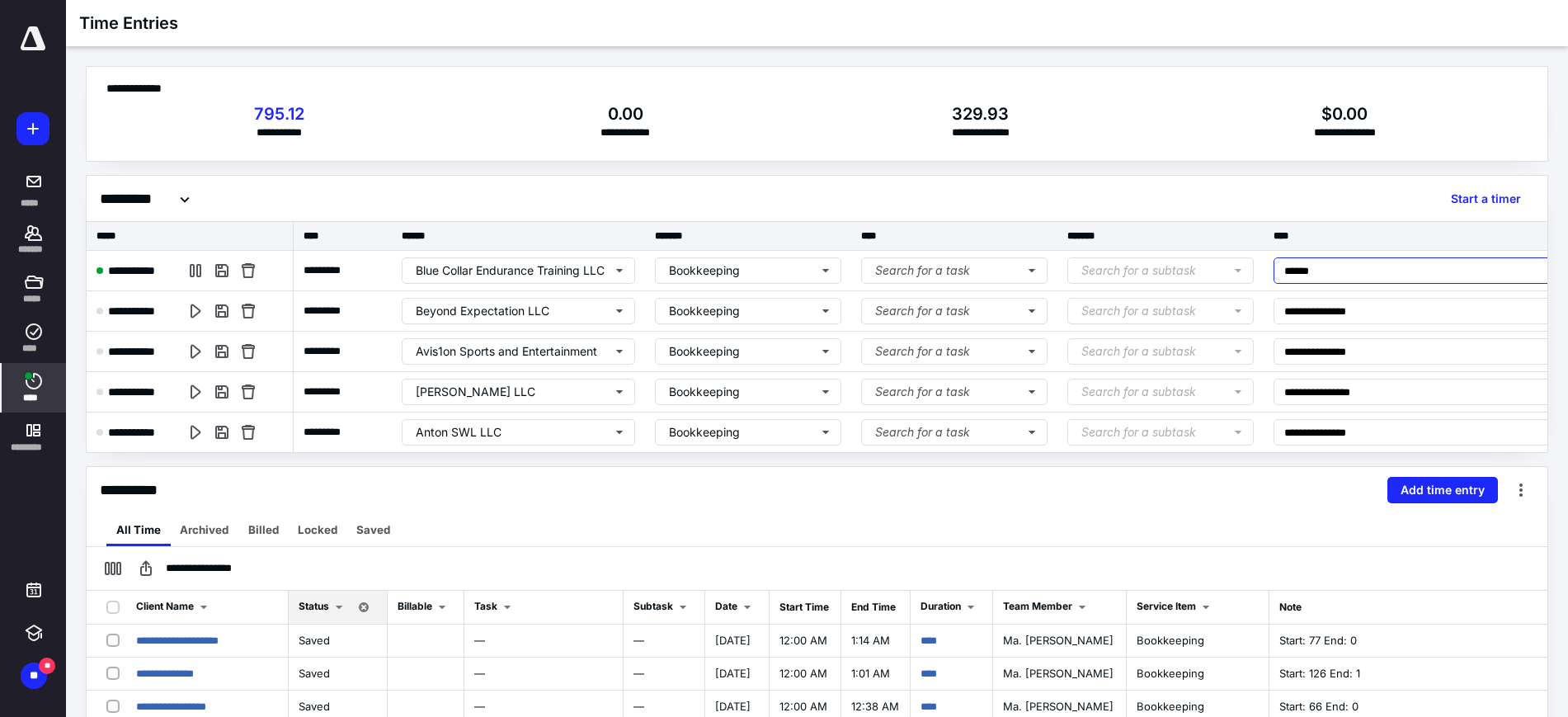 click on "******" at bounding box center (1429, 271) 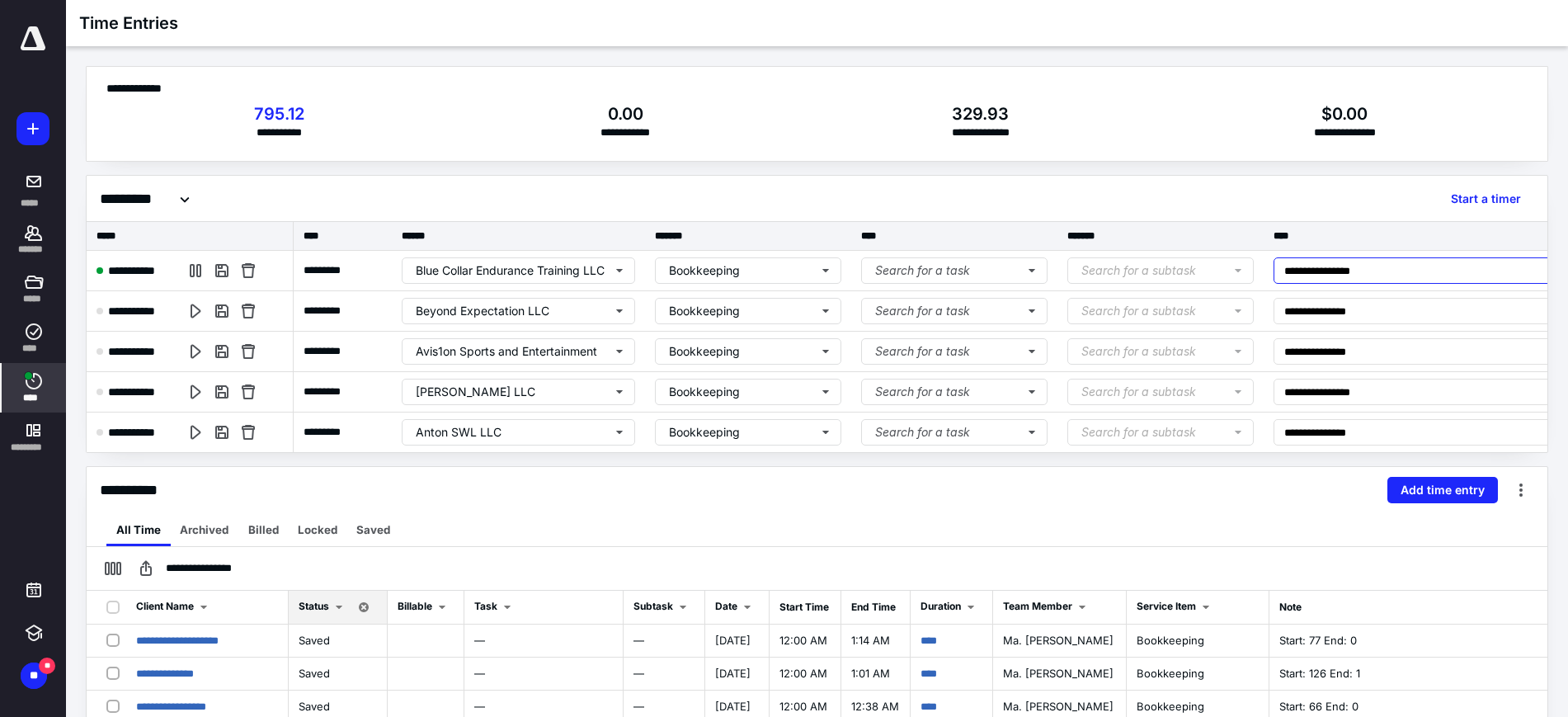 type on "**********" 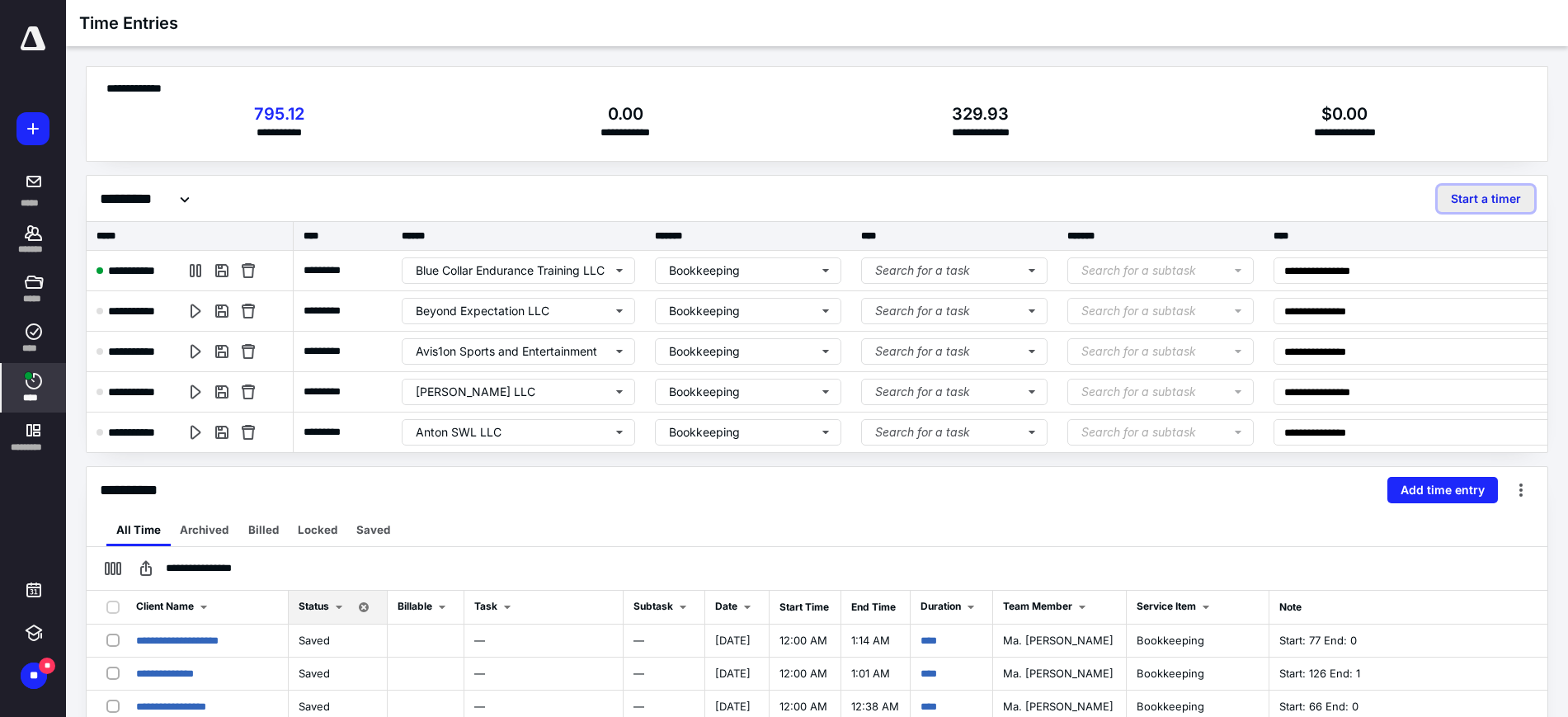 click on "Start a timer" at bounding box center [1486, 199] 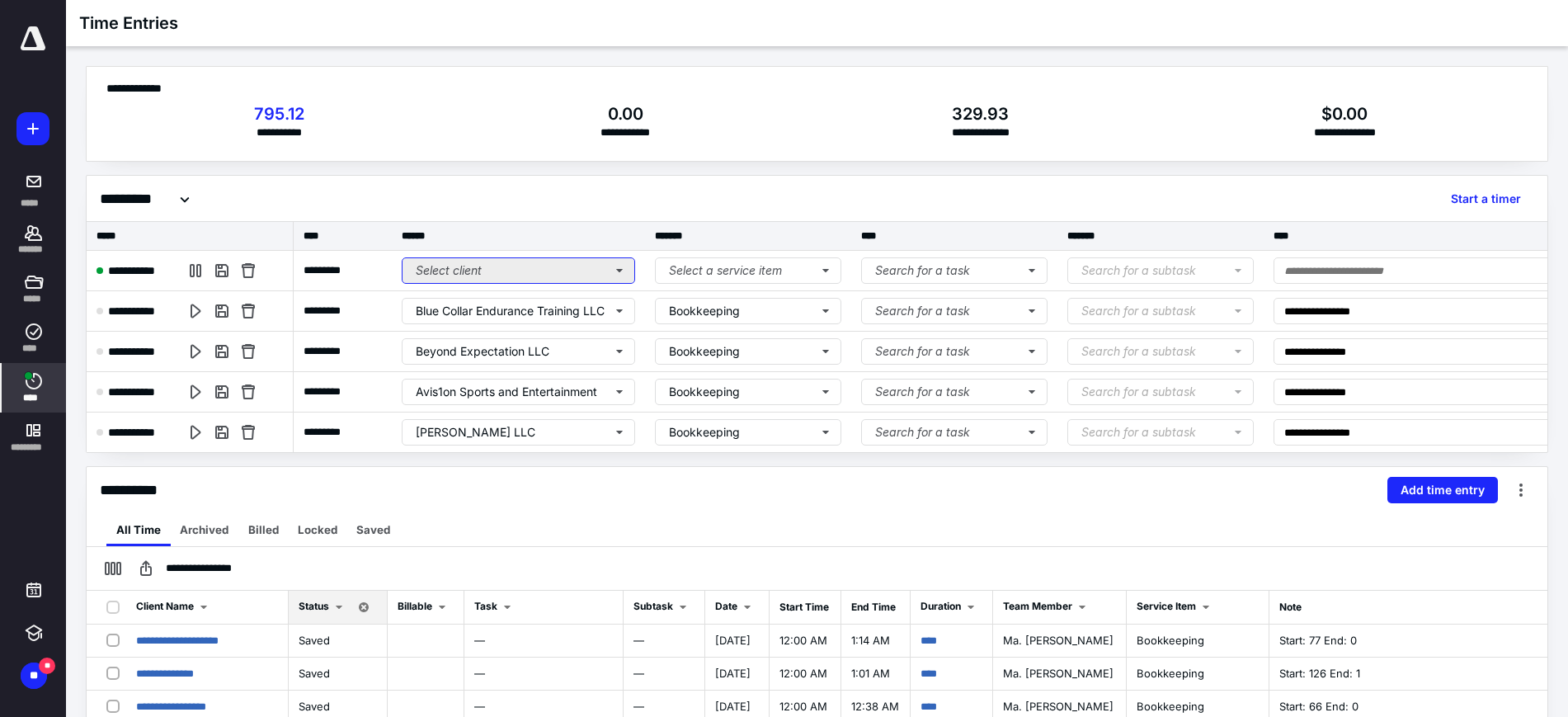 click on "Select client" at bounding box center [518, 271] 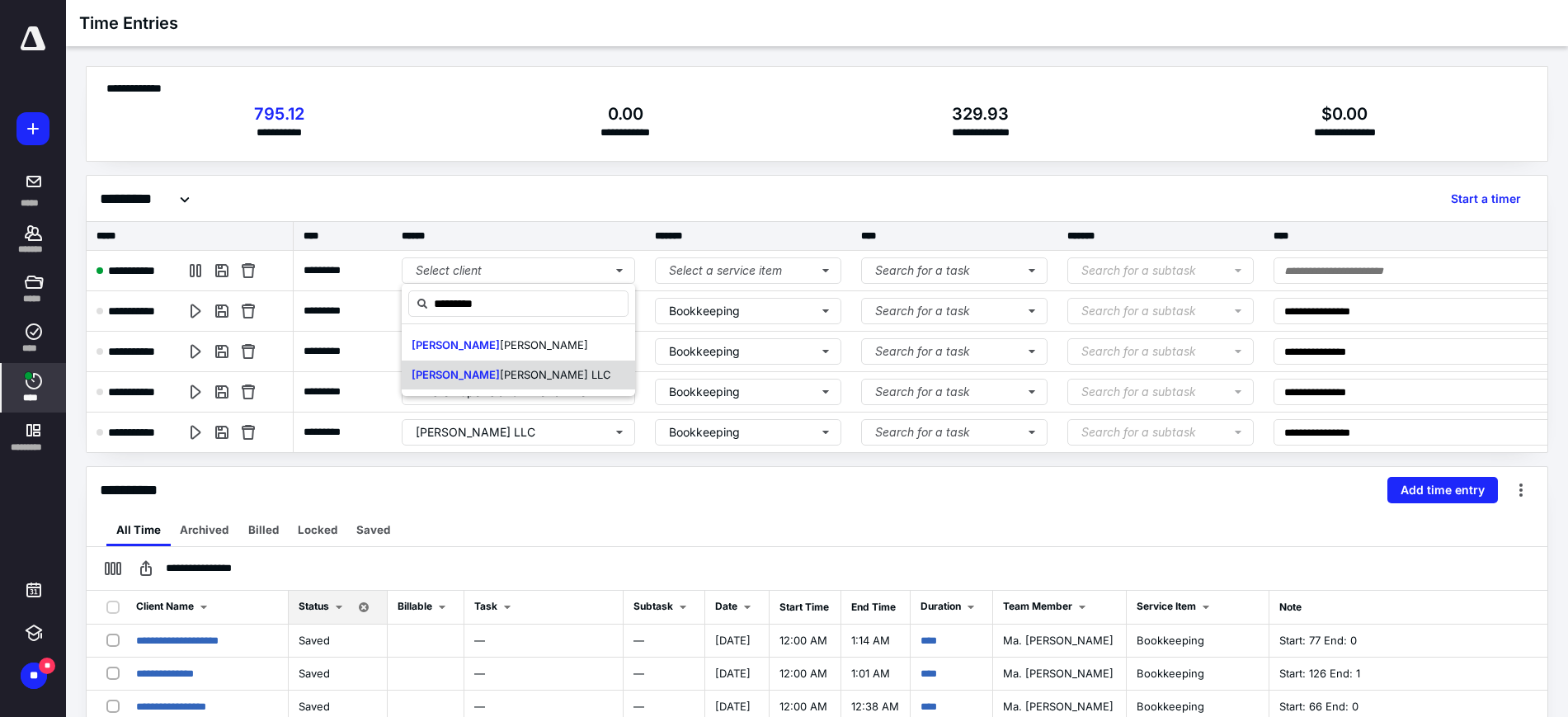 click on "[PERSON_NAME] LLC" at bounding box center [555, 375] 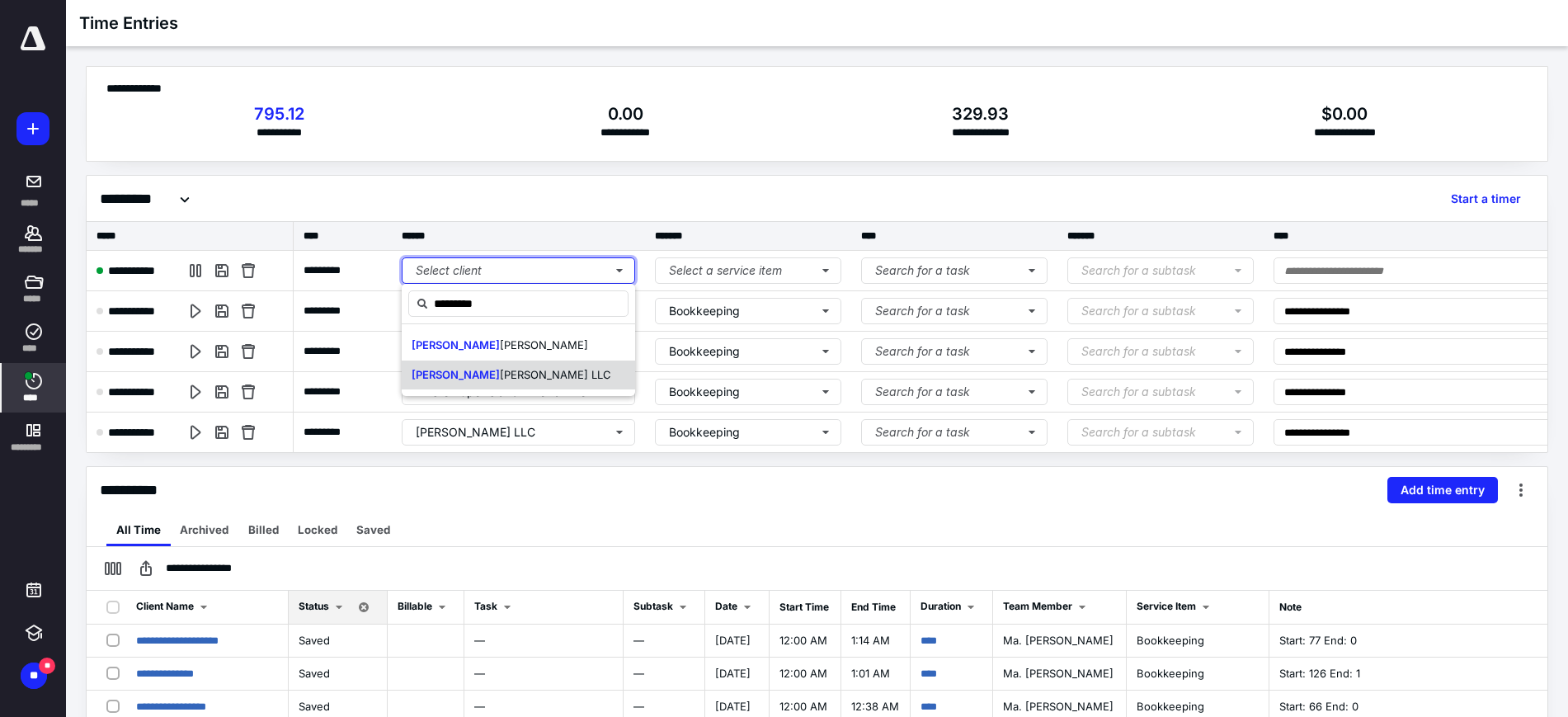 type 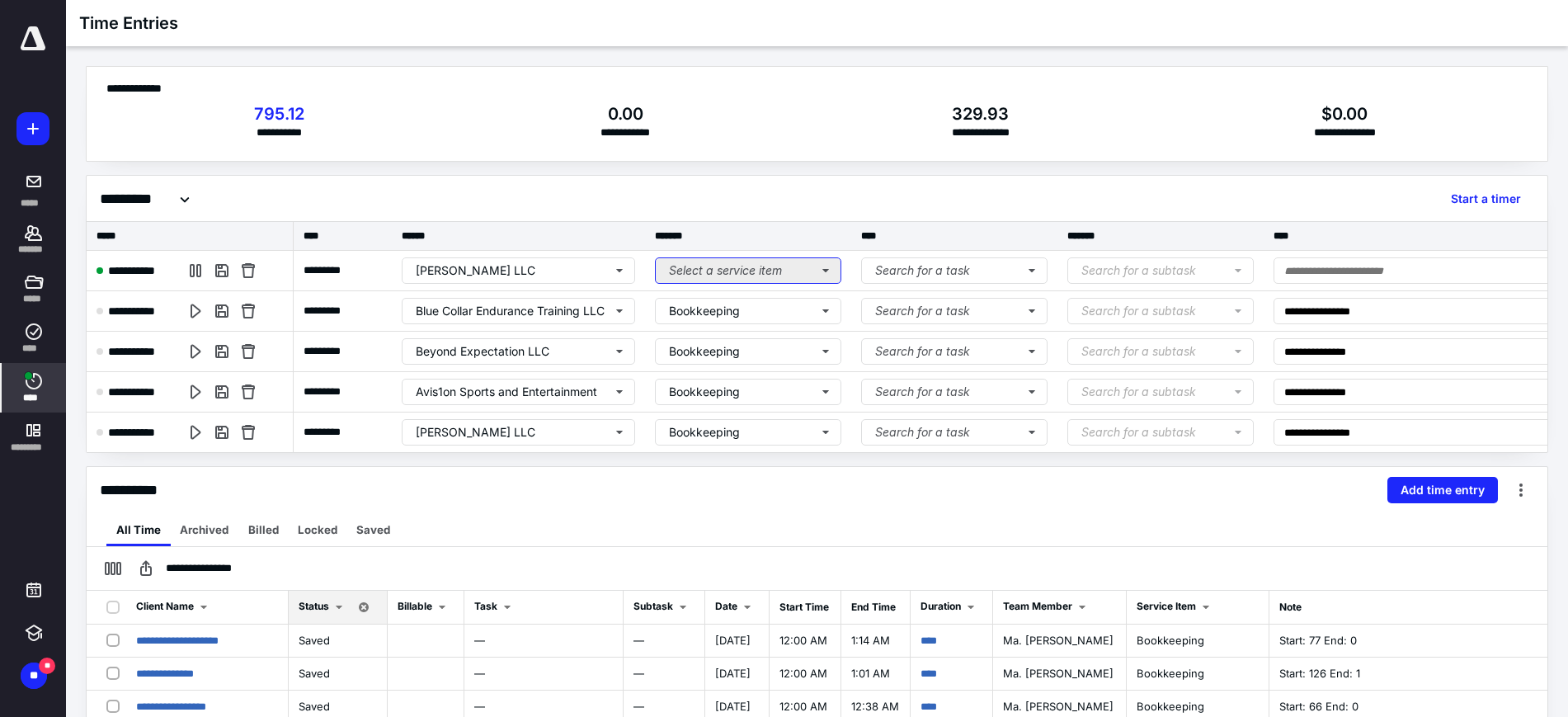 click on "Select a service item" at bounding box center [748, 271] 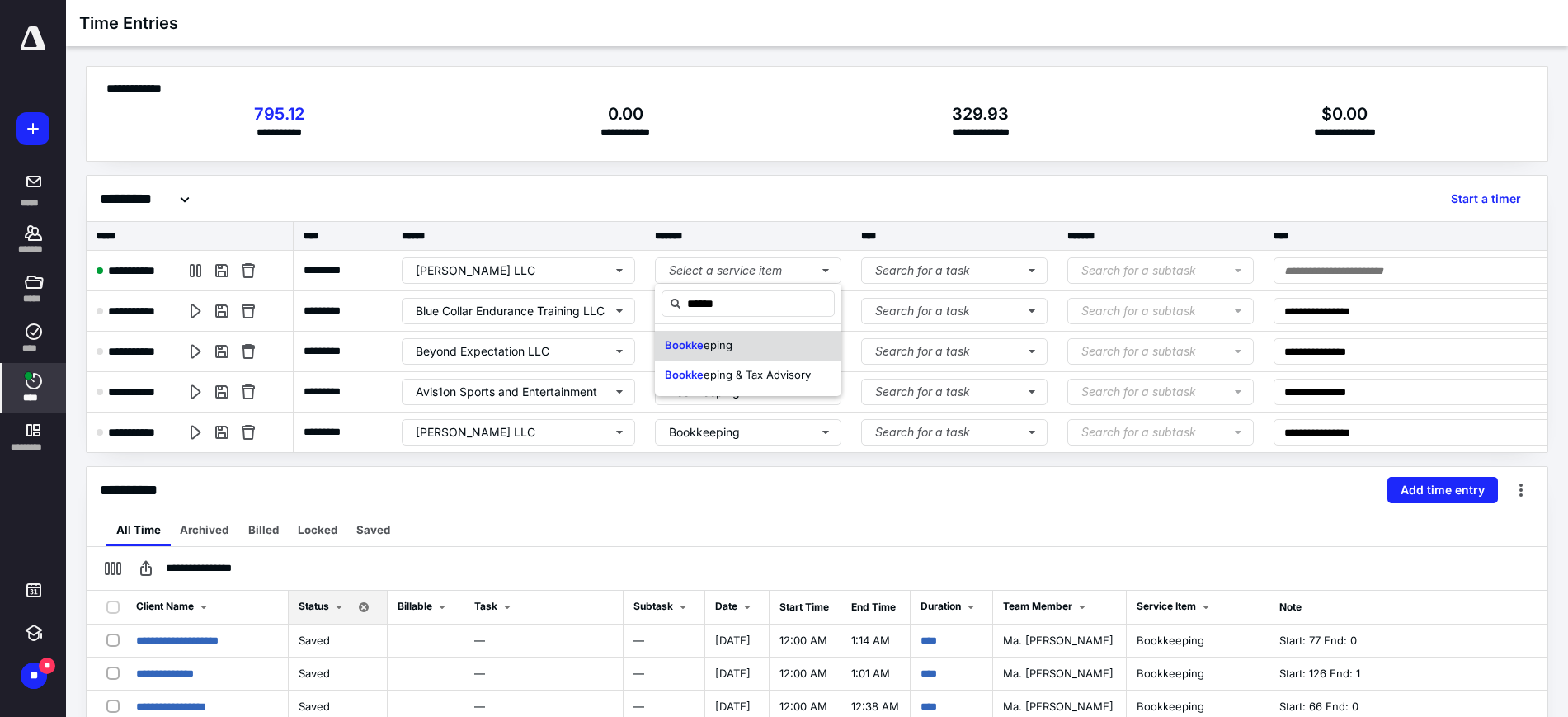 click on "Bookke" at bounding box center [684, 345] 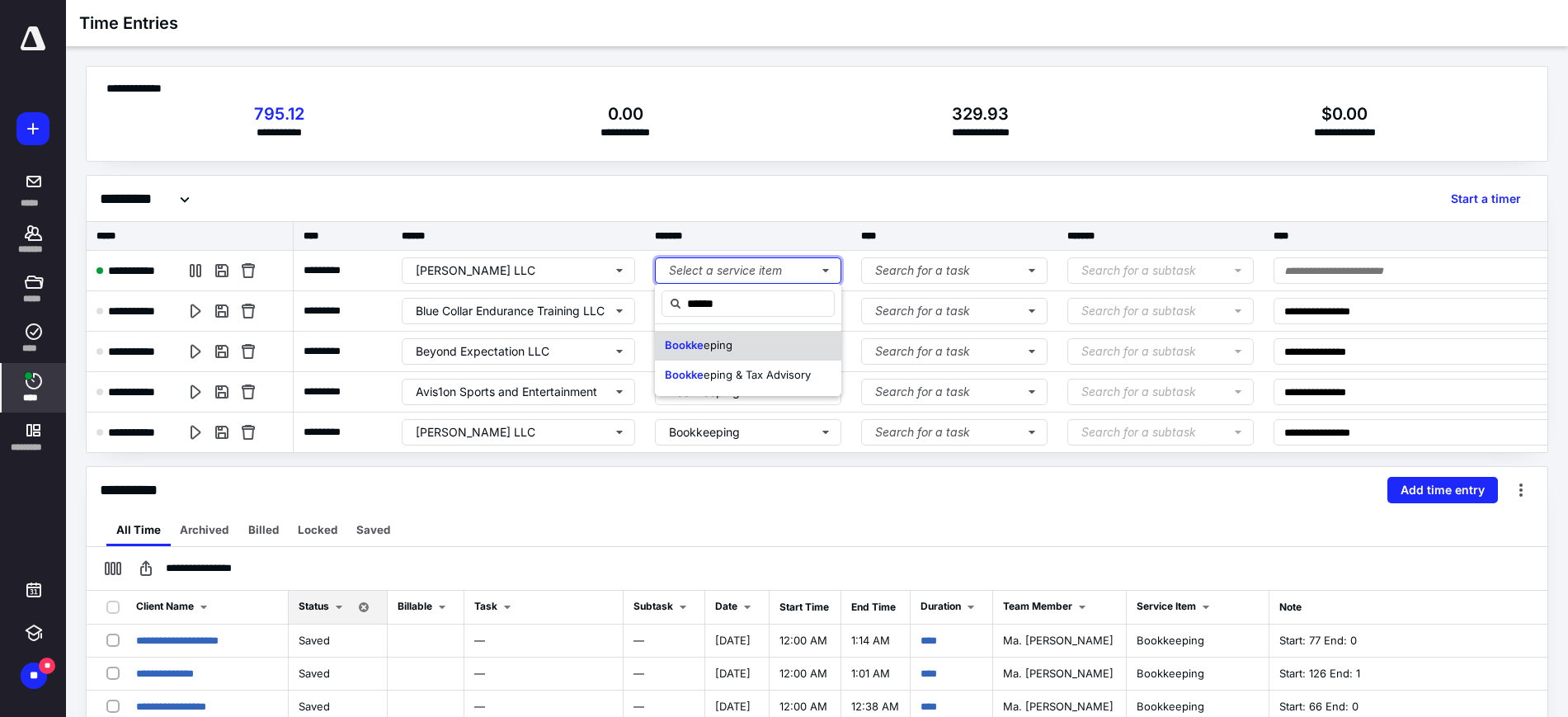 type 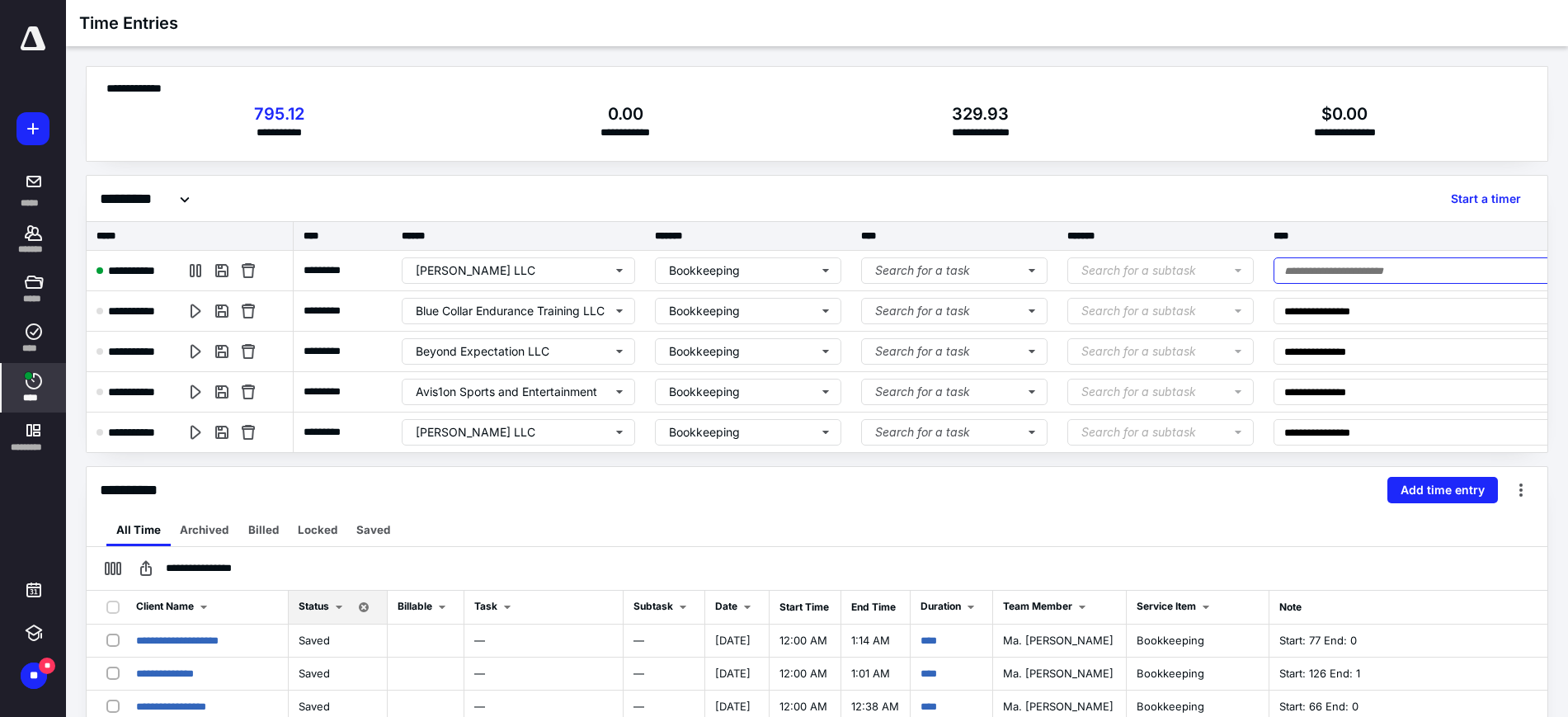 click at bounding box center (1429, 271) 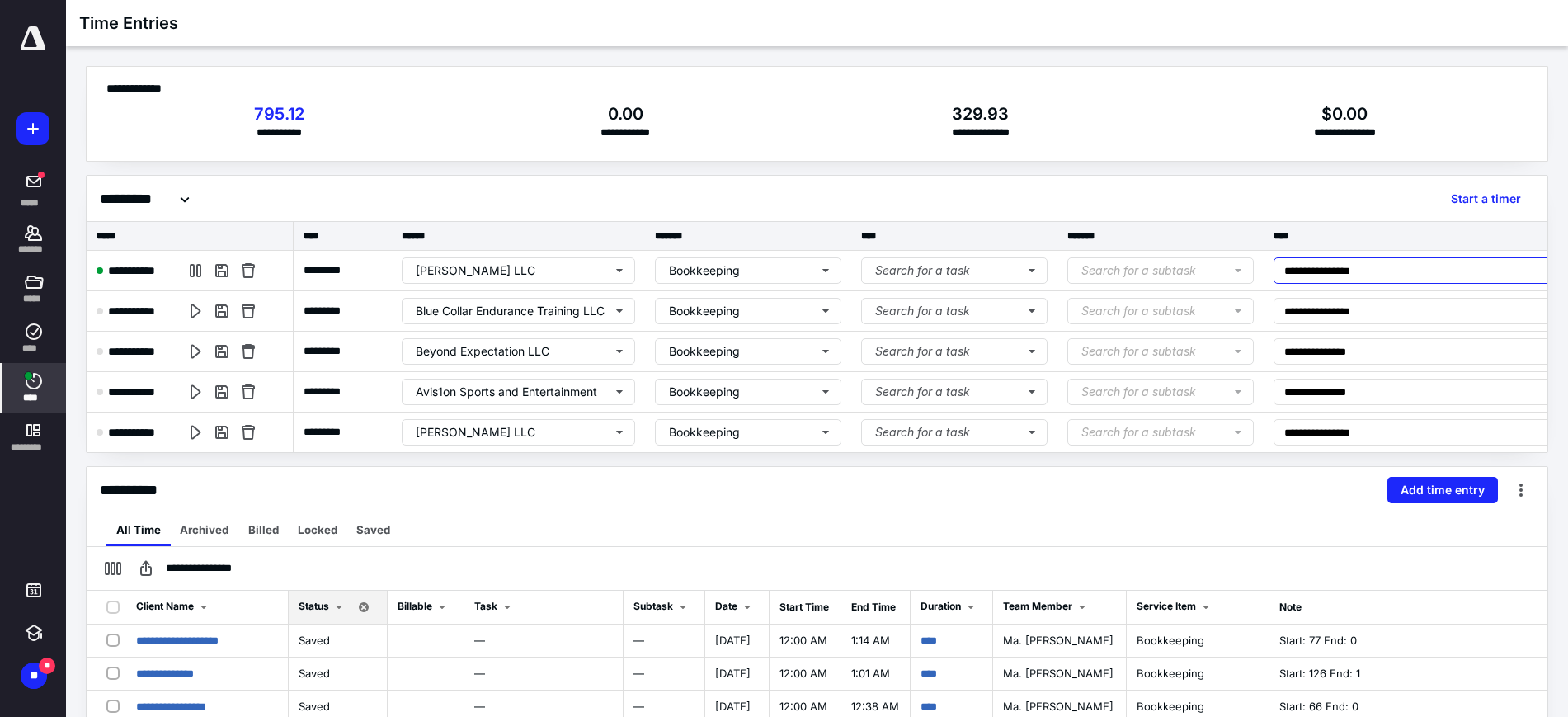 type on "**********" 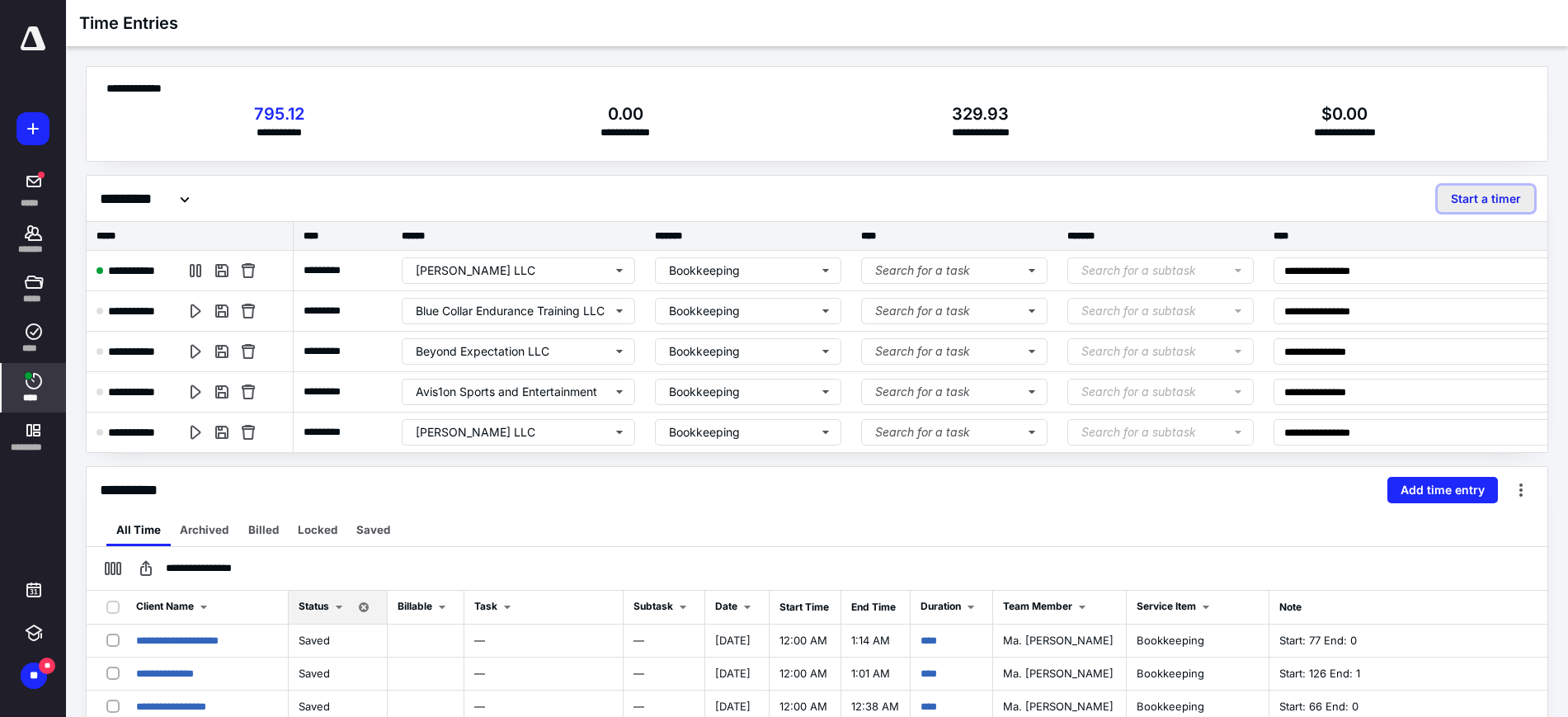 click on "Start a timer" at bounding box center [1486, 199] 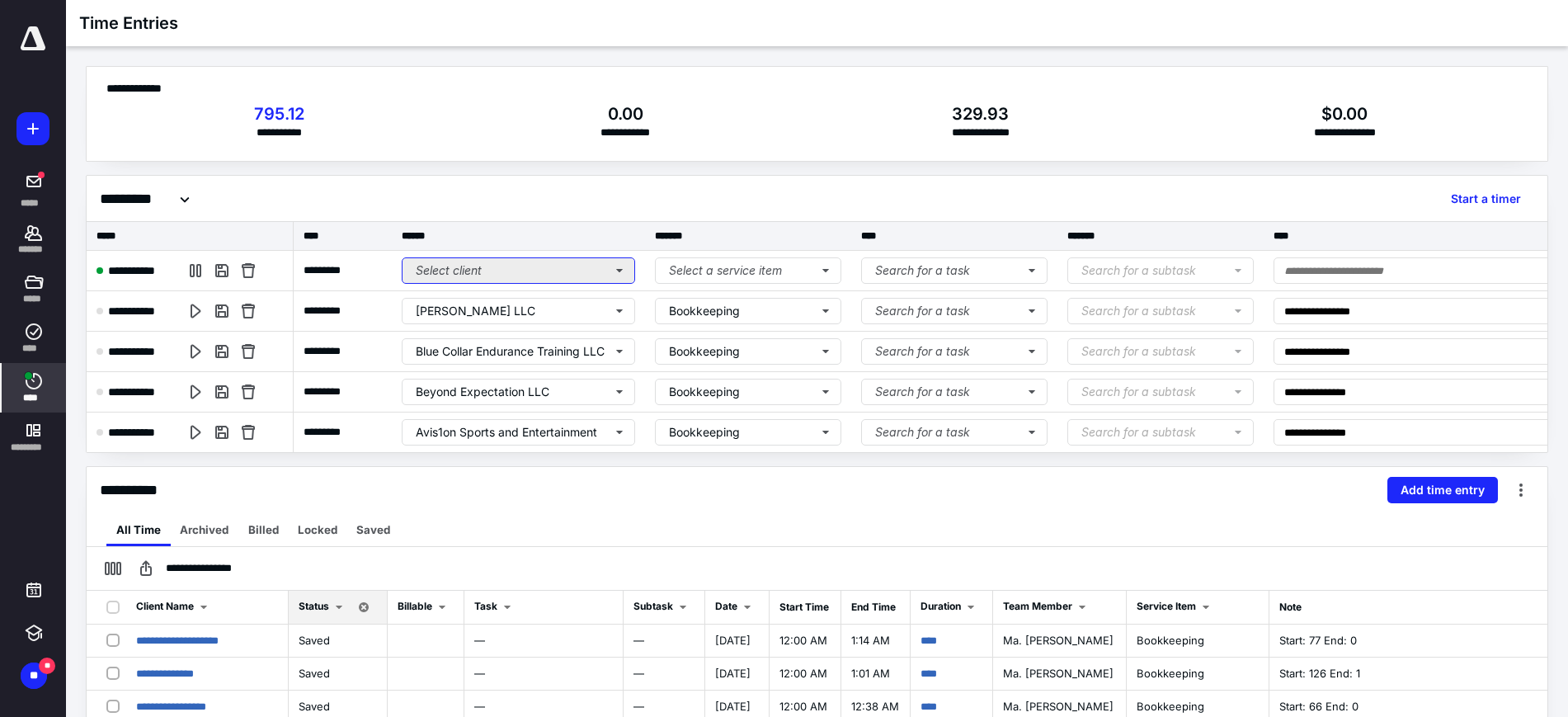 click on "Select client" at bounding box center (518, 271) 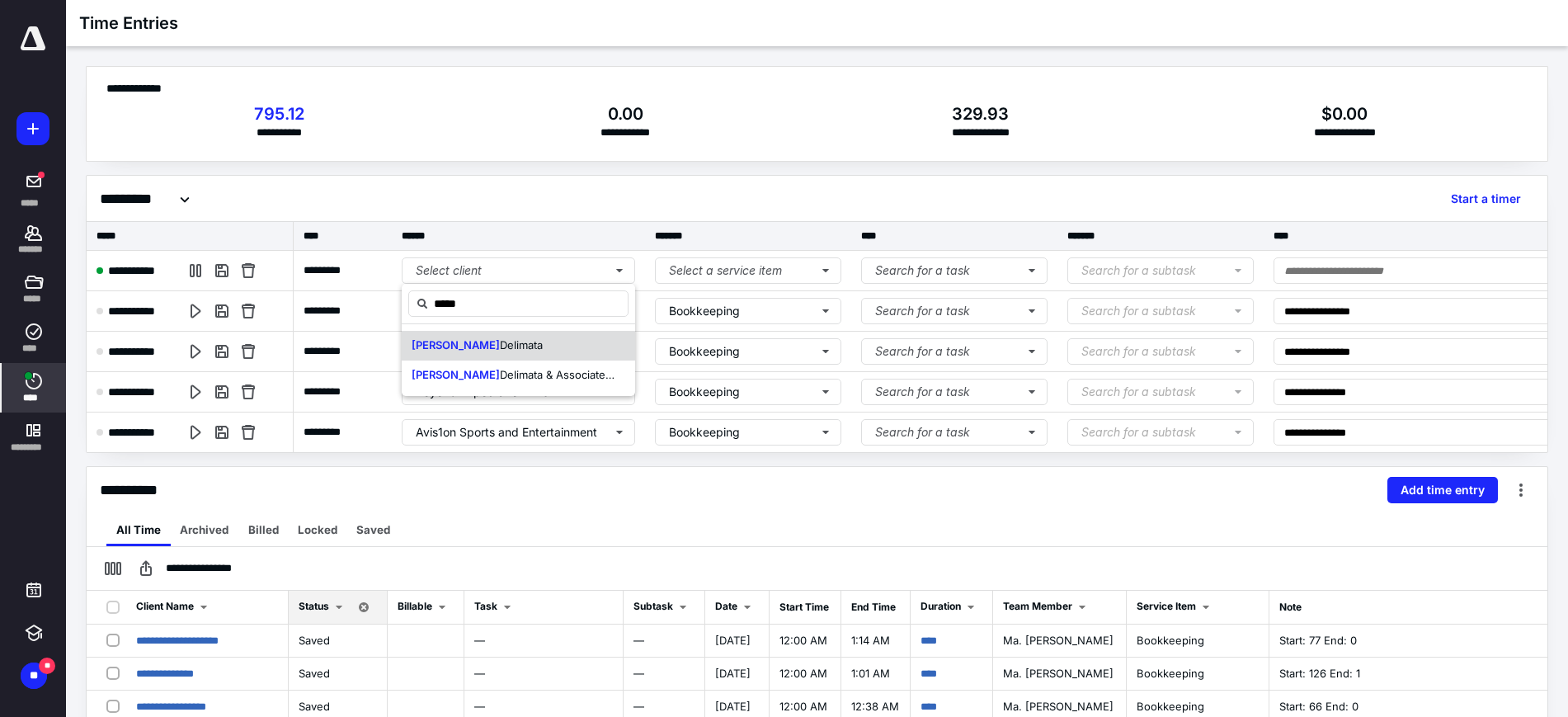 drag, startPoint x: 483, startPoint y: 375, endPoint x: 514, endPoint y: 343, distance: 44.553339 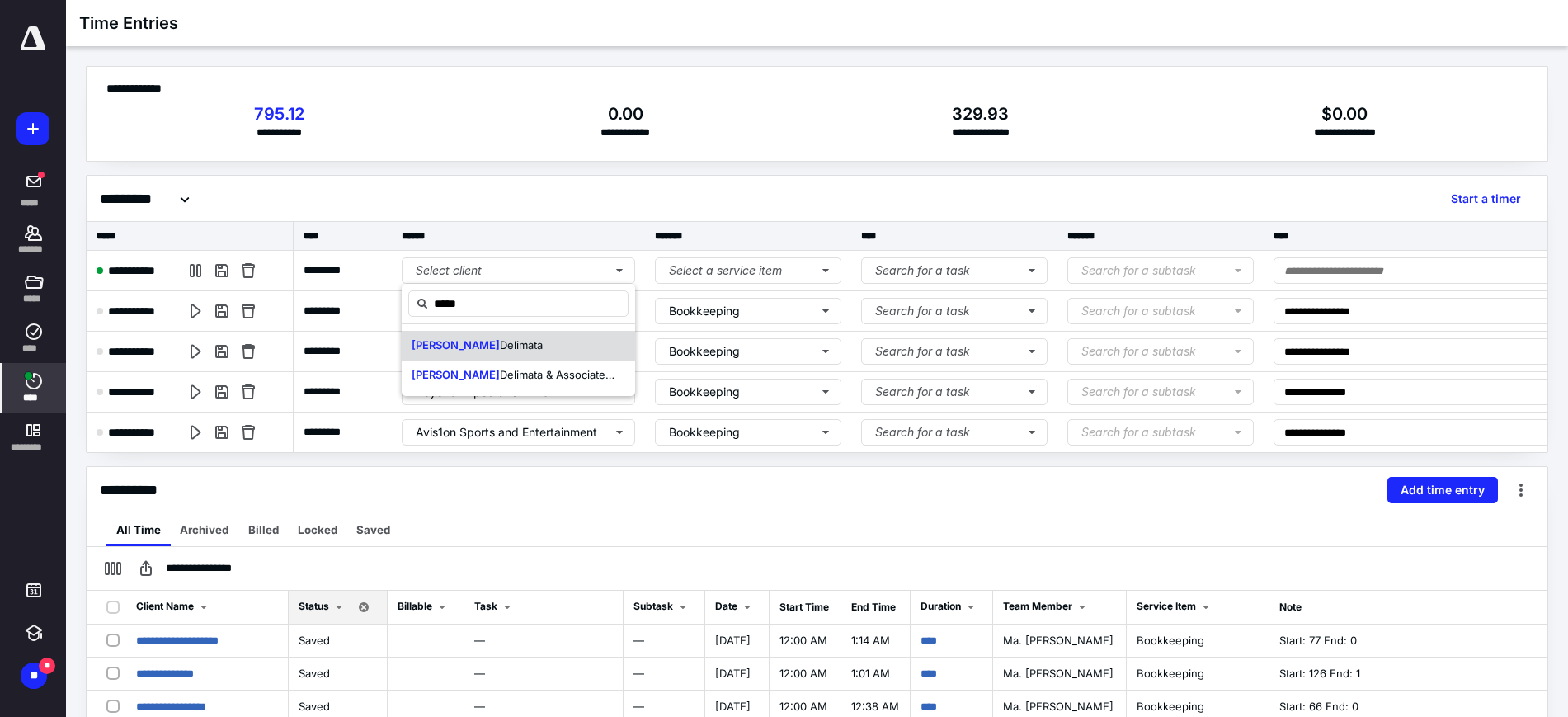 click on "Delimata & Associates INC" at bounding box center [567, 375] 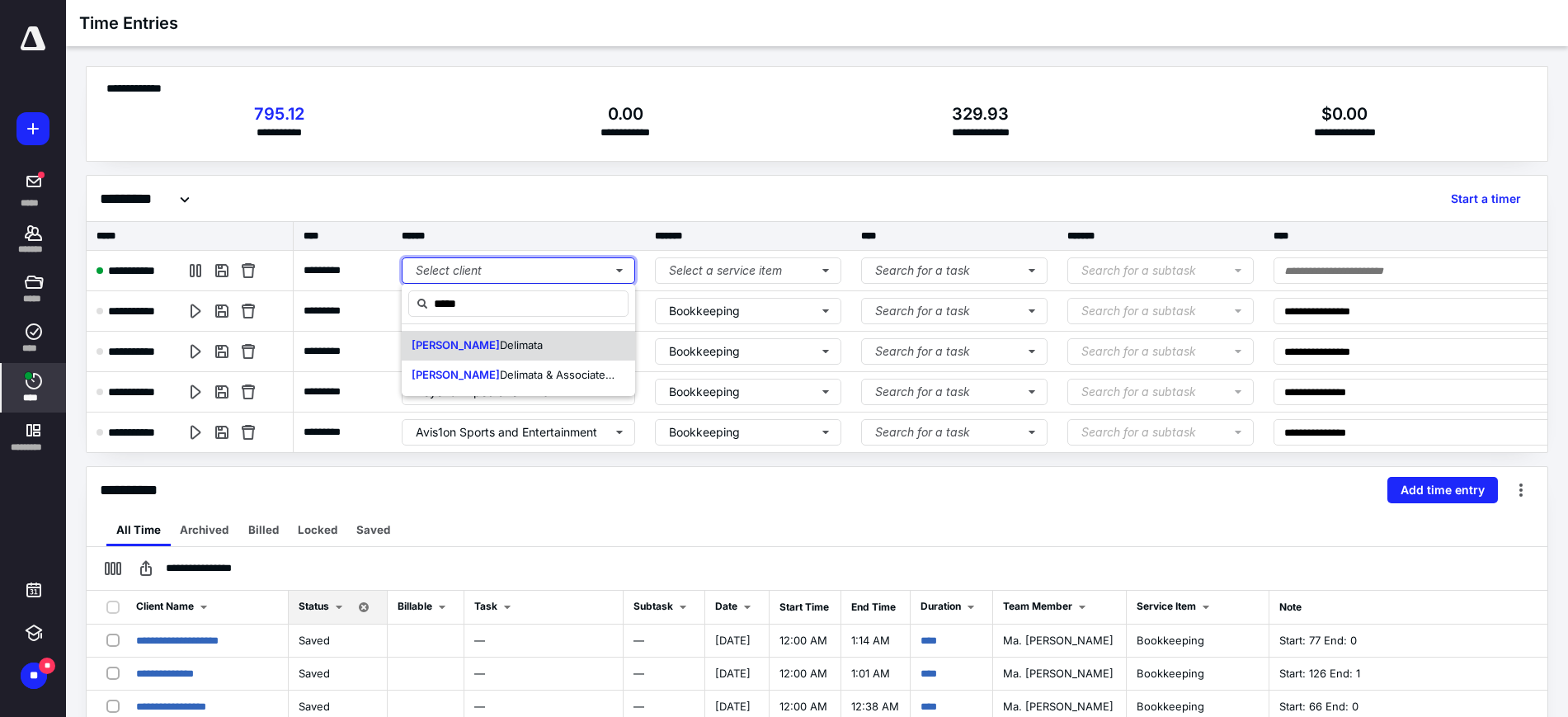 type 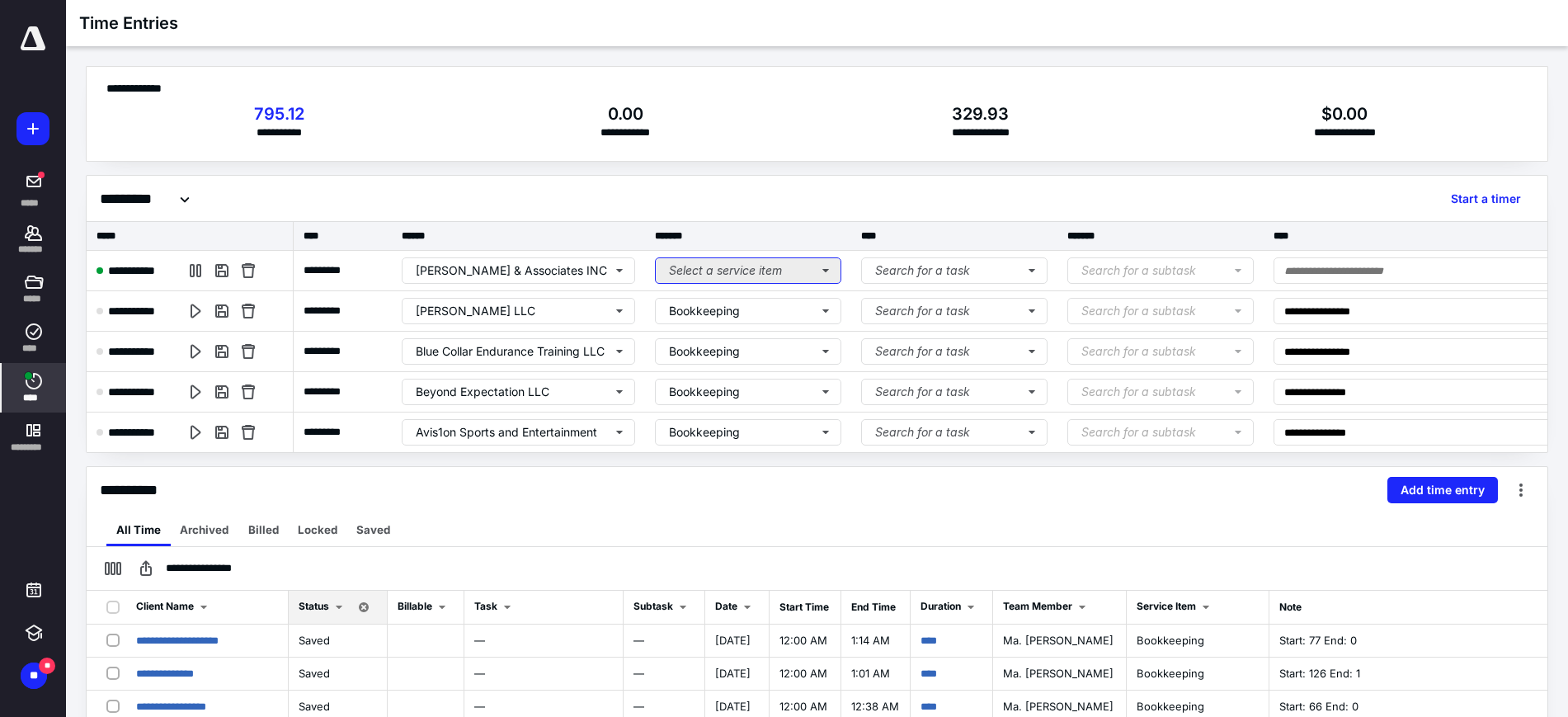click on "Select a service item" at bounding box center [748, 271] 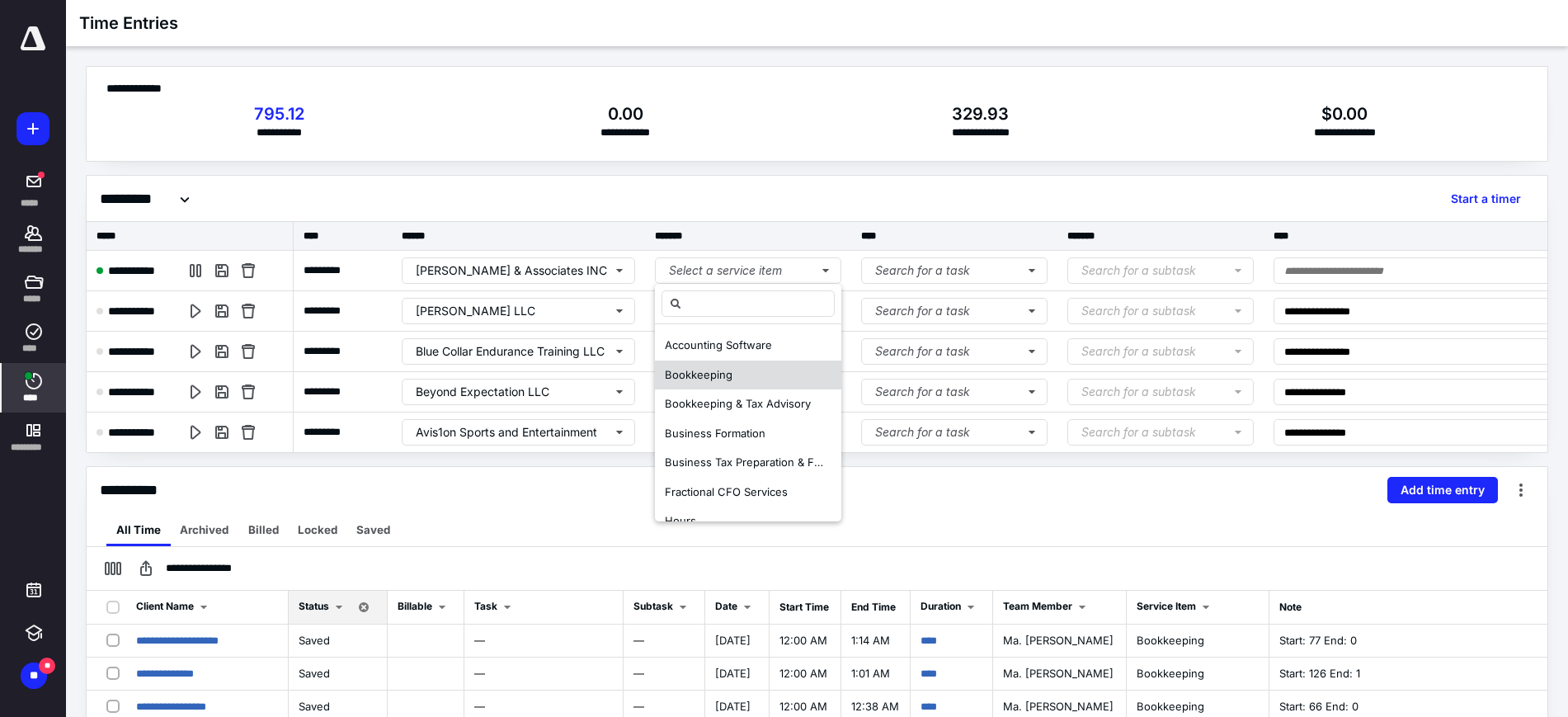 click on "Bookkeeping" at bounding box center [748, 375] 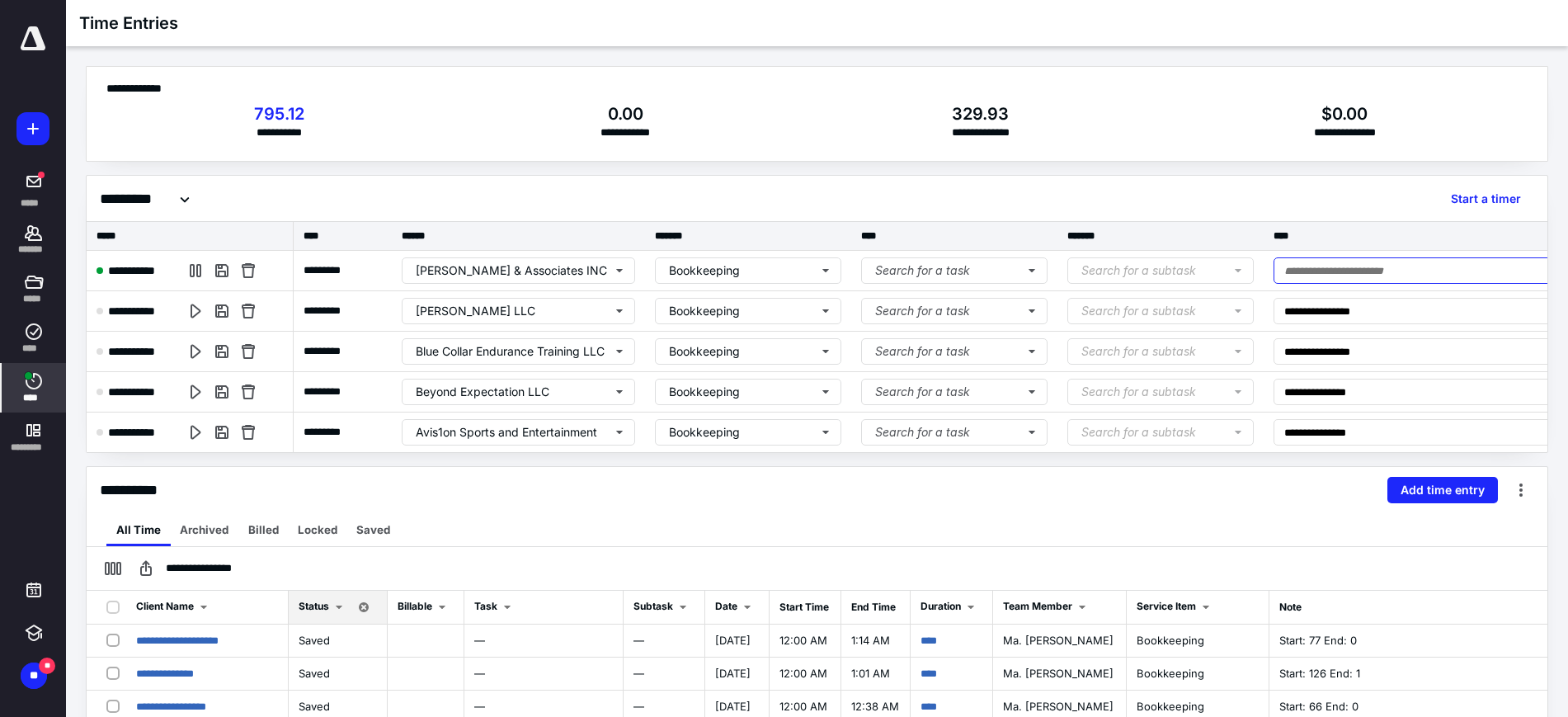 click at bounding box center [1429, 271] 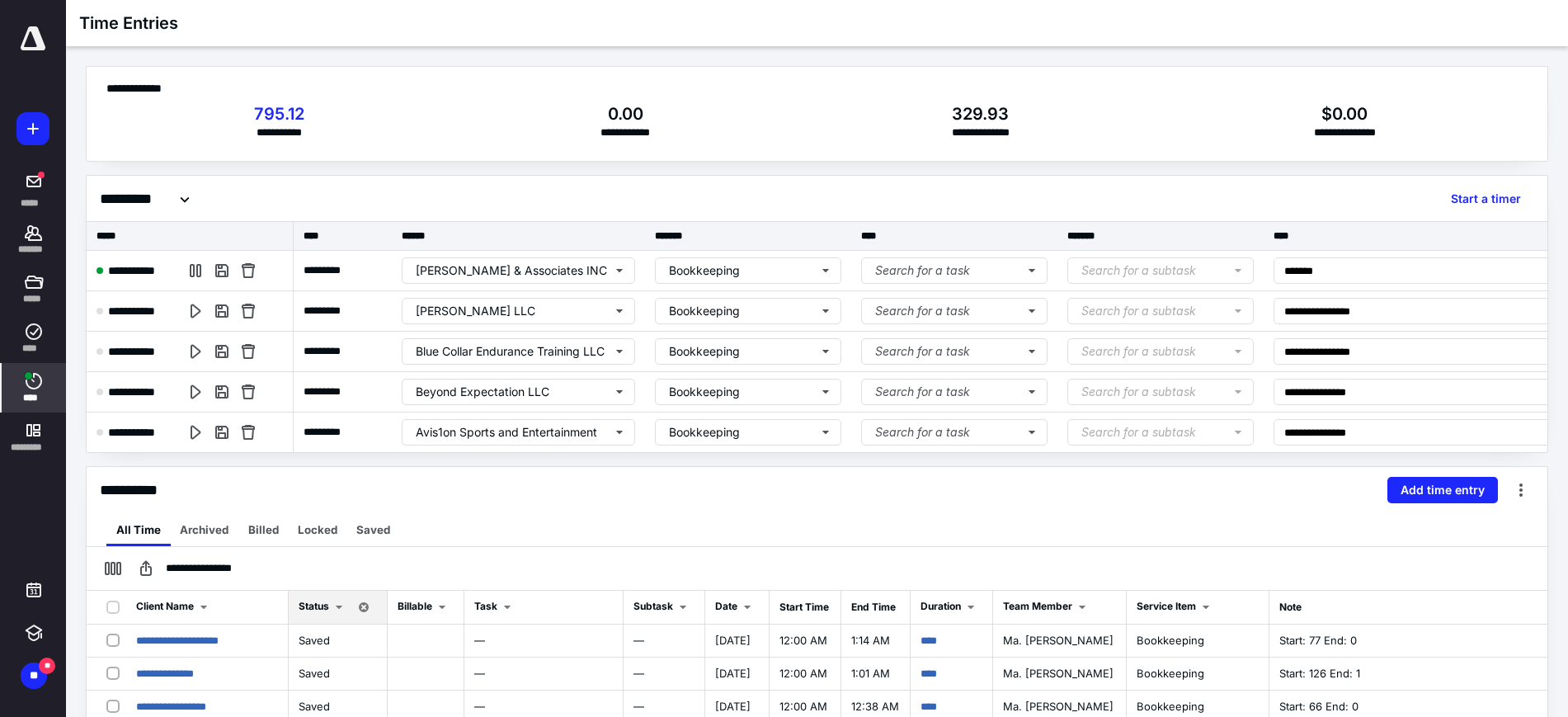 click on "**********" at bounding box center (784, 358) 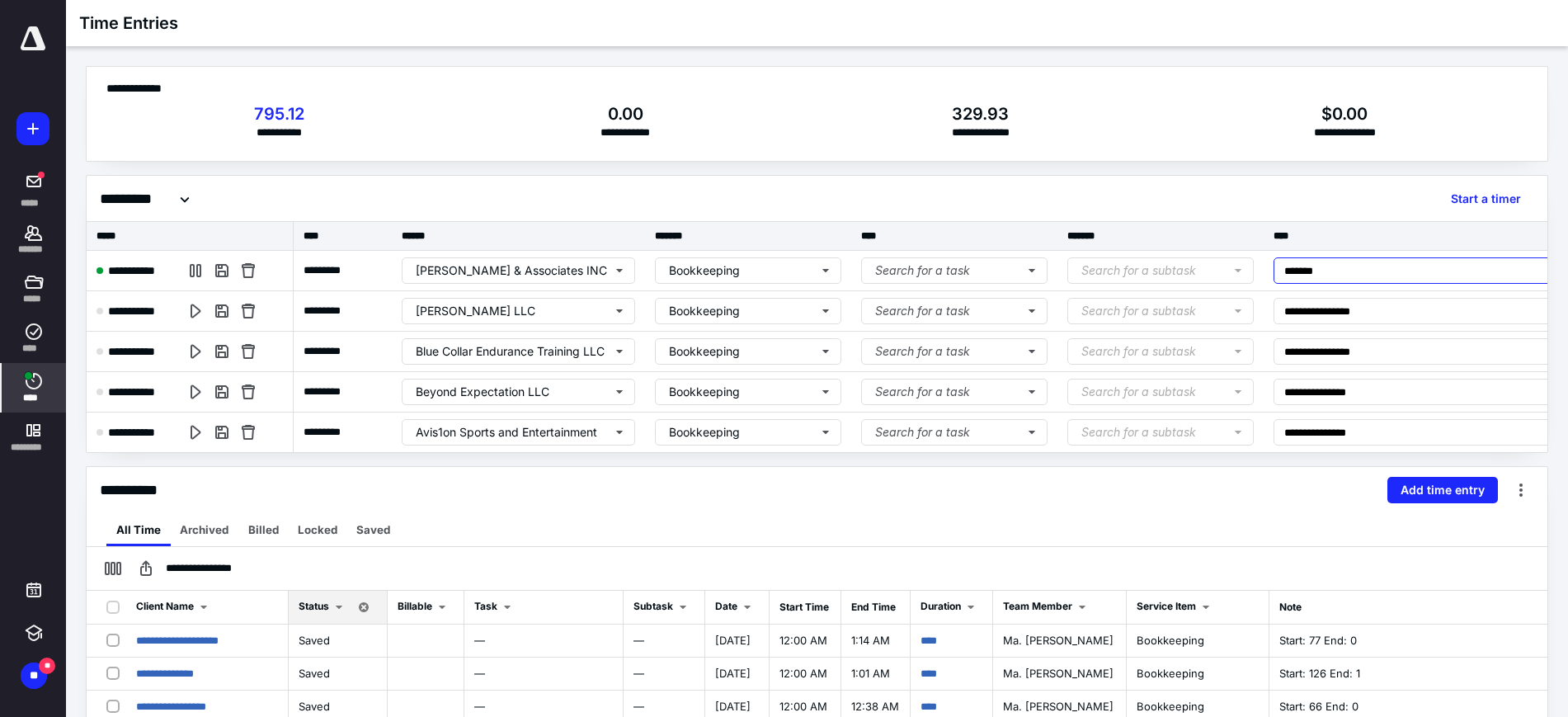 click on "******" at bounding box center (1429, 271) 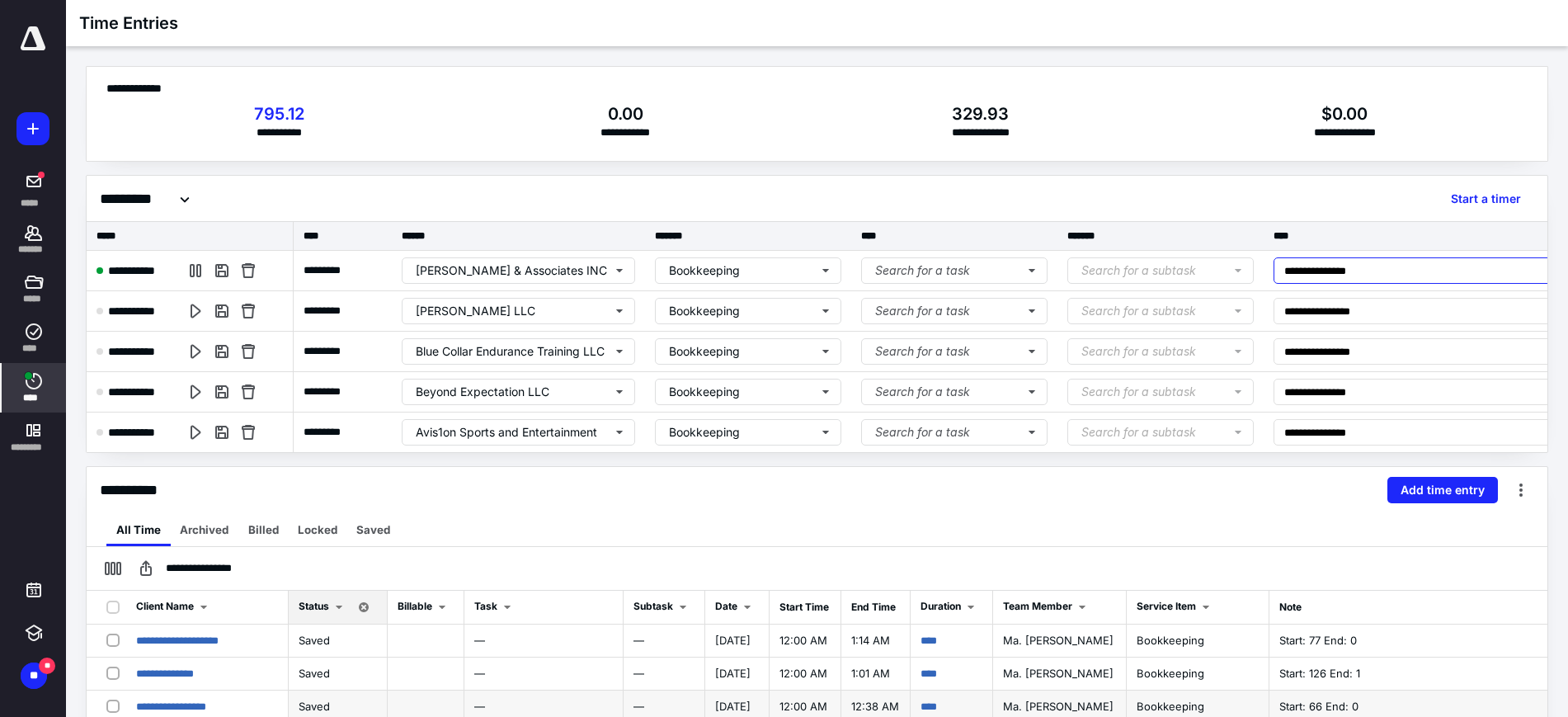 type on "**********" 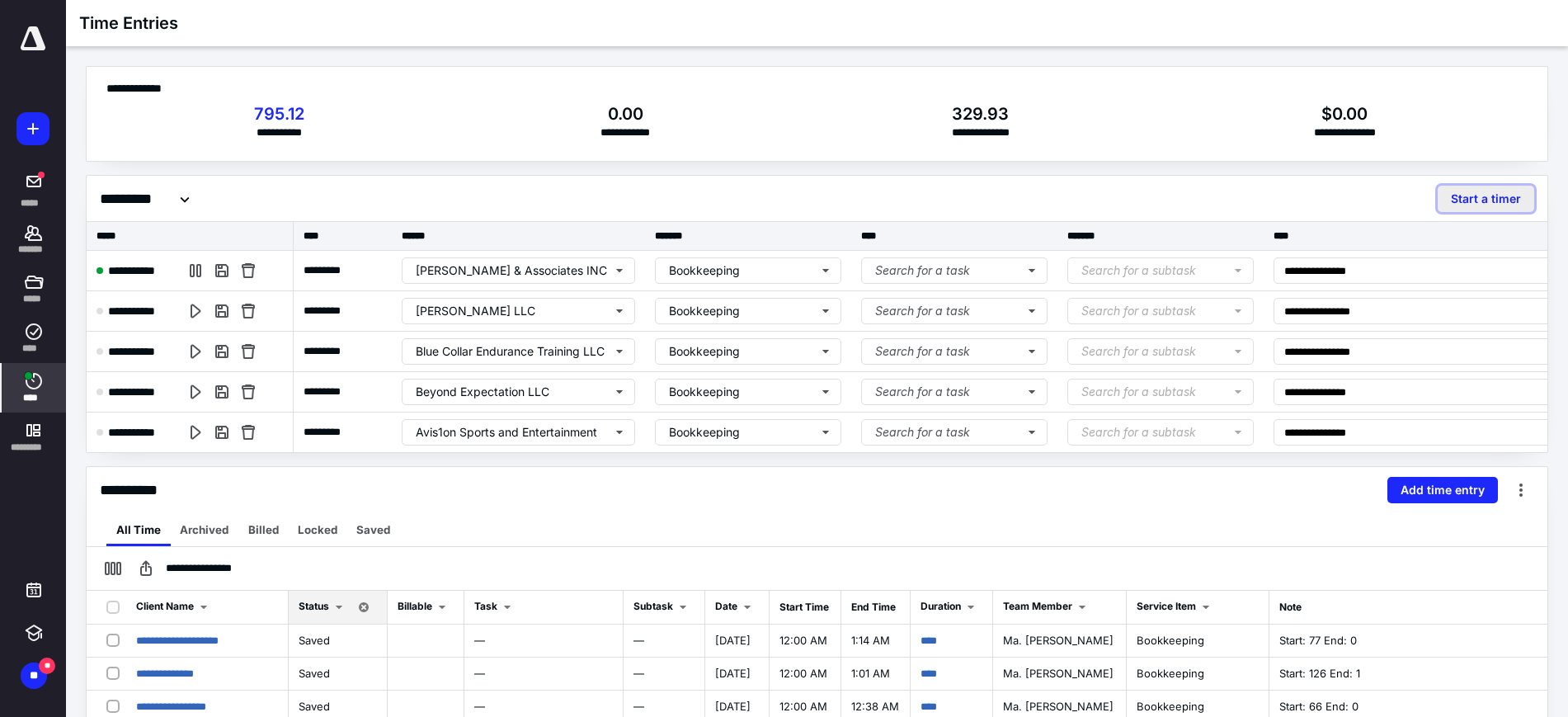 click on "Start a timer" at bounding box center [1486, 199] 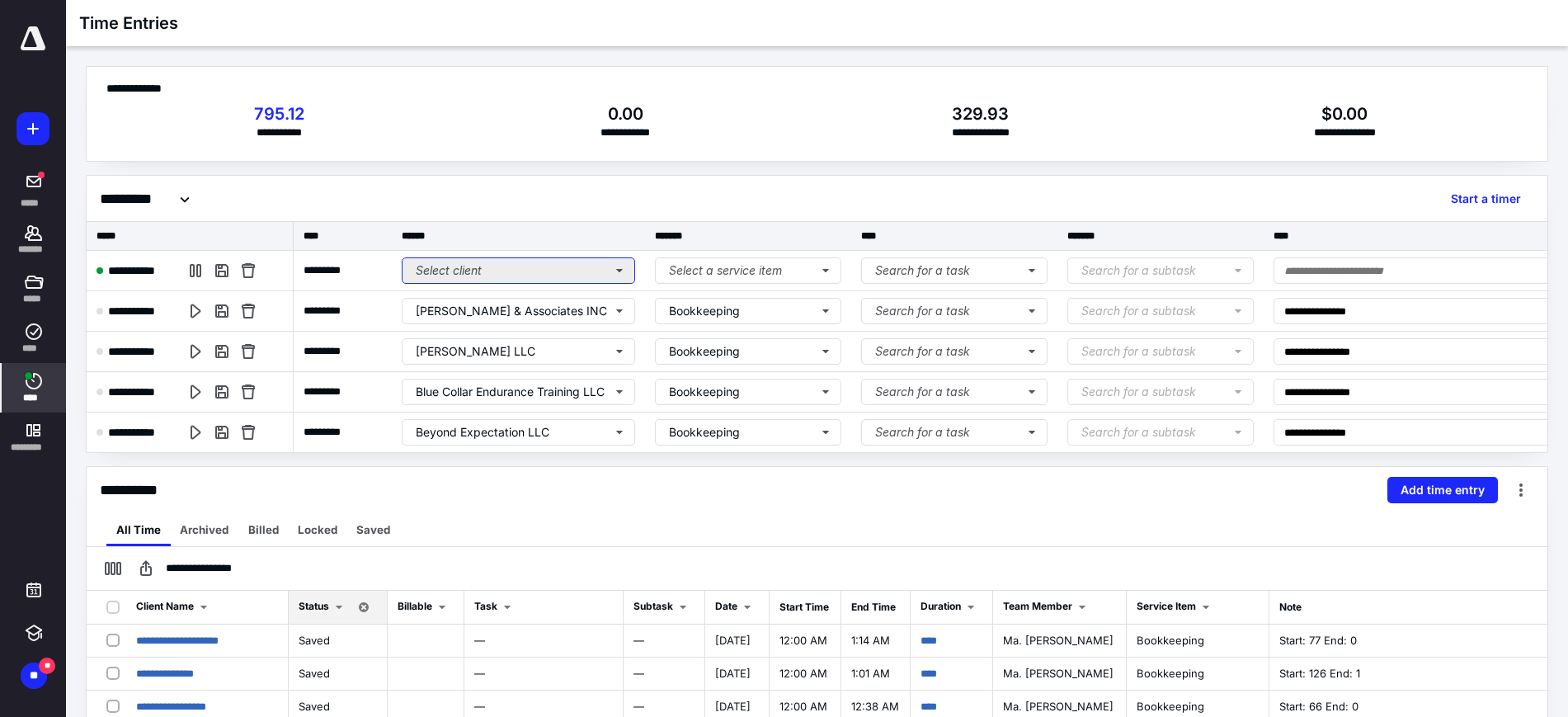 click on "Select client" at bounding box center (518, 271) 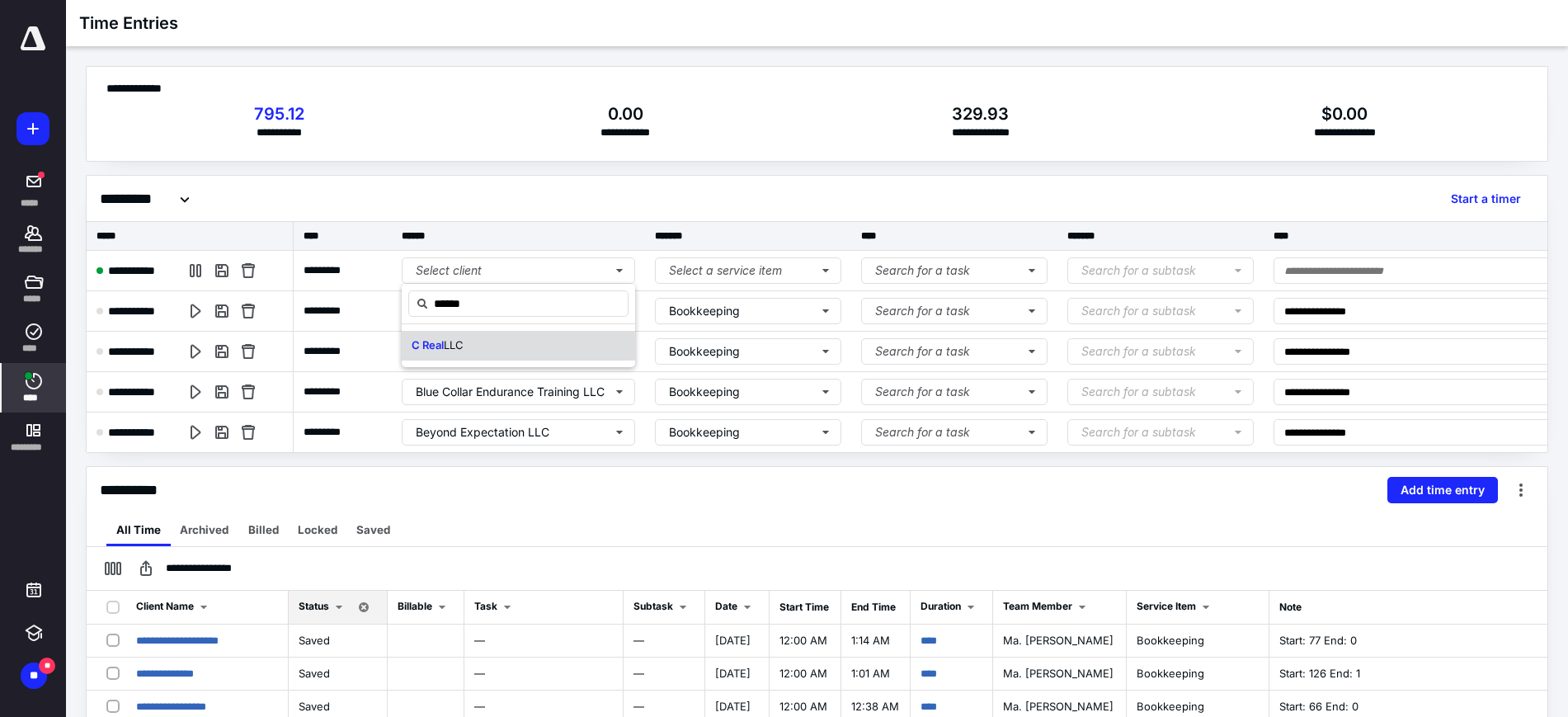 click on "C Real  LLC" at bounding box center [518, 346] 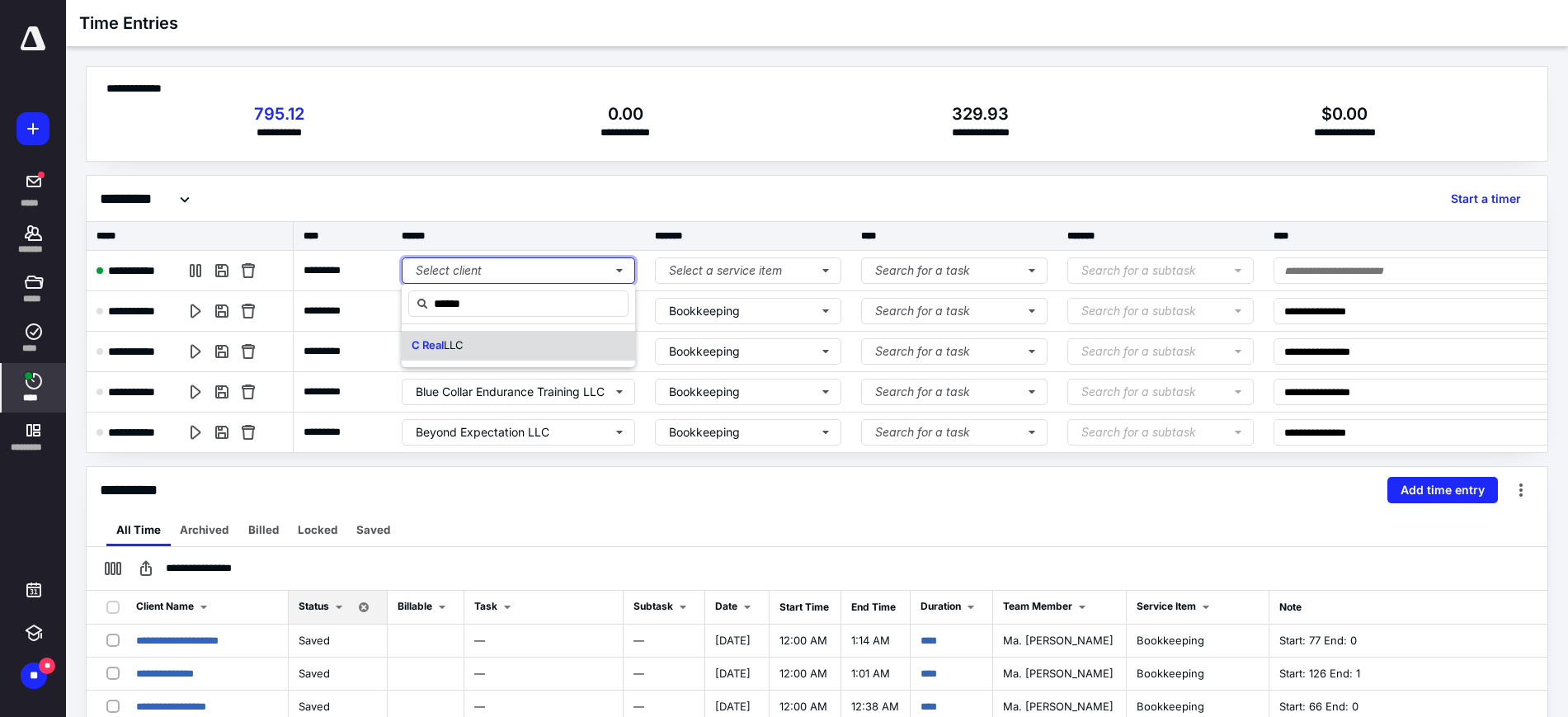 type 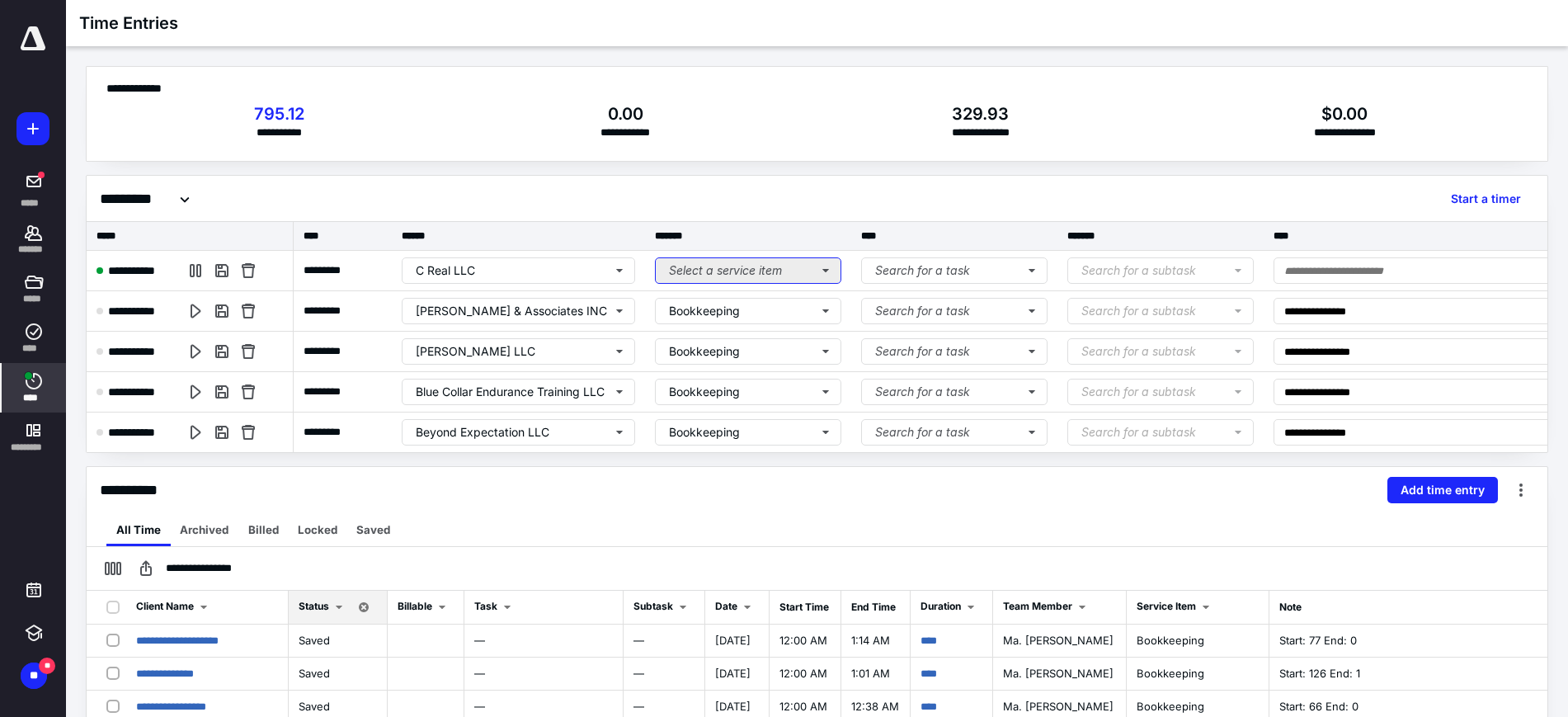 click on "Select a service item" at bounding box center (748, 271) 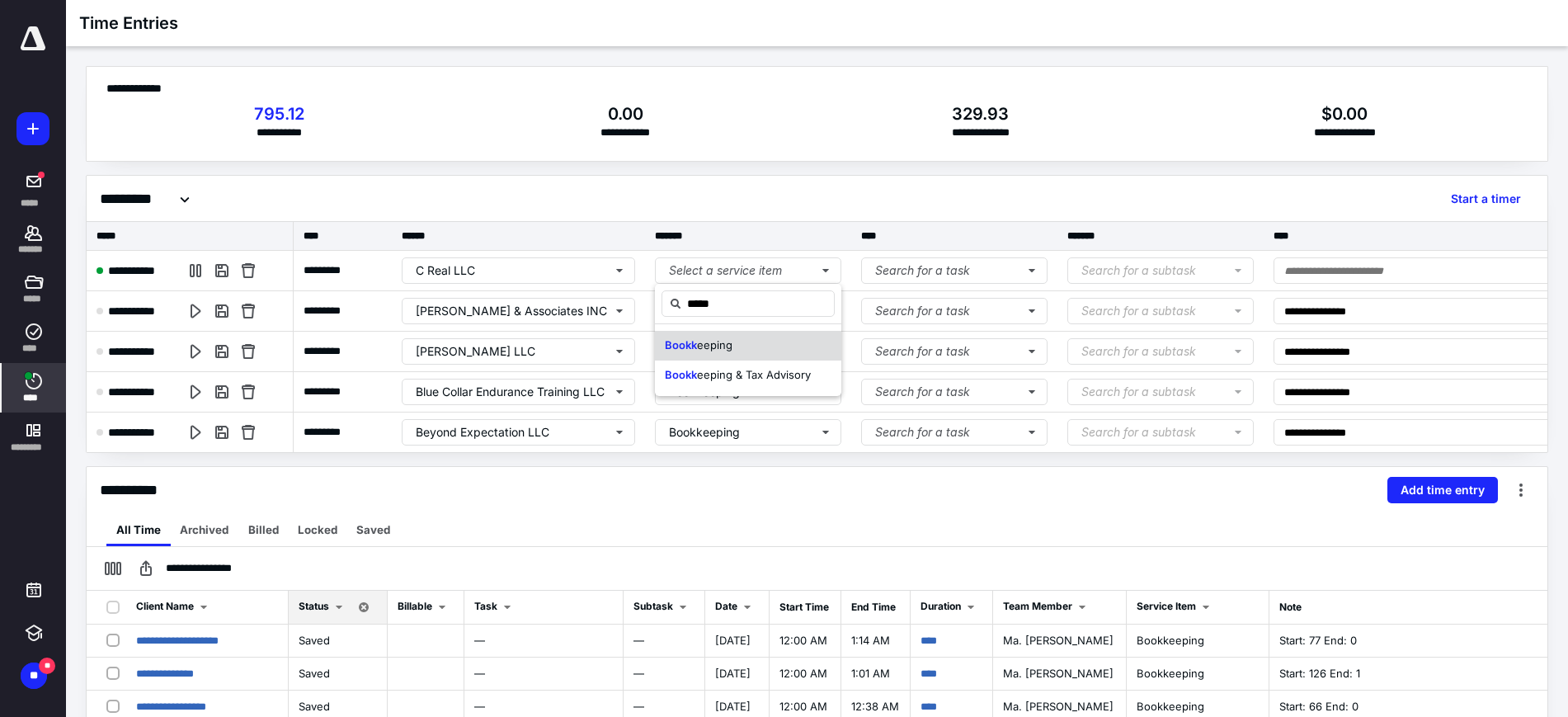 click on "eeping" at bounding box center (714, 345) 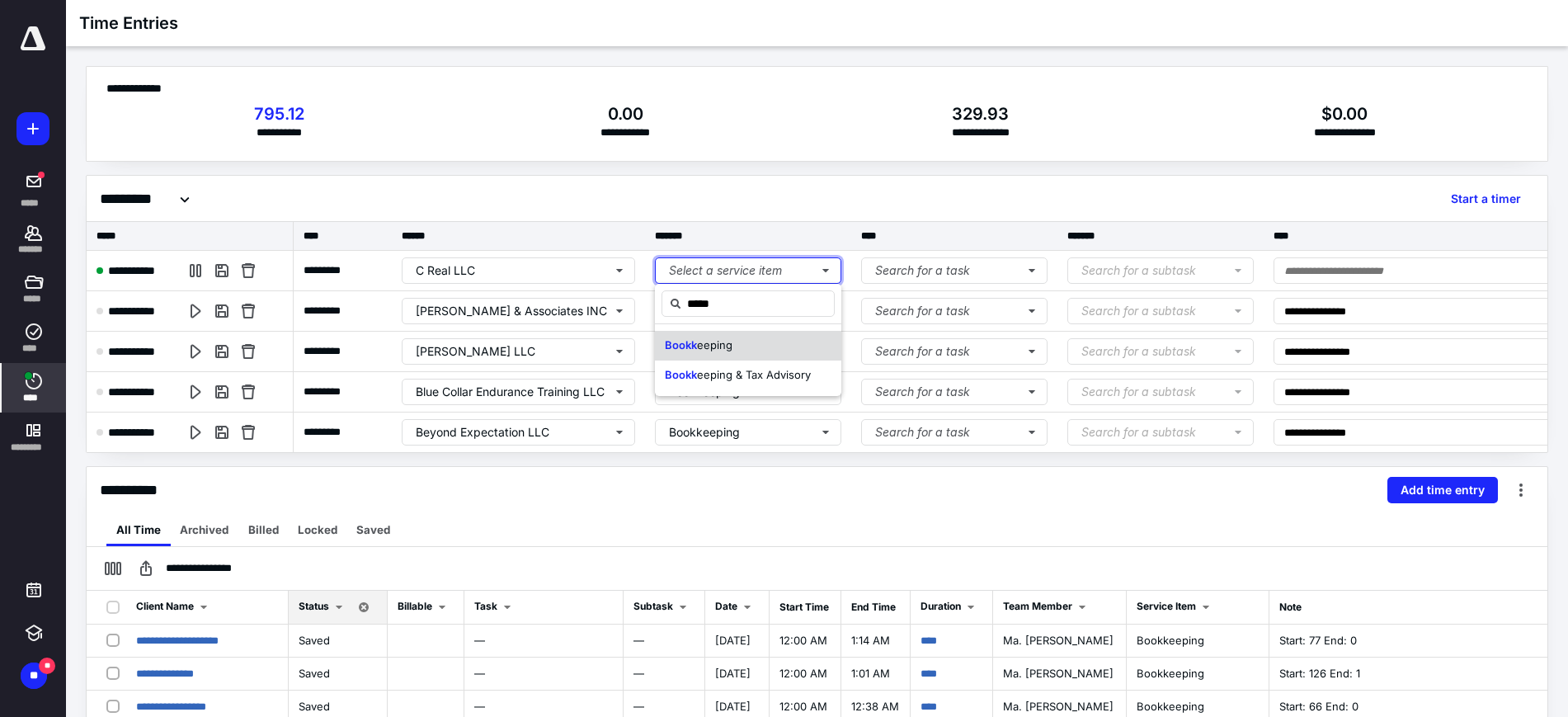 type 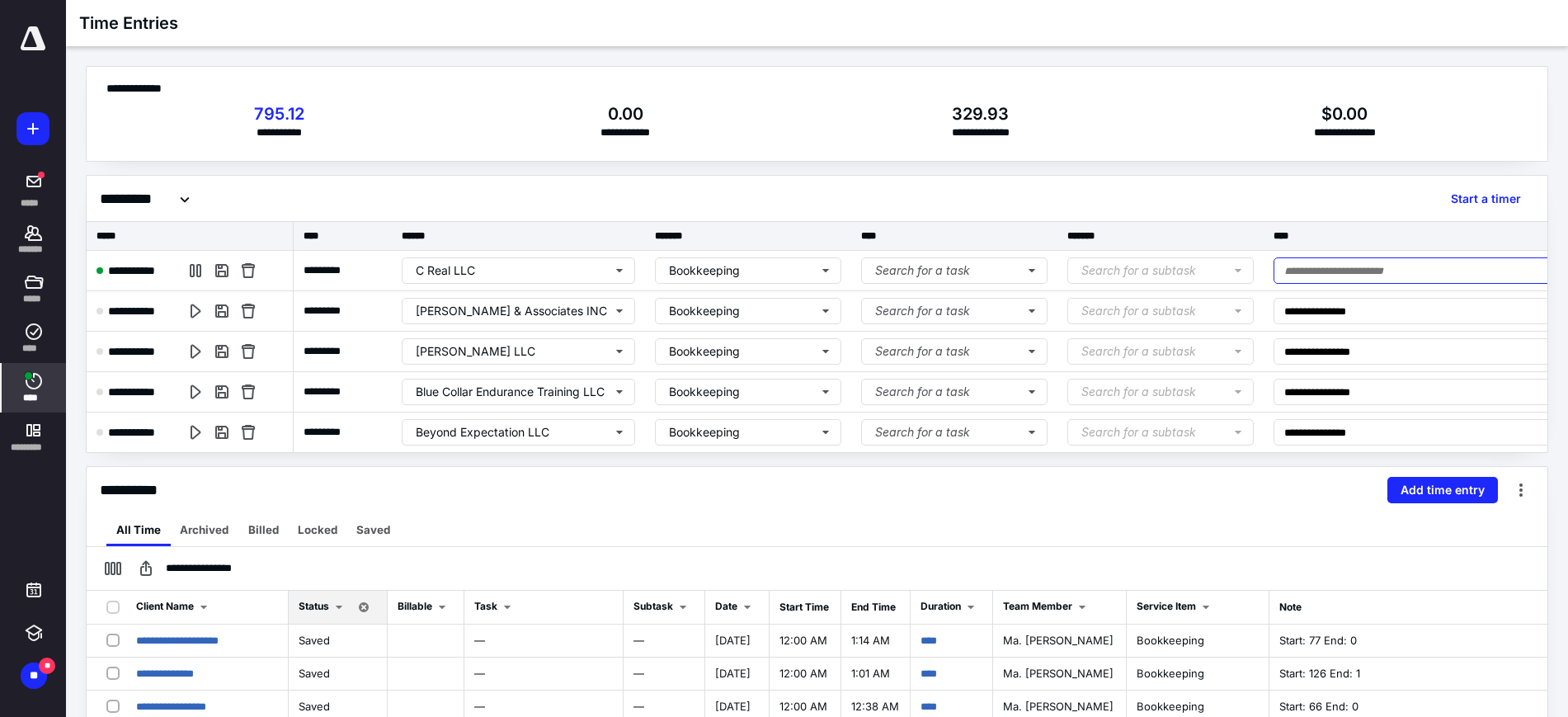 click at bounding box center (1429, 271) 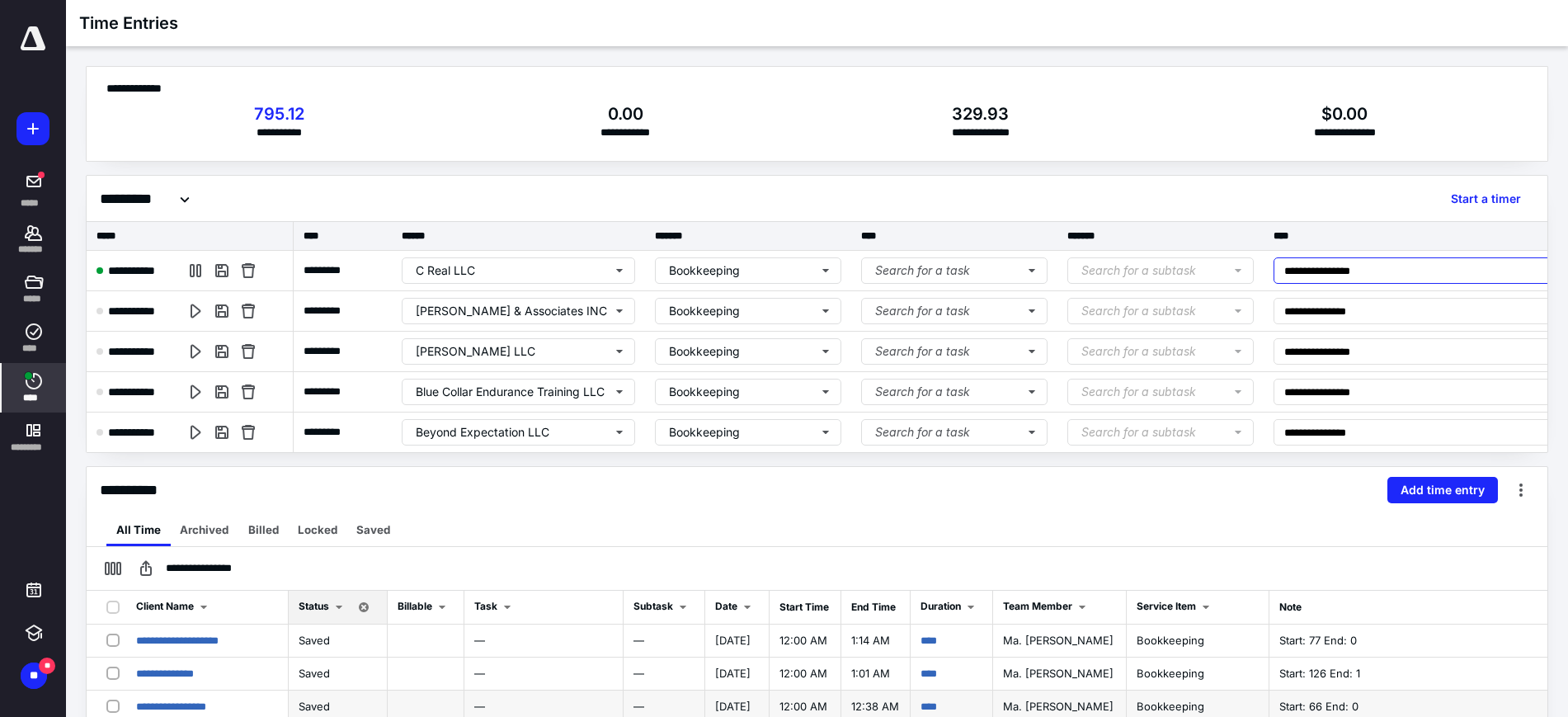 type on "**********" 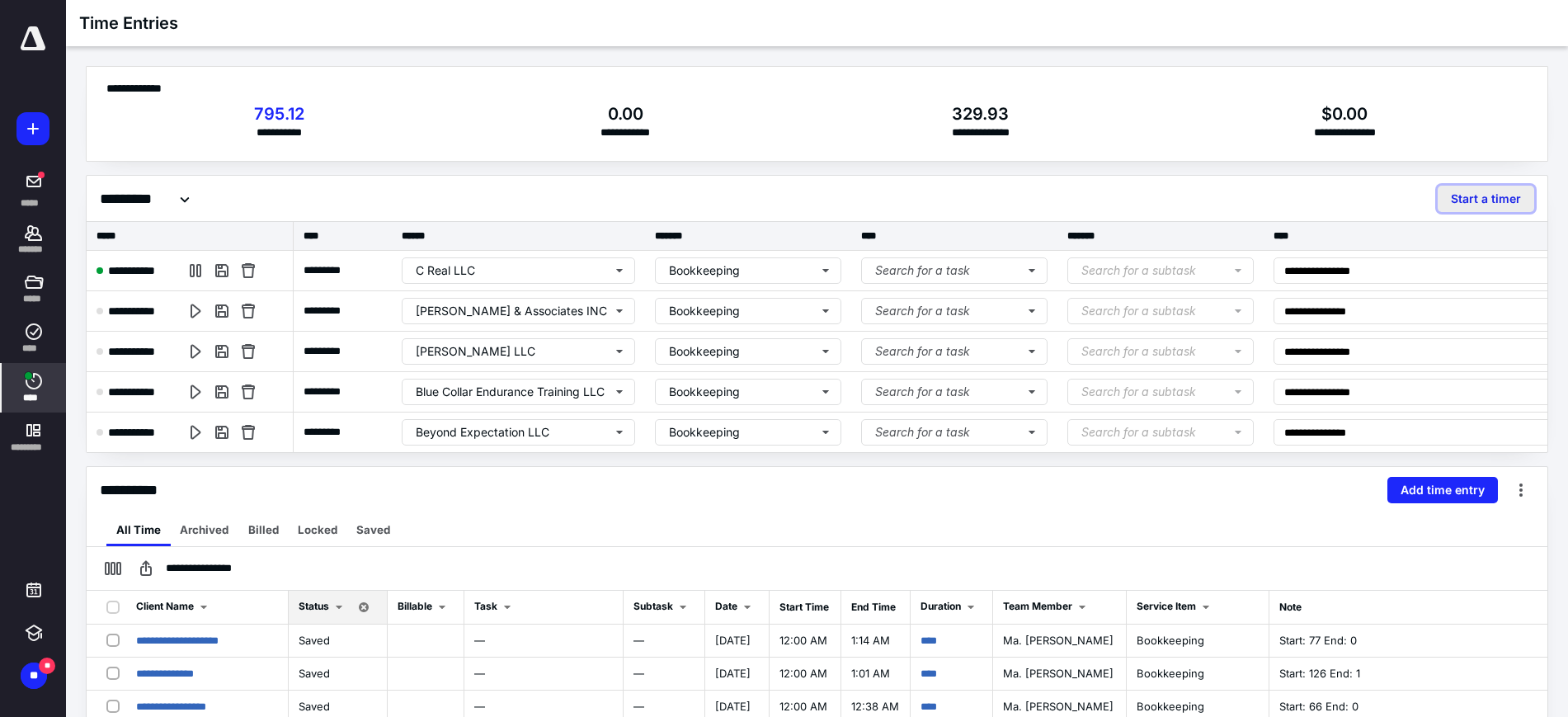 click on "Start a timer" at bounding box center [1486, 199] 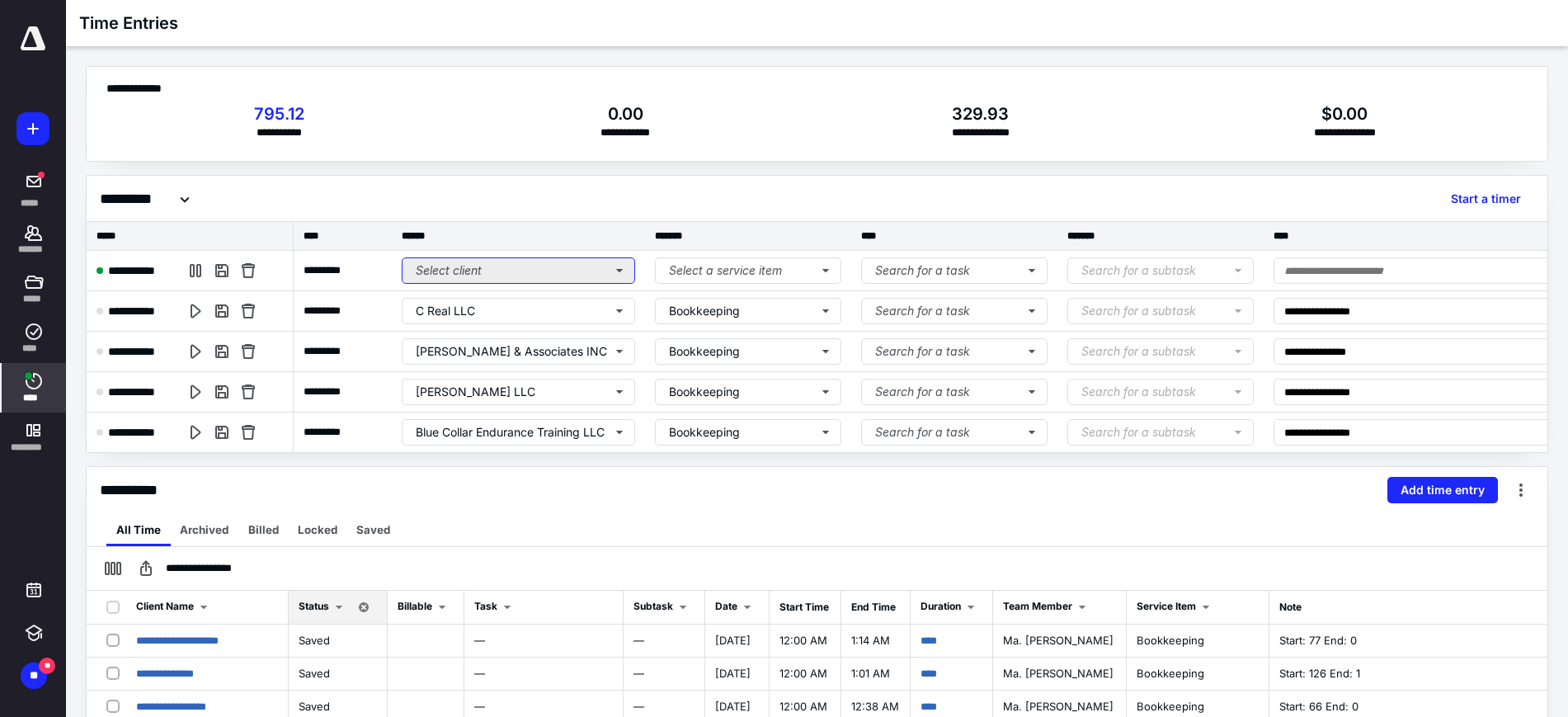 click on "Select client" at bounding box center [518, 271] 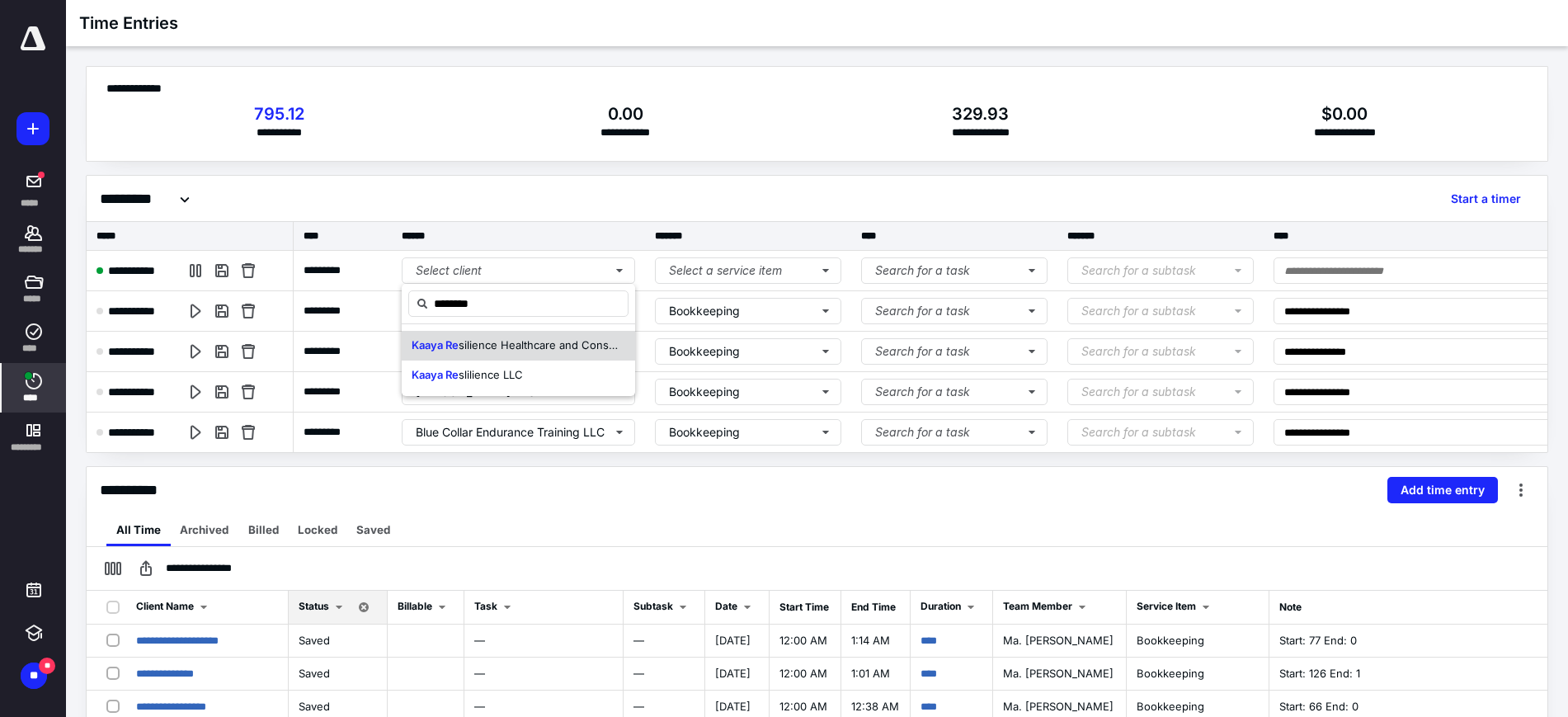 click on "silience Healthcare and Consulting, PLLC" at bounding box center [564, 345] 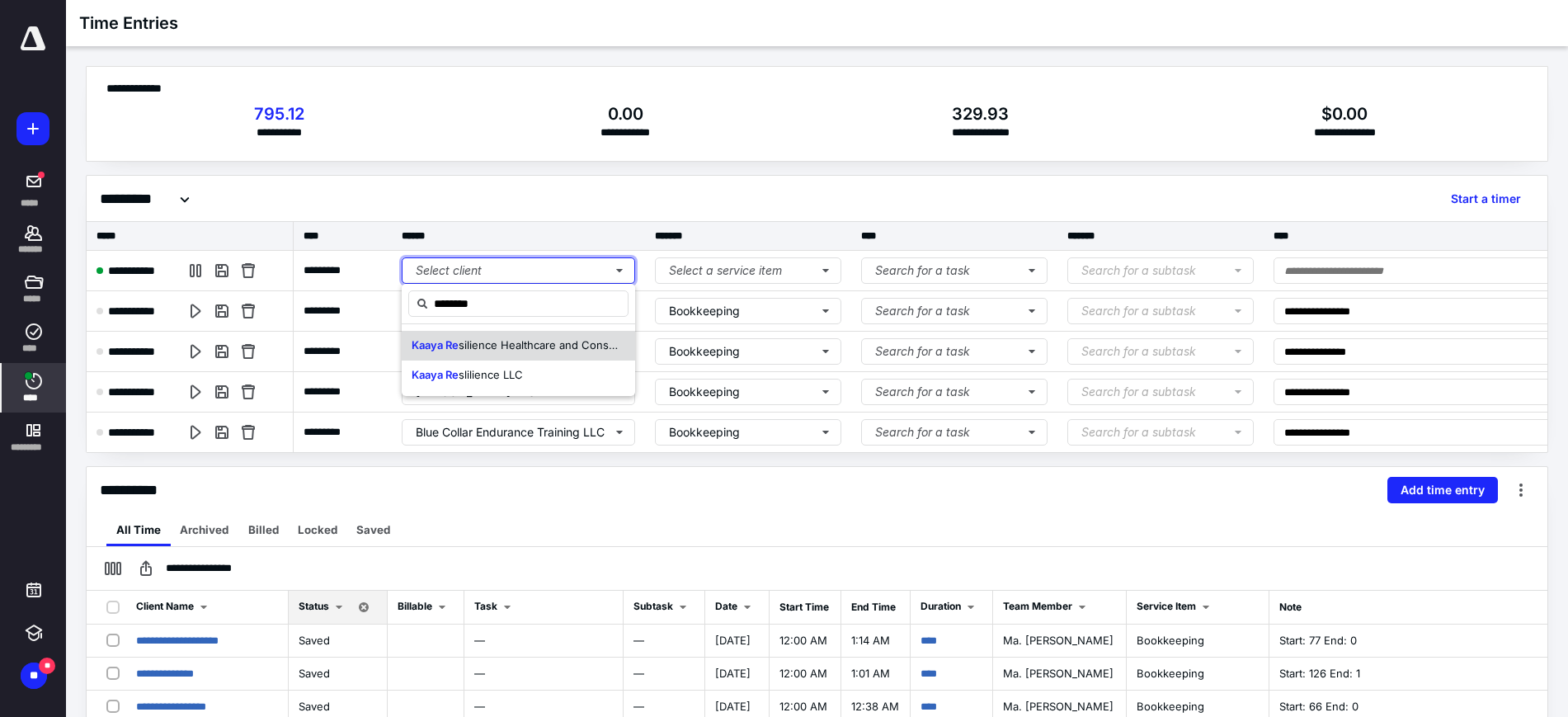 type 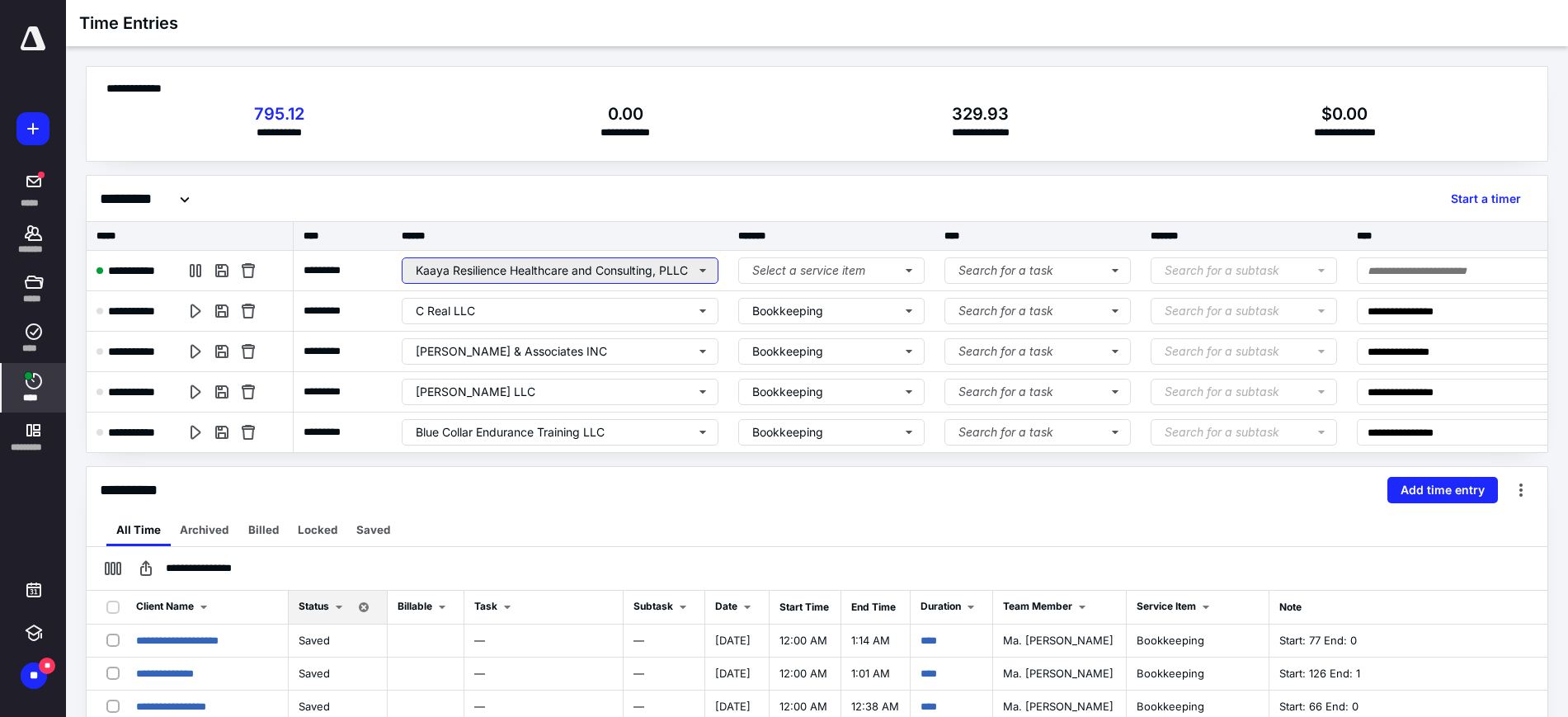 click on "Kaaya Resilience Healthcare and Consulting, PLLC" at bounding box center [560, 271] 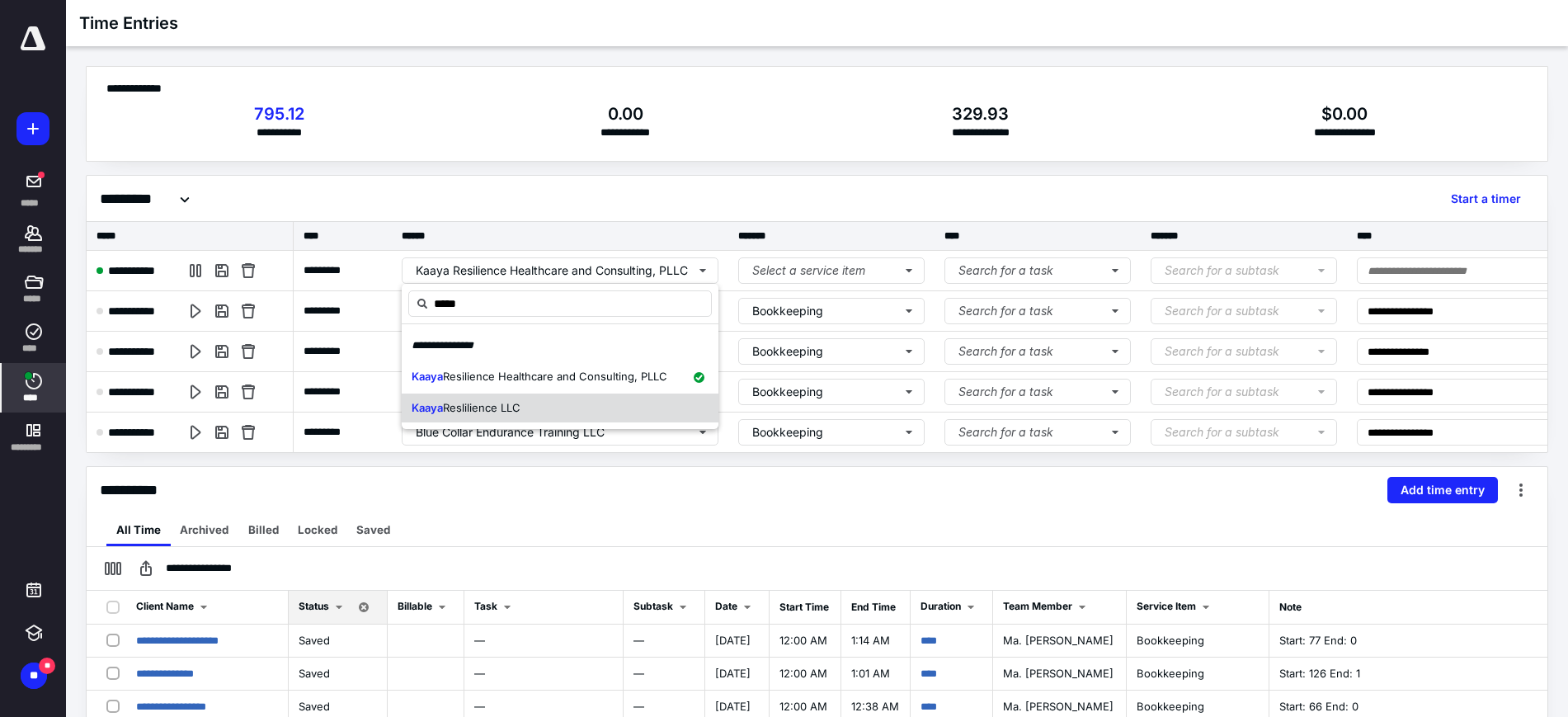 click on "Kaaya  Reslilience LLC" at bounding box center (560, 408) 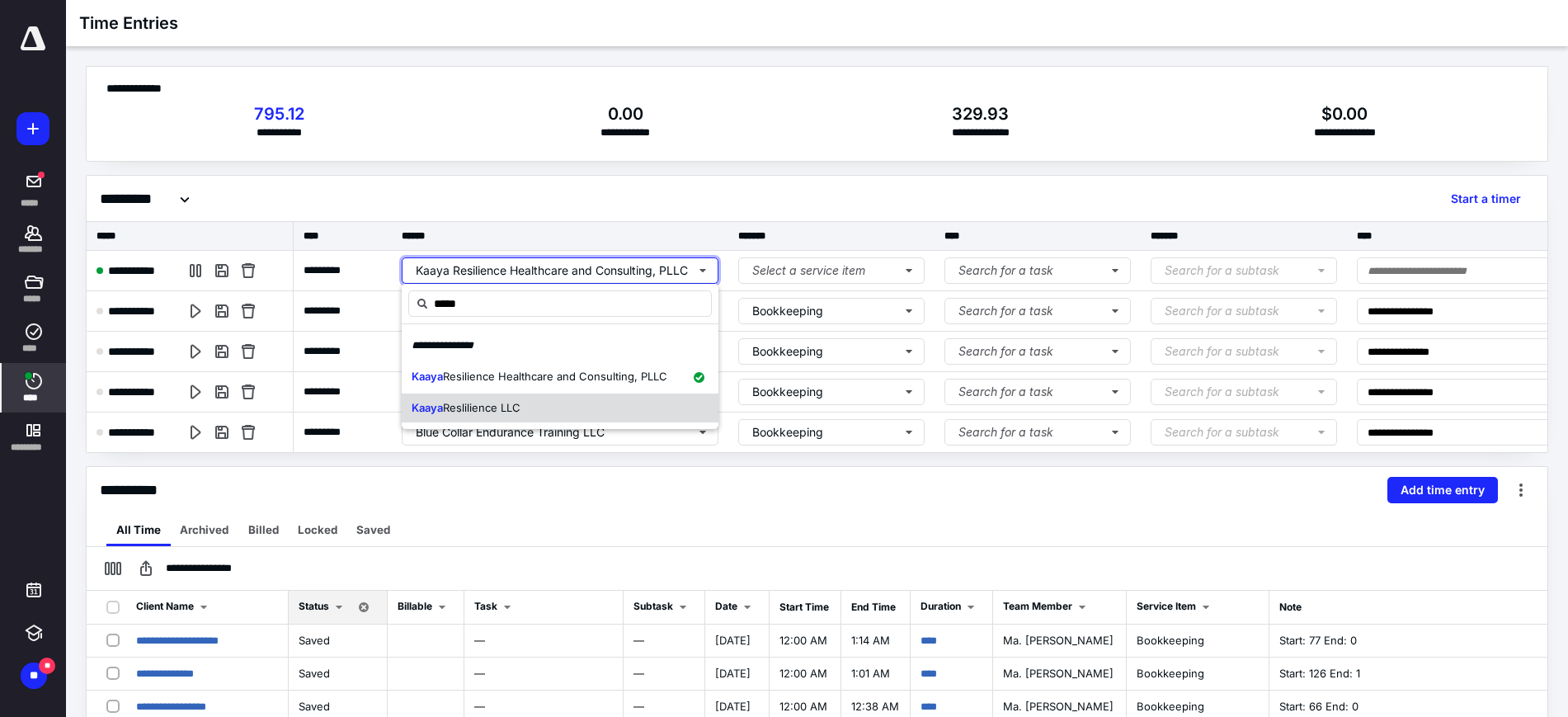 type 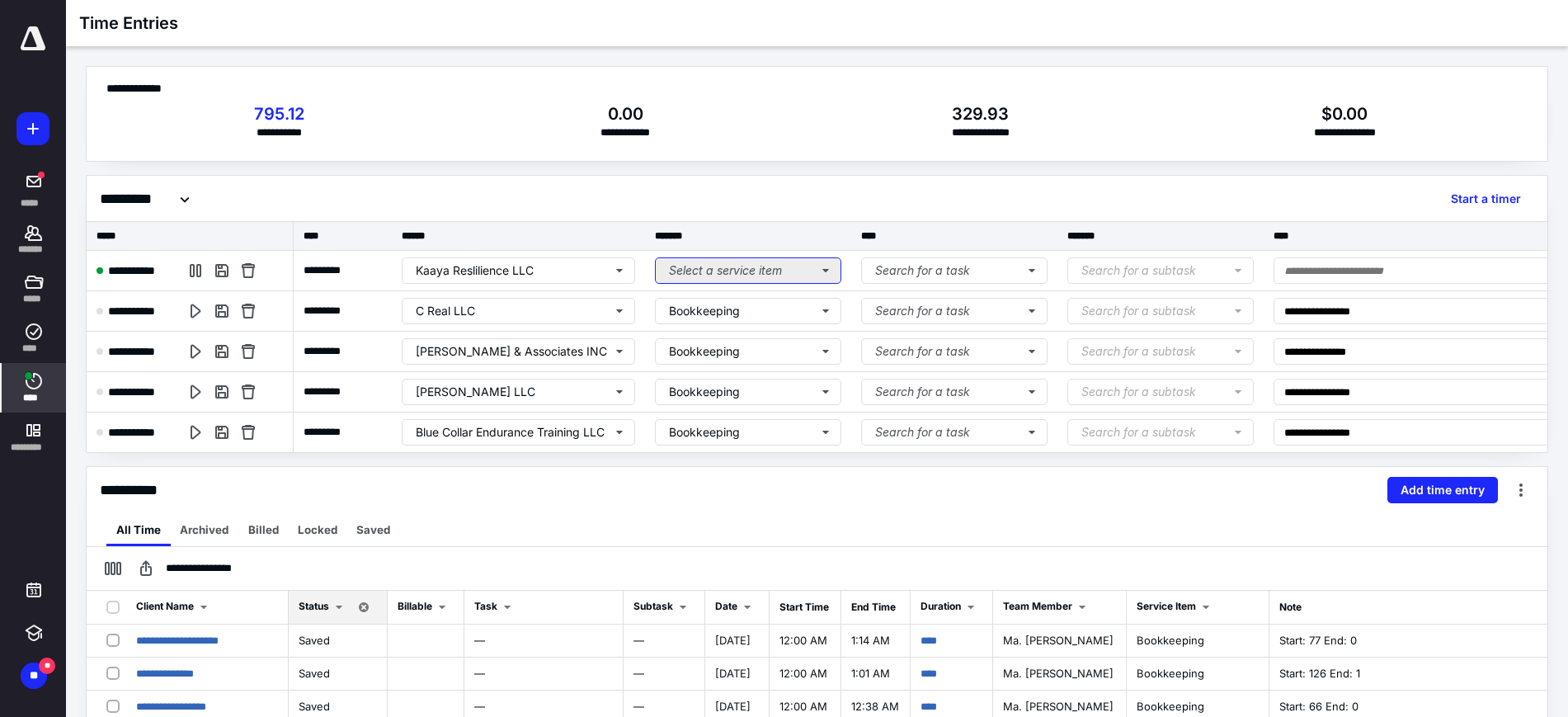 click on "Select a service item" at bounding box center (748, 271) 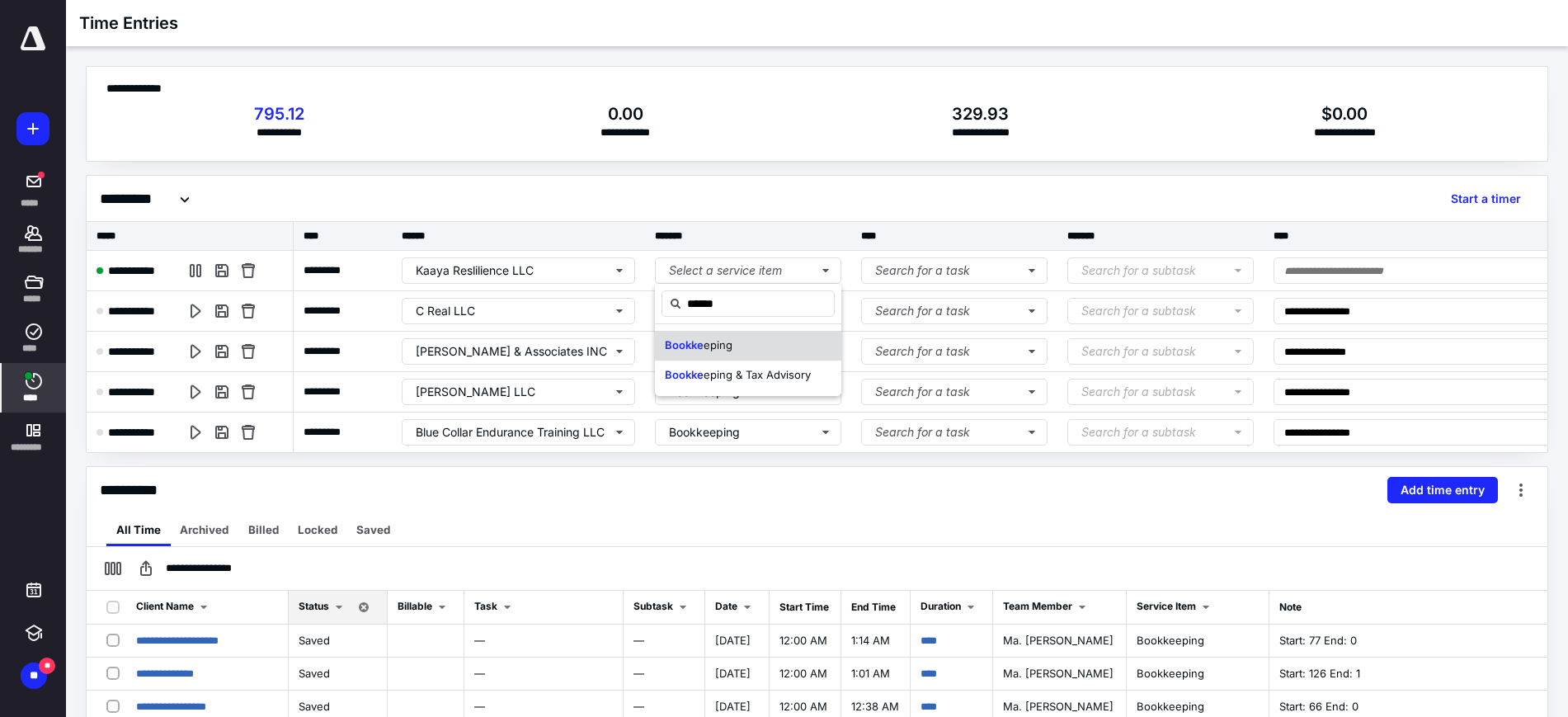 click on "Bookke eping" at bounding box center (748, 346) 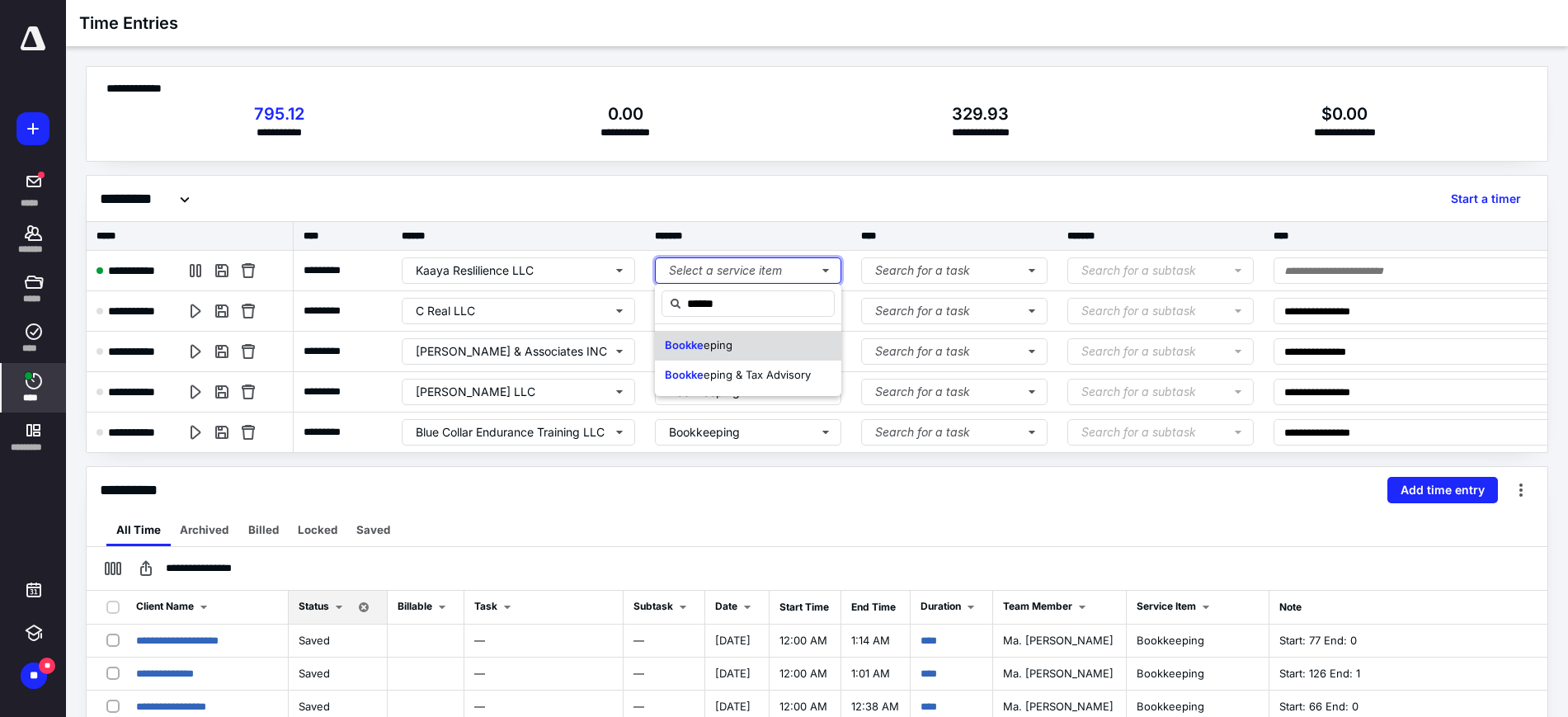 type 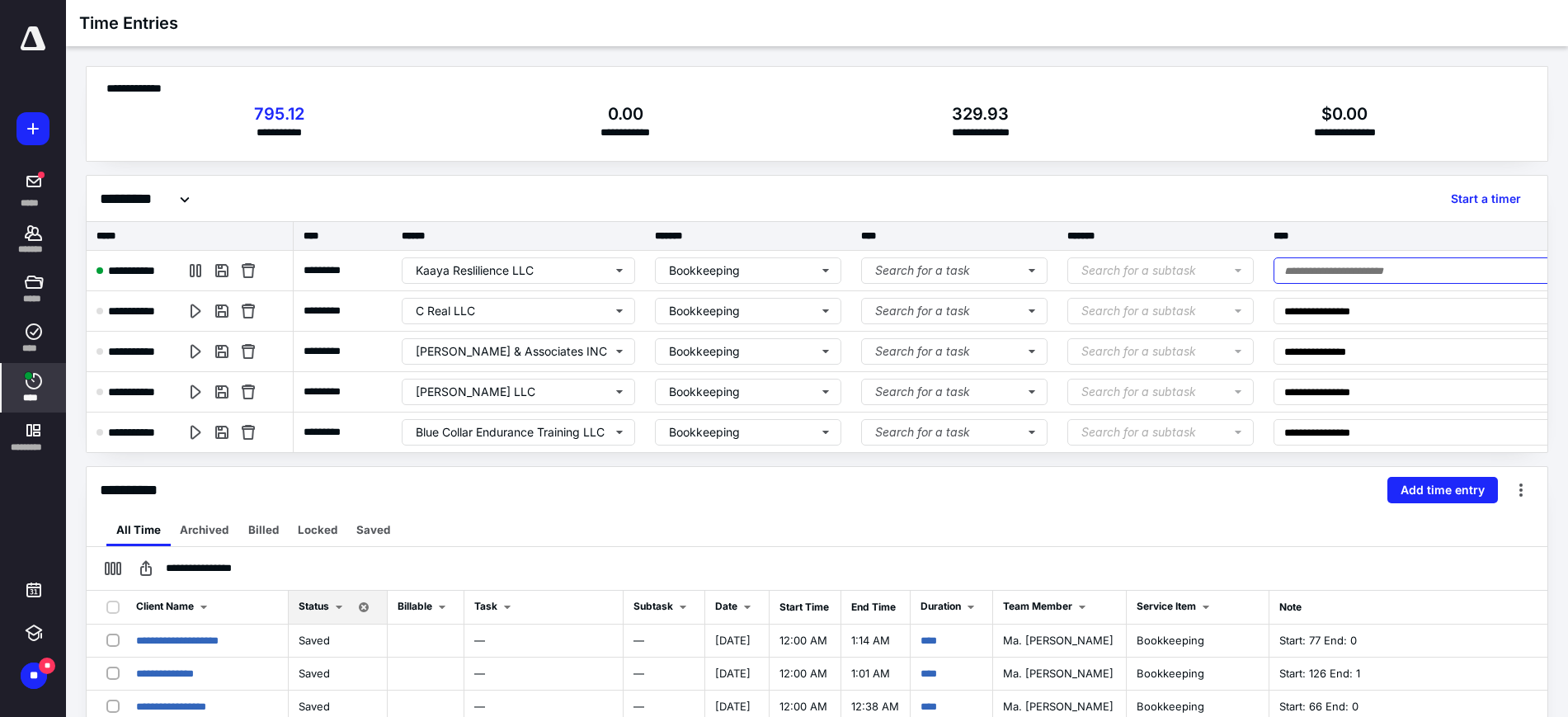 click at bounding box center (1429, 271) 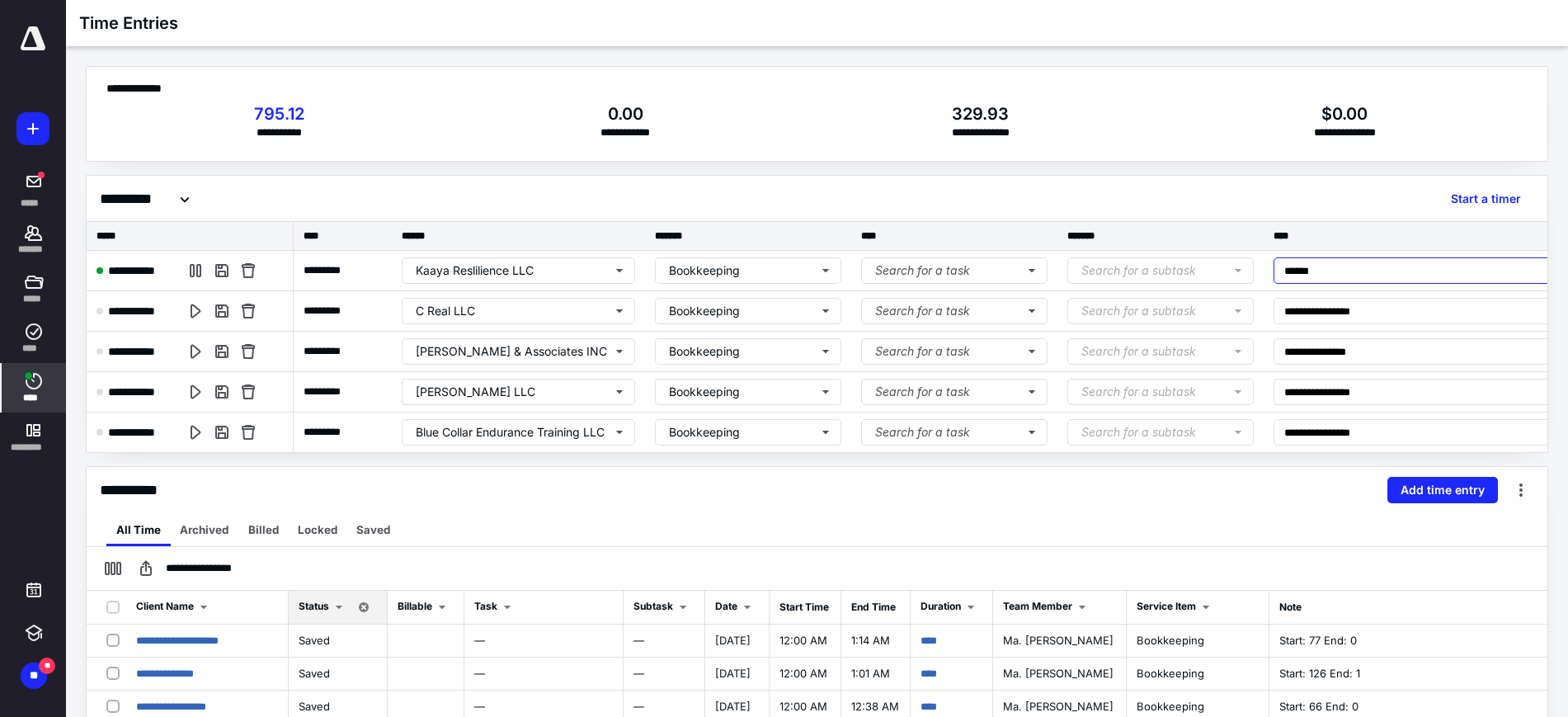 type on "******" 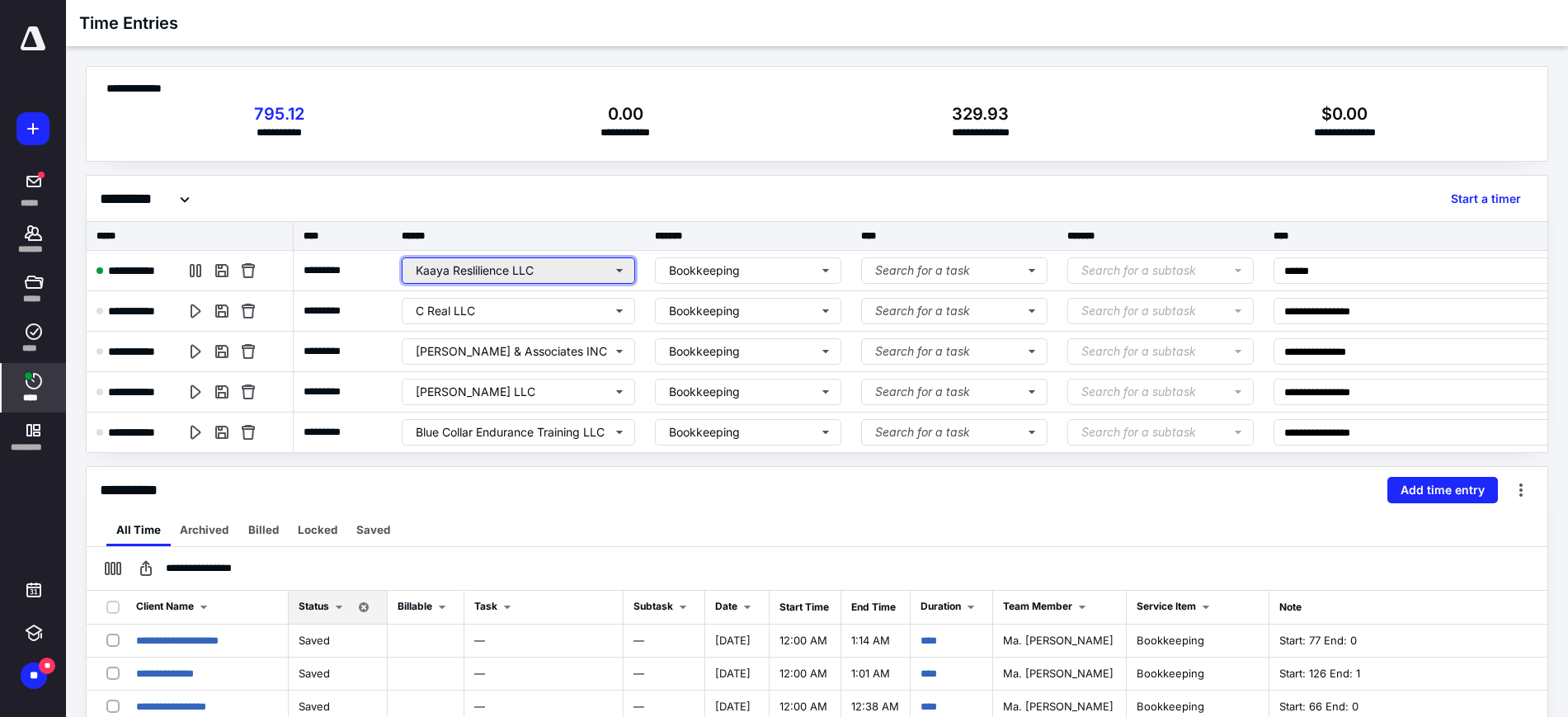 click on "Kaaya Reslilience LLC" at bounding box center (518, 271) 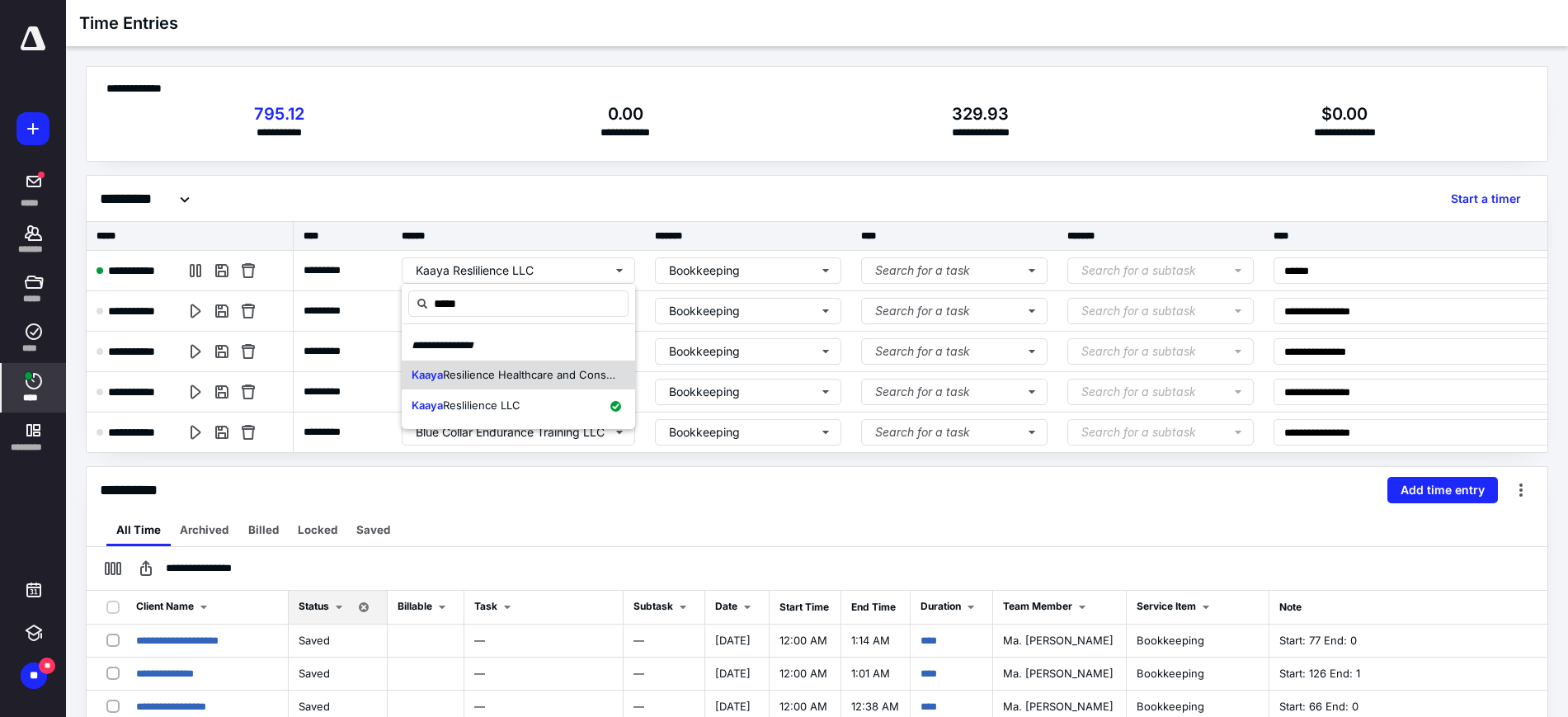 click on "Resilience Healthcare and Consulting, PLLC" at bounding box center [555, 375] 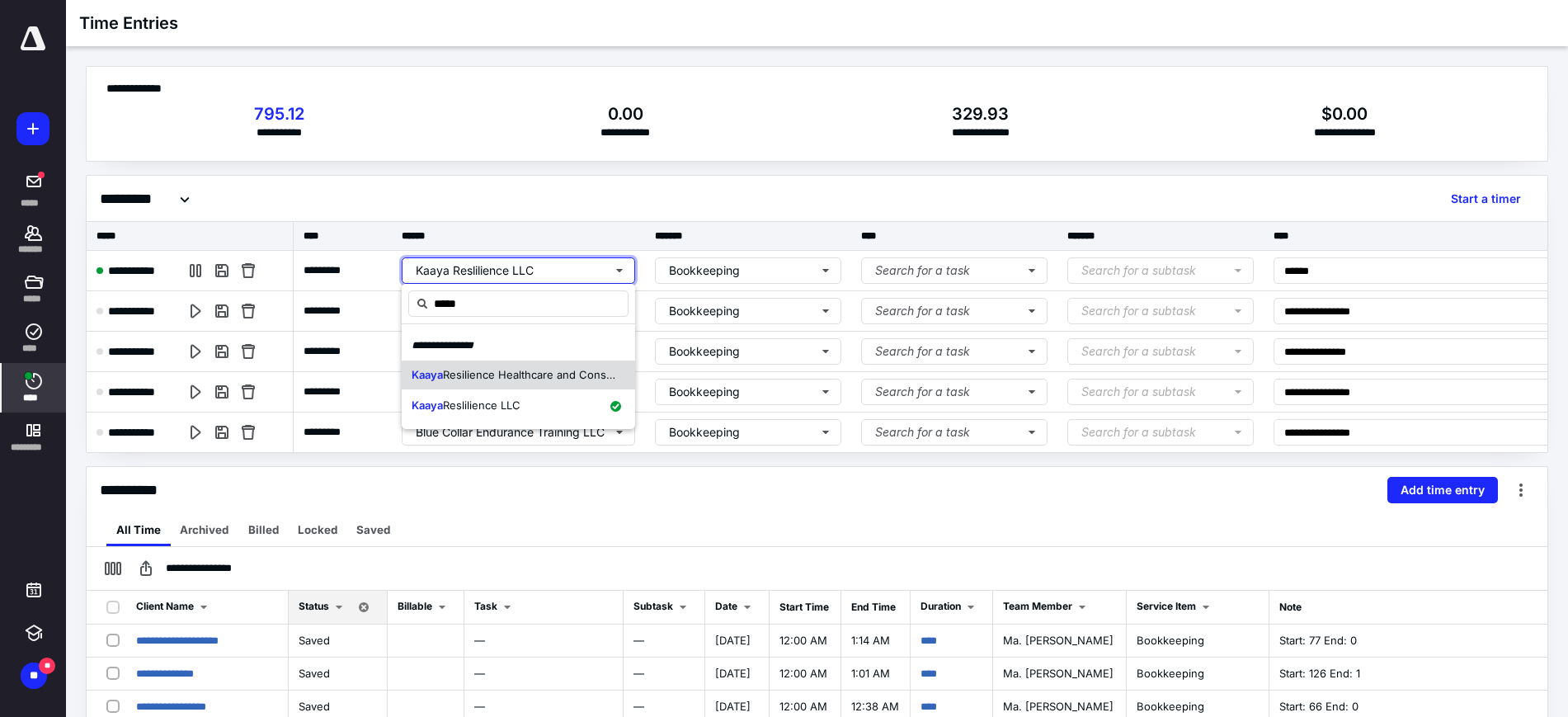type 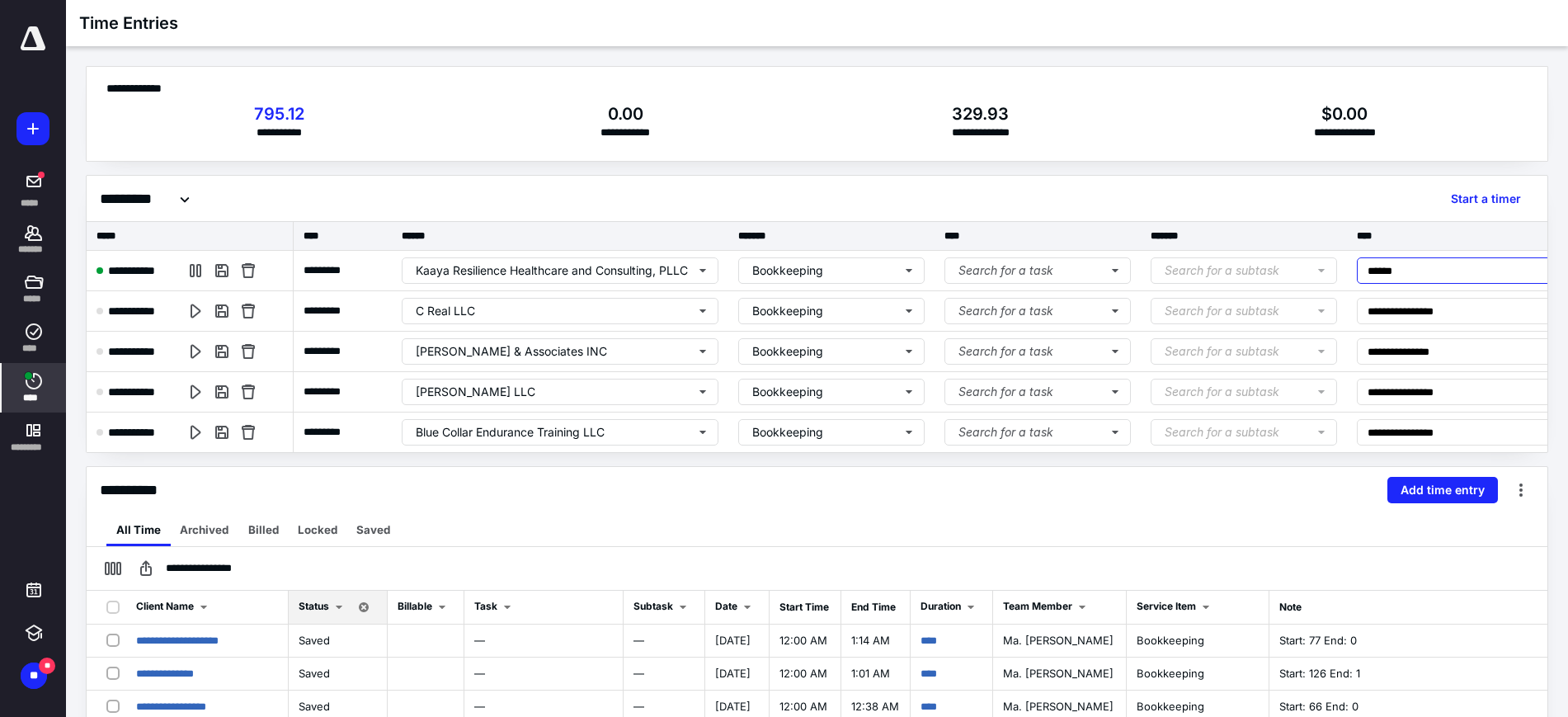 click on "******" at bounding box center (1512, 271) 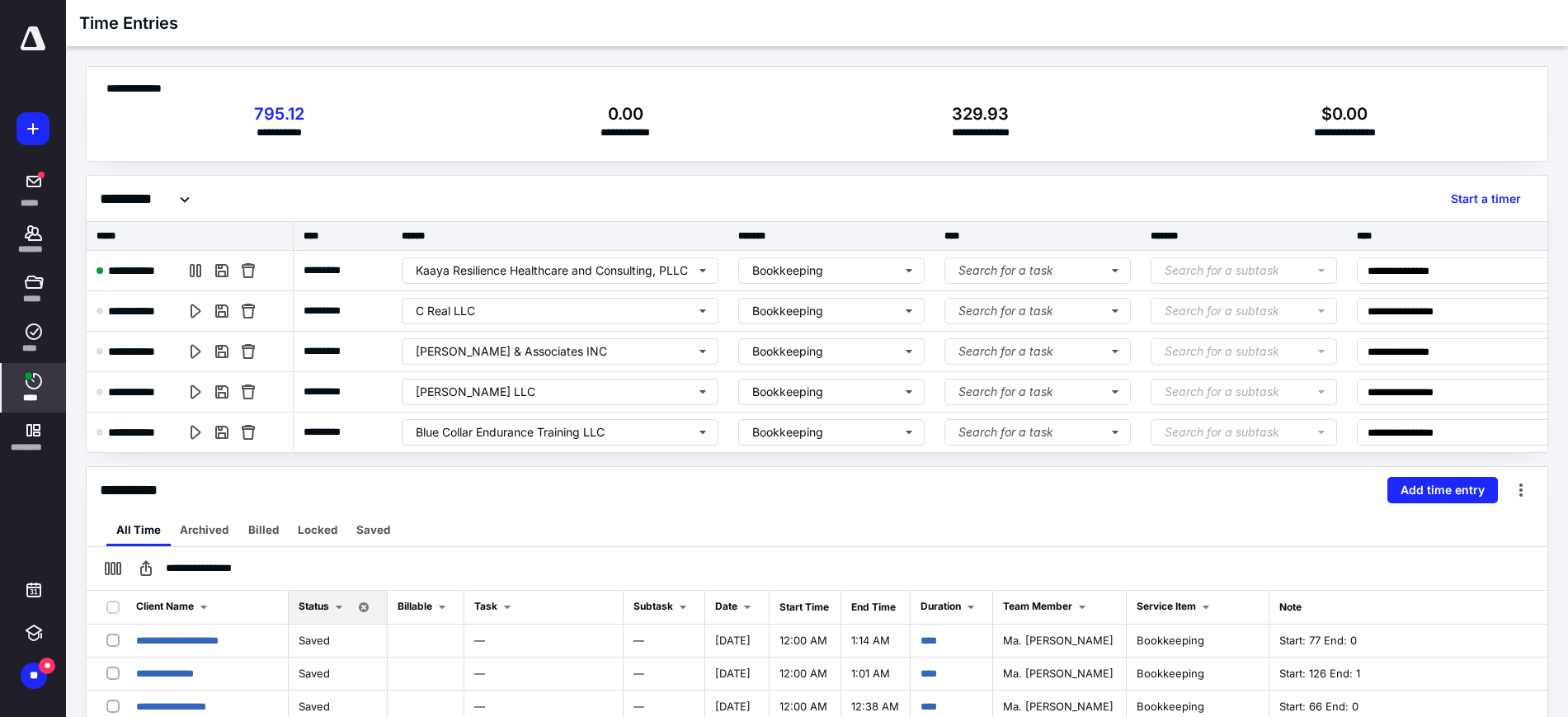 type on "**********" 